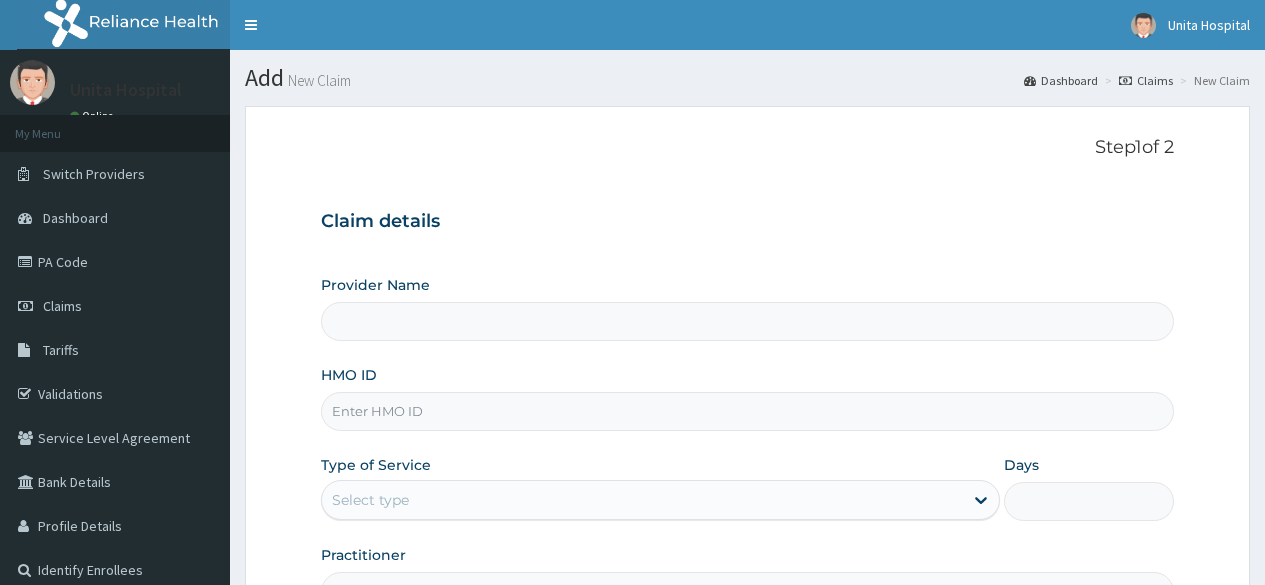 scroll, scrollTop: 0, scrollLeft: 0, axis: both 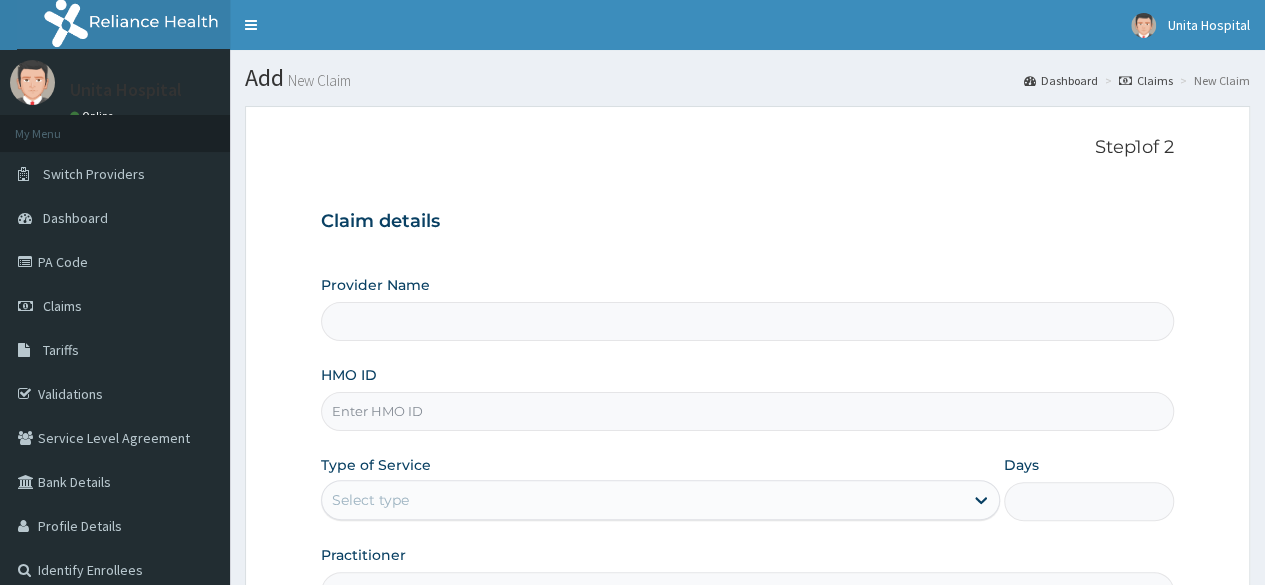 click on "HMO ID" at bounding box center [747, 411] 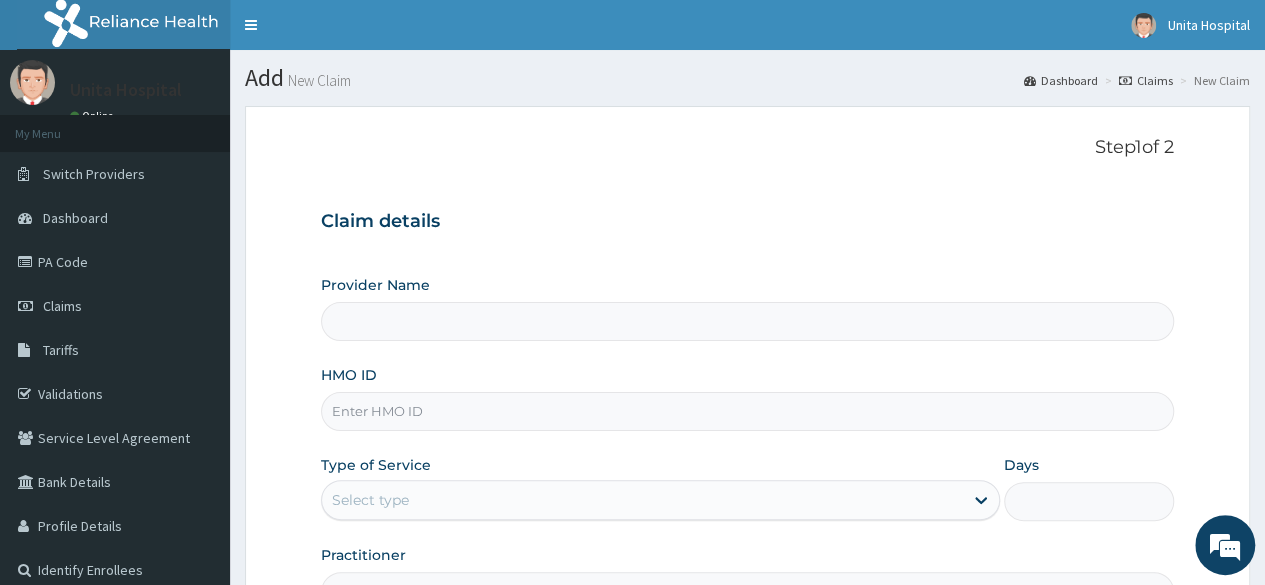 type on "Unita Hospital" 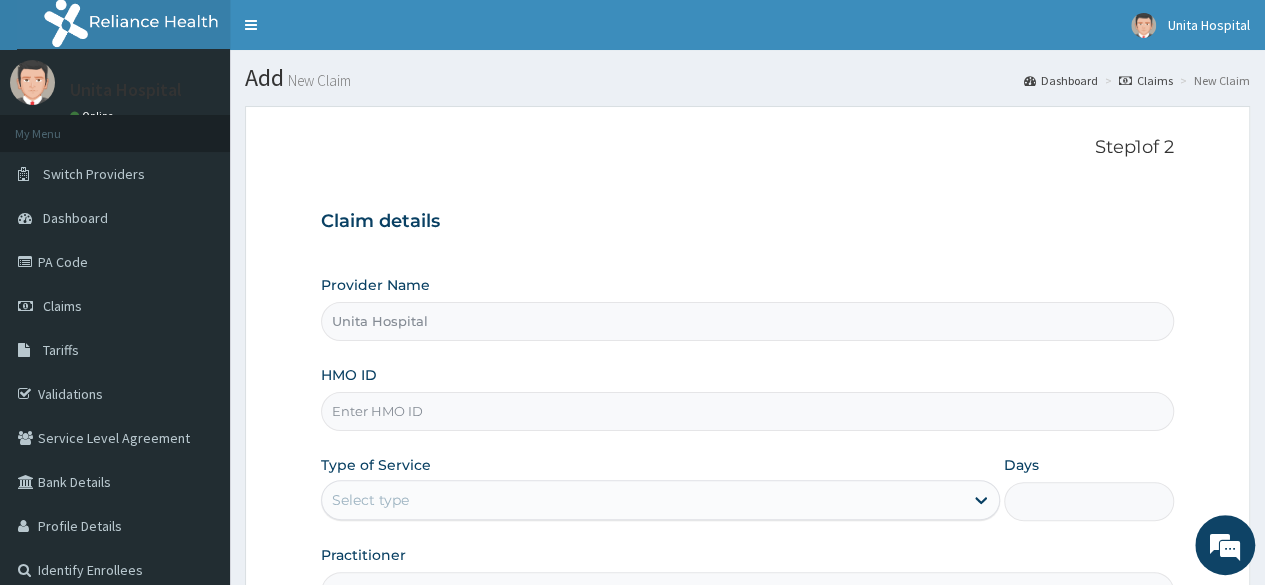 scroll, scrollTop: 0, scrollLeft: 0, axis: both 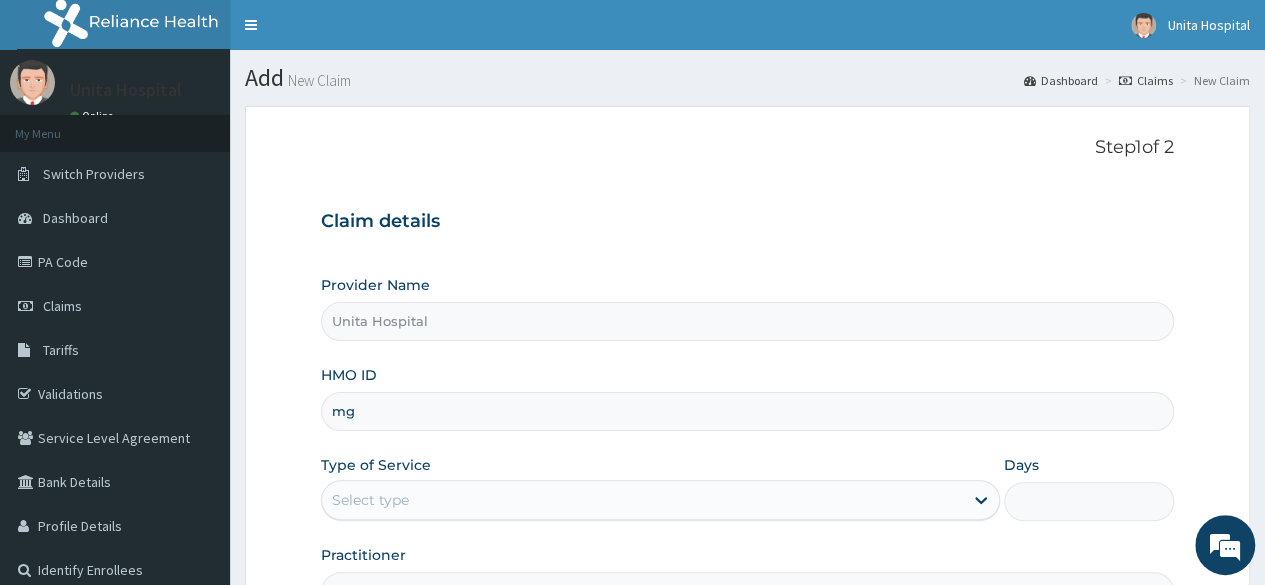 type on "m" 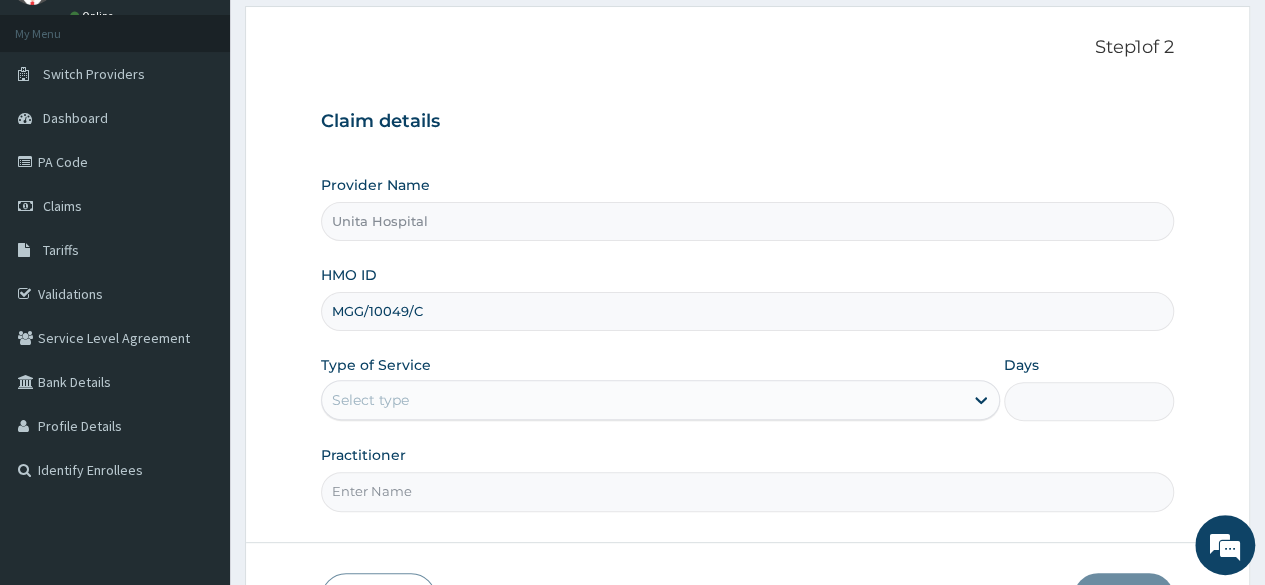 scroll, scrollTop: 124, scrollLeft: 0, axis: vertical 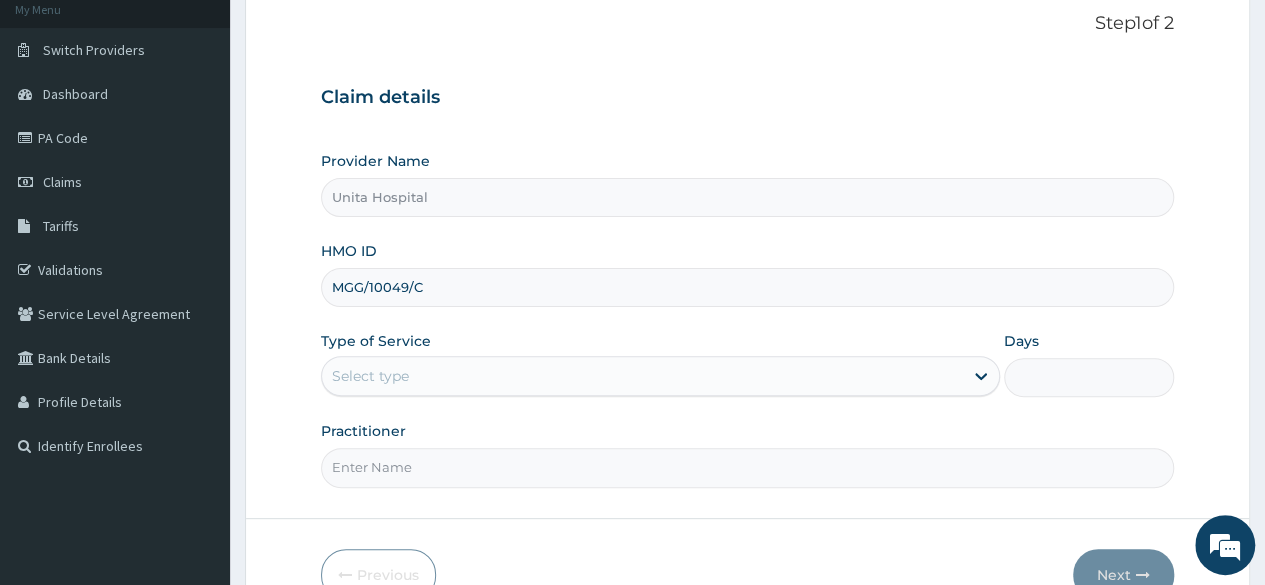 type on "MGG/10049/C" 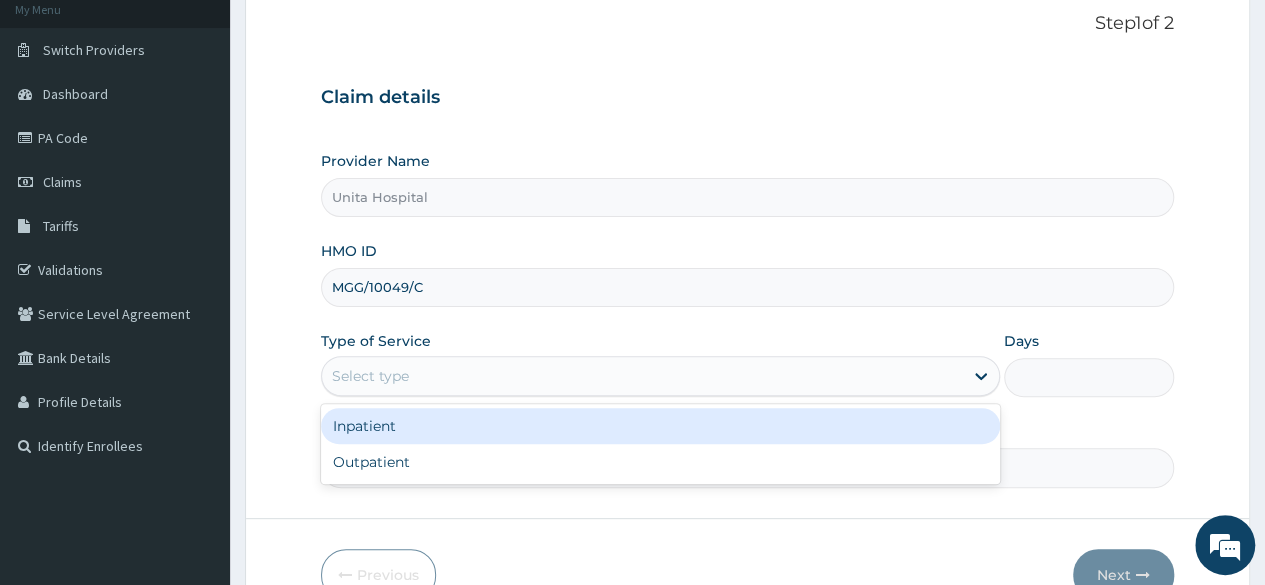 click on "Select type" at bounding box center (660, 376) 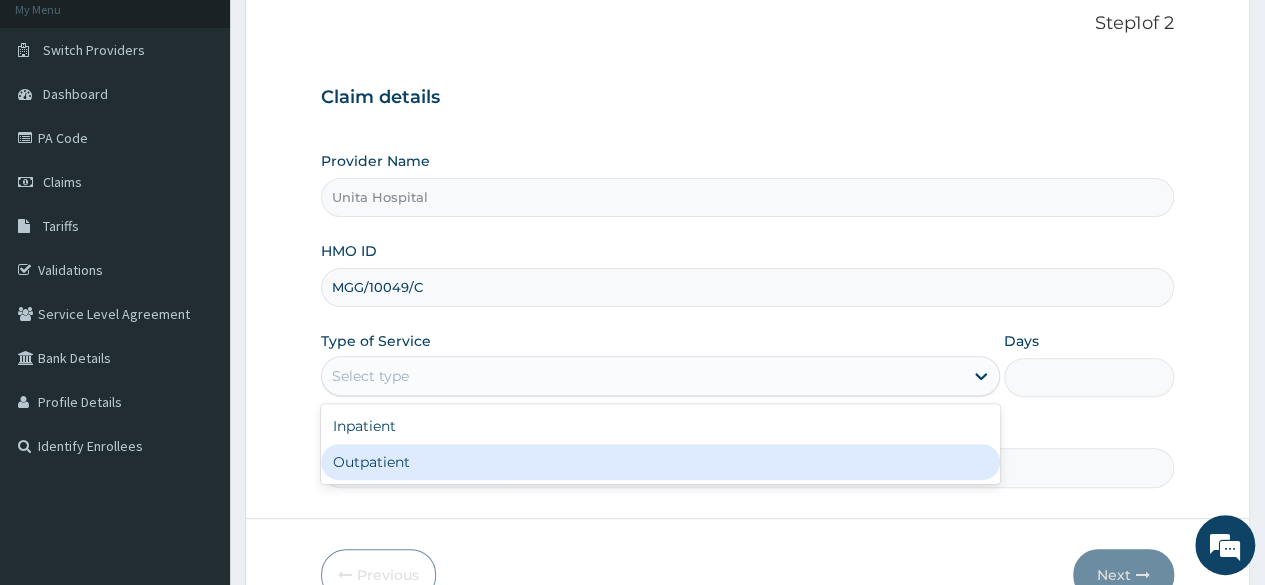 click on "Outpatient" at bounding box center [660, 462] 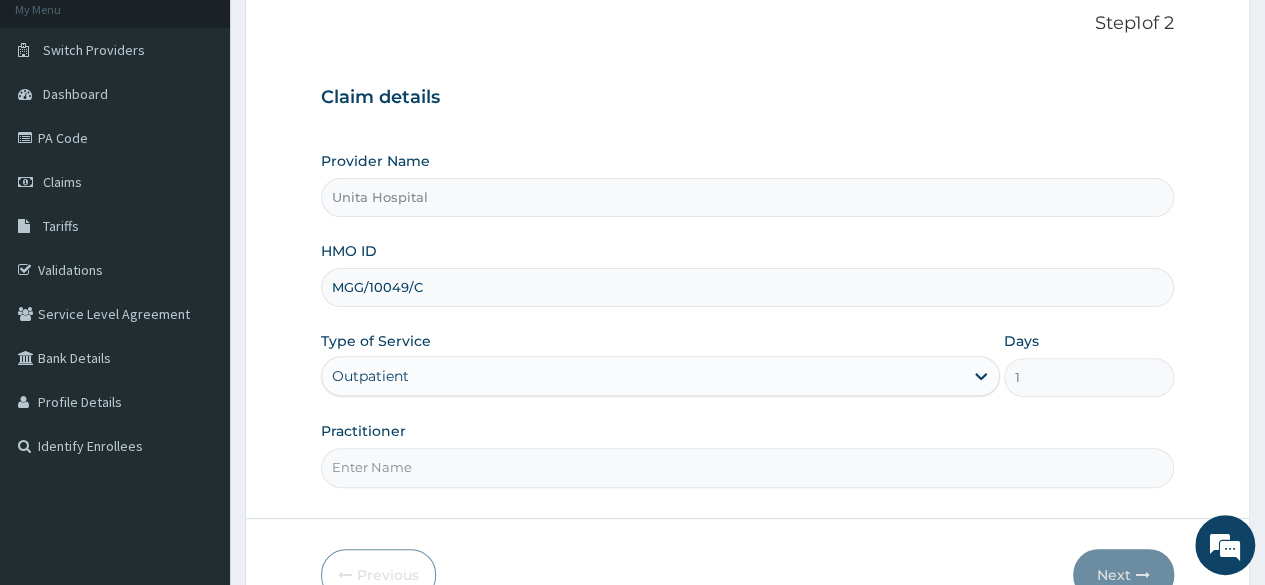 click on "Practitioner" at bounding box center (747, 467) 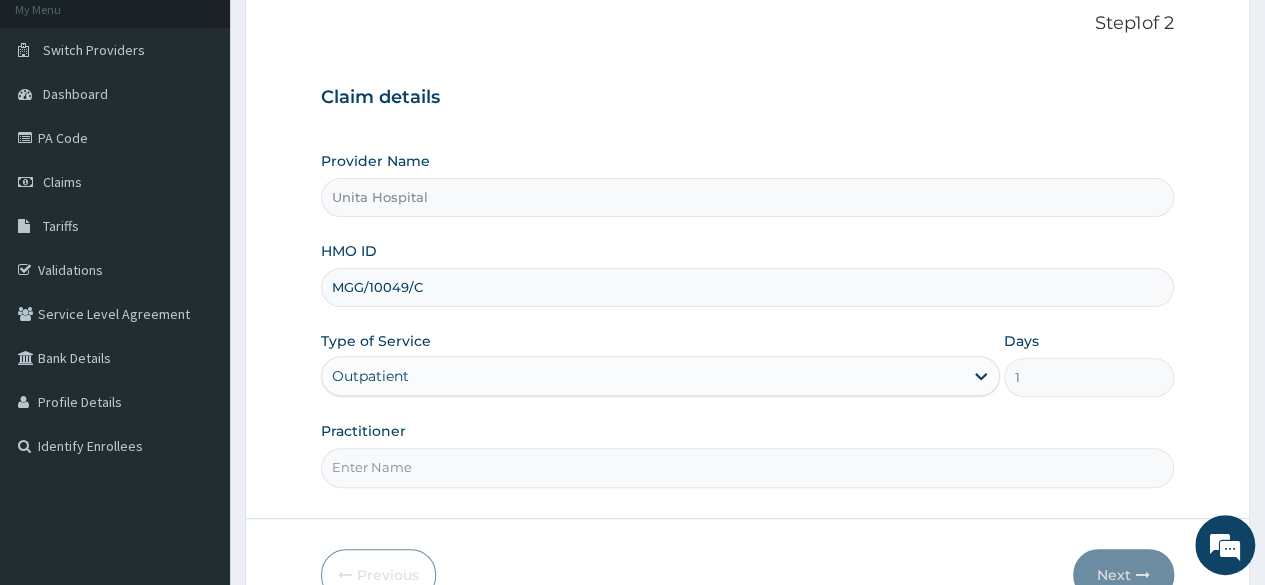 type on "DR [LAST]" 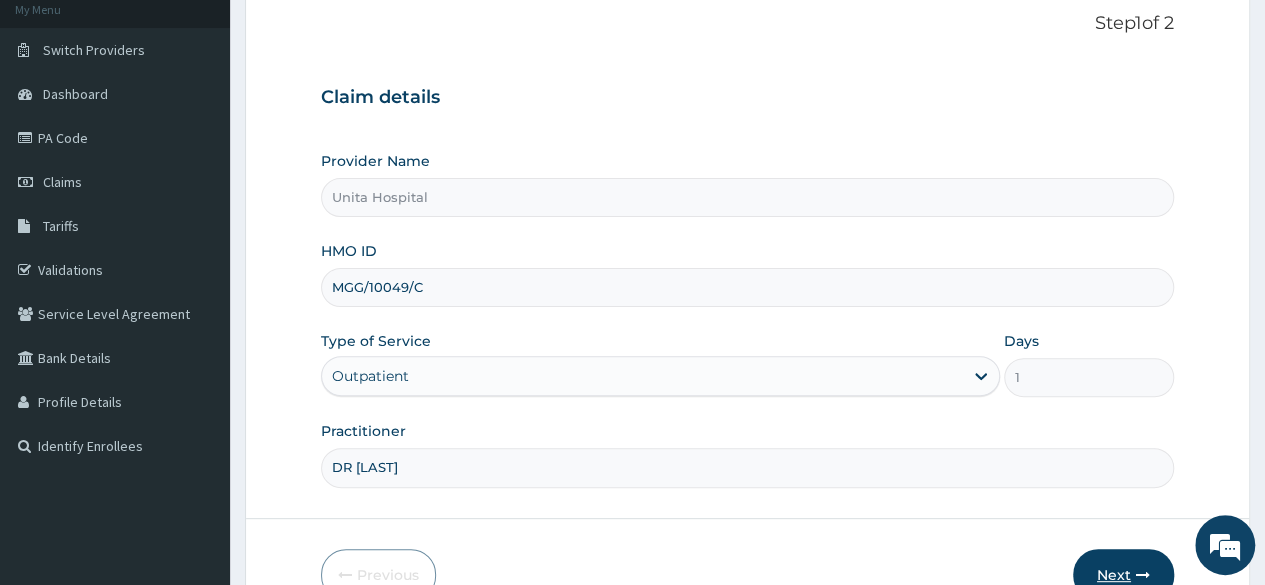 click on "Next" at bounding box center [1123, 575] 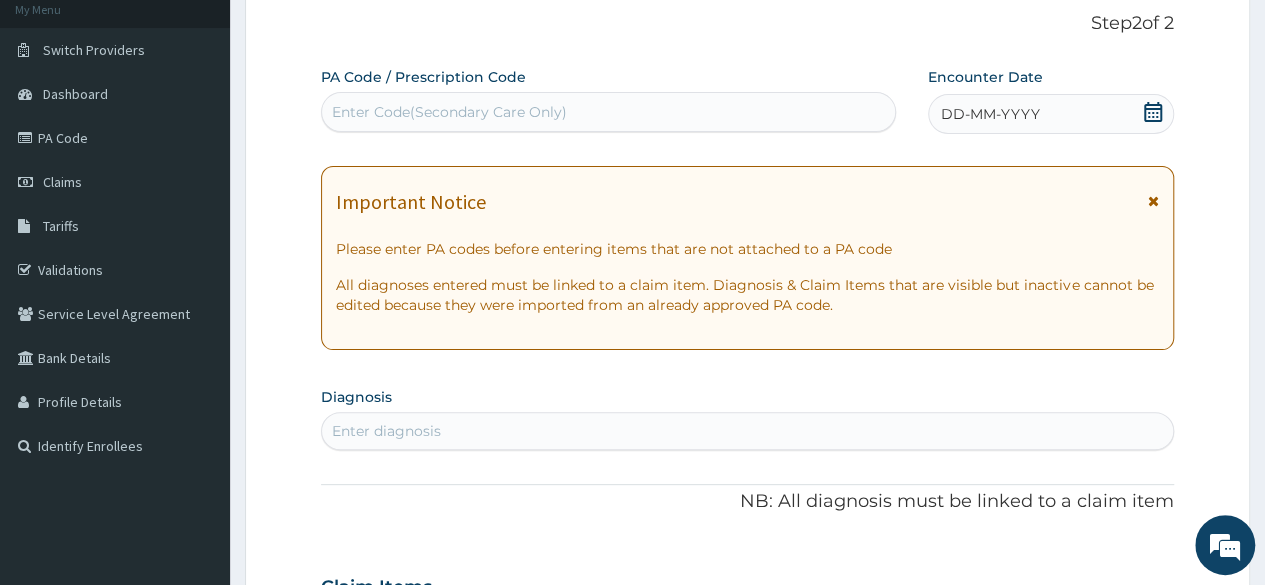 click on "DD-MM-YYYY" at bounding box center [1051, 114] 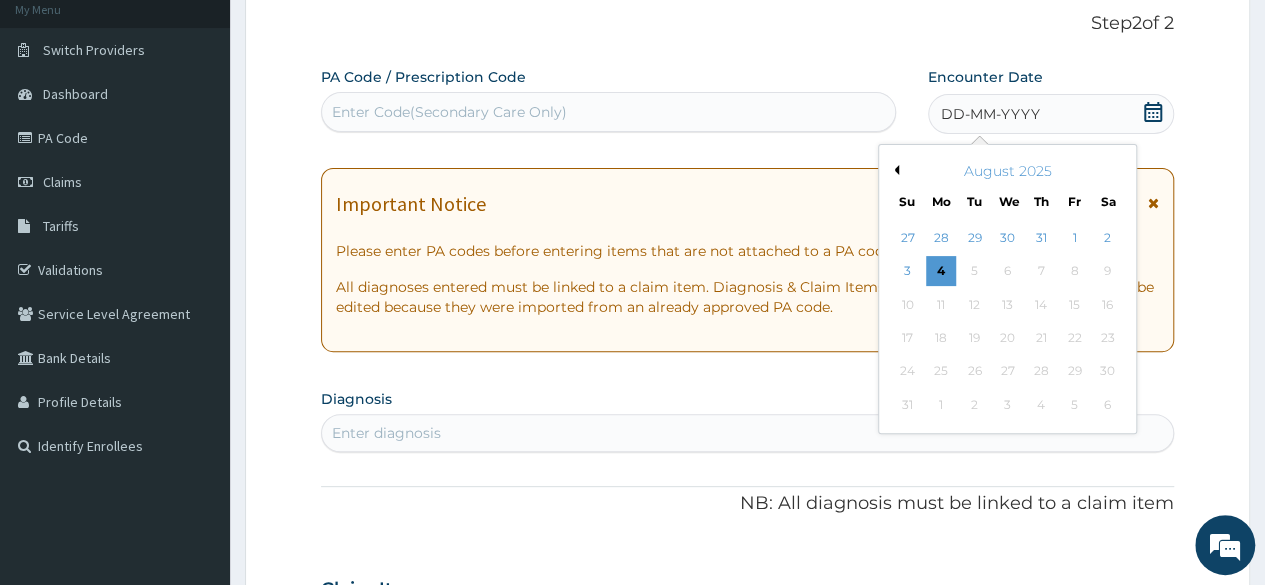 click on "Previous Month" at bounding box center (894, 170) 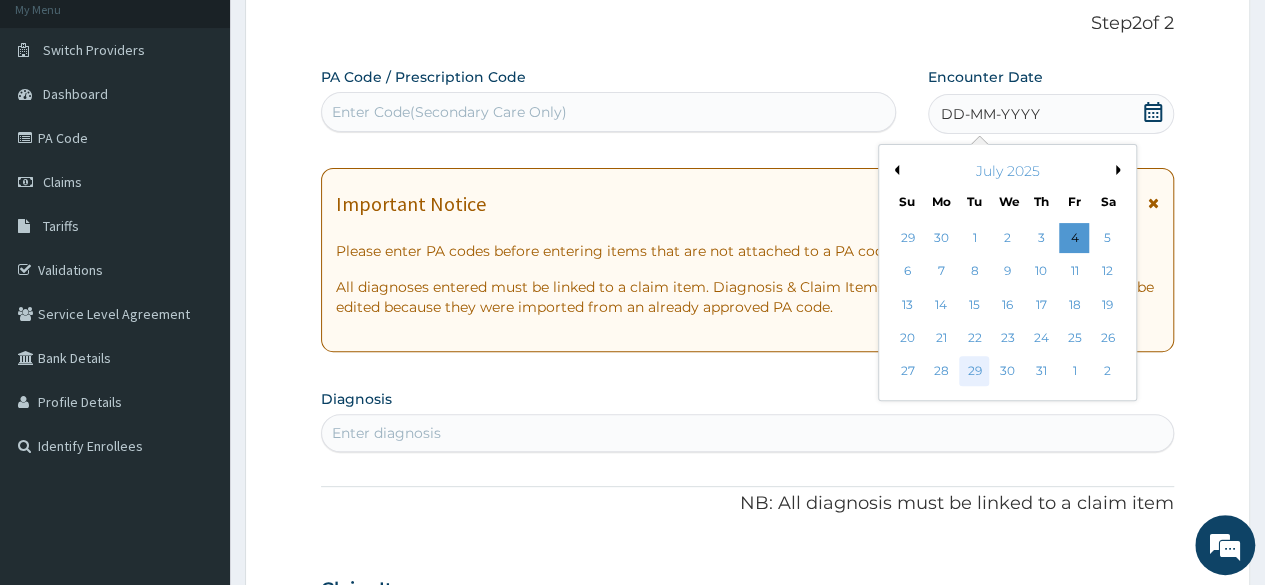 click on "29" at bounding box center [974, 372] 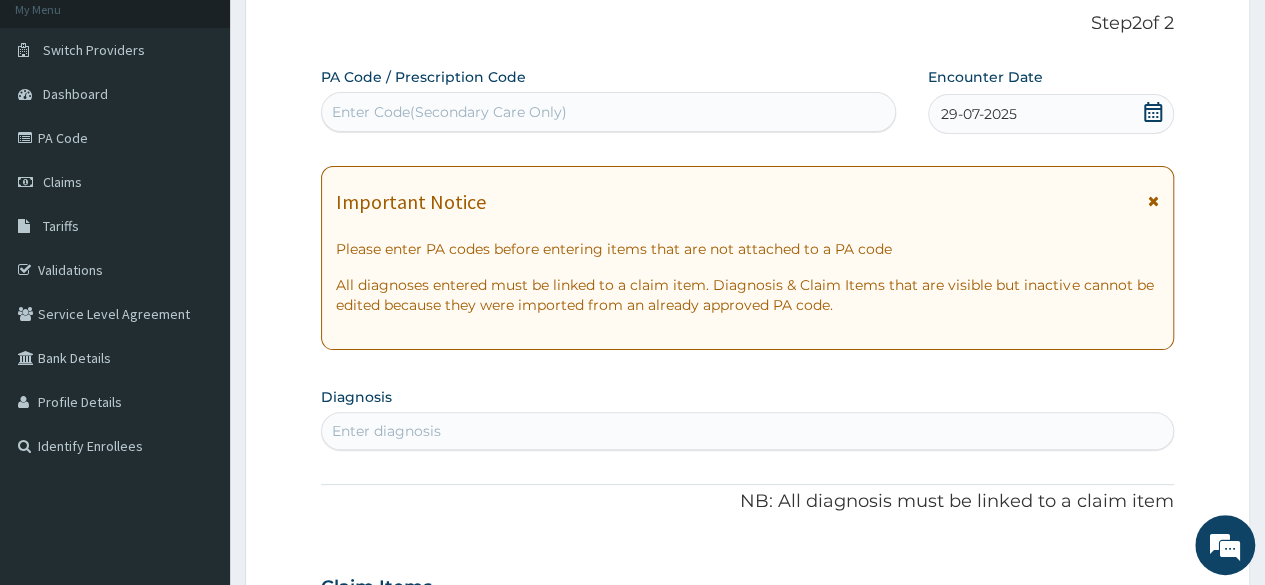 click on "Enter diagnosis" at bounding box center [747, 431] 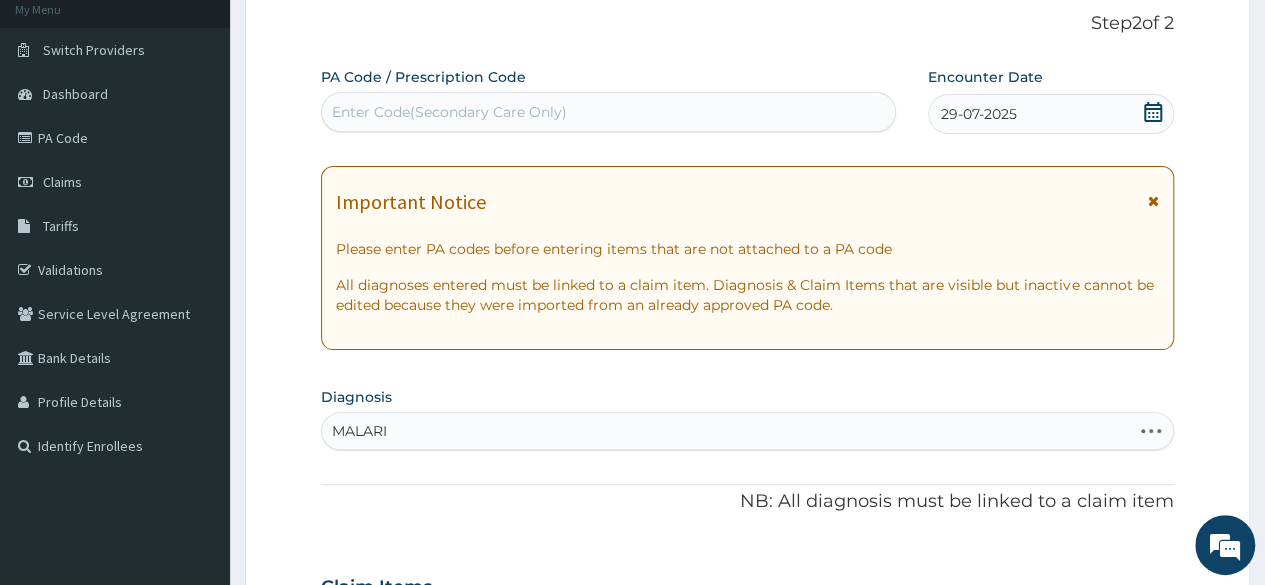 type on "MALARIA" 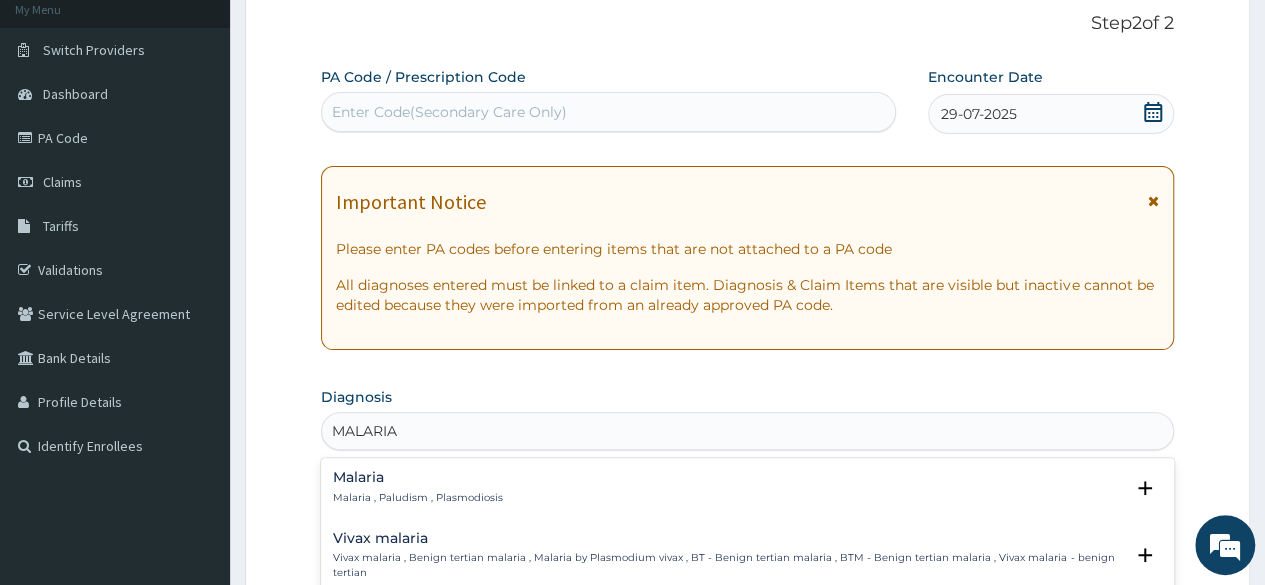 click on "Malaria , Paludism , Plasmodiosis" at bounding box center [418, 498] 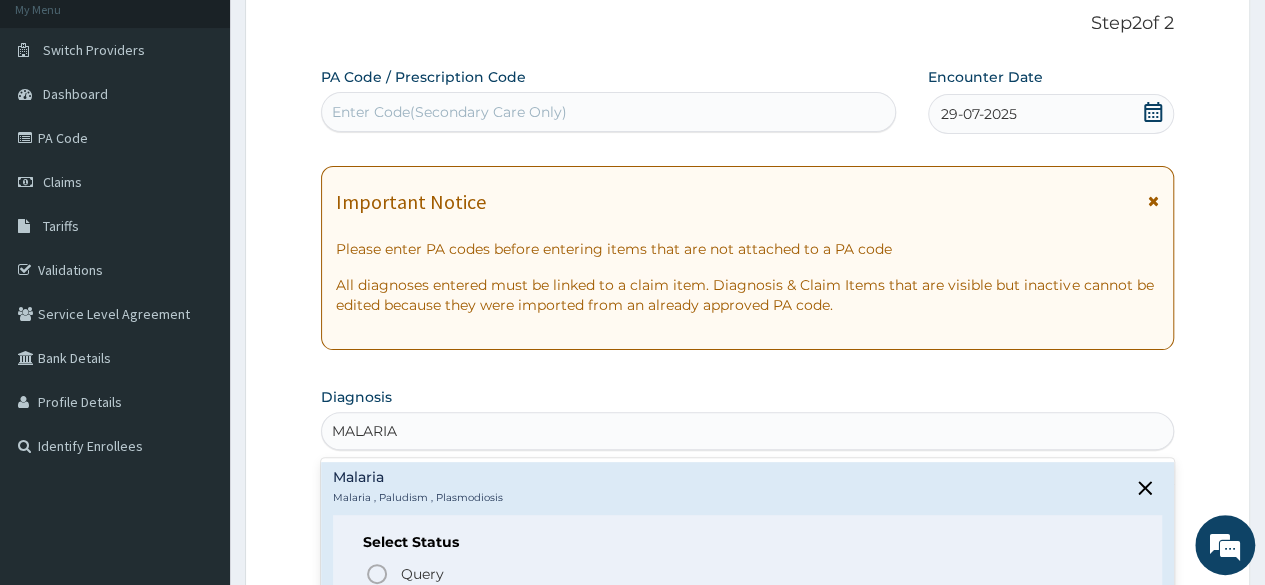 scroll, scrollTop: 636, scrollLeft: 0, axis: vertical 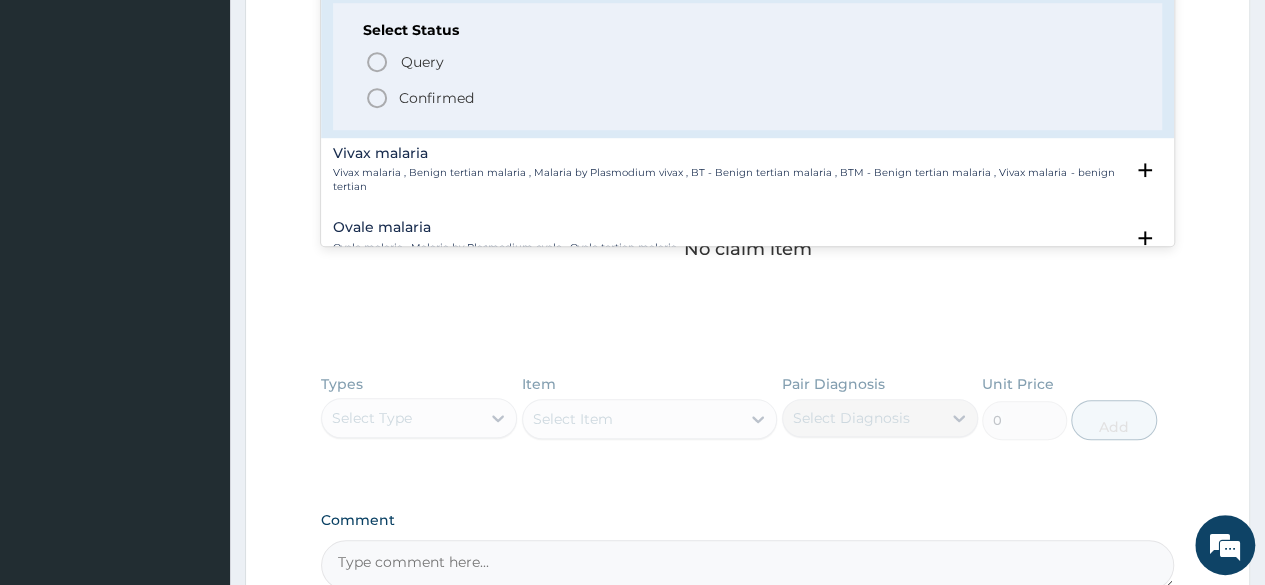 click 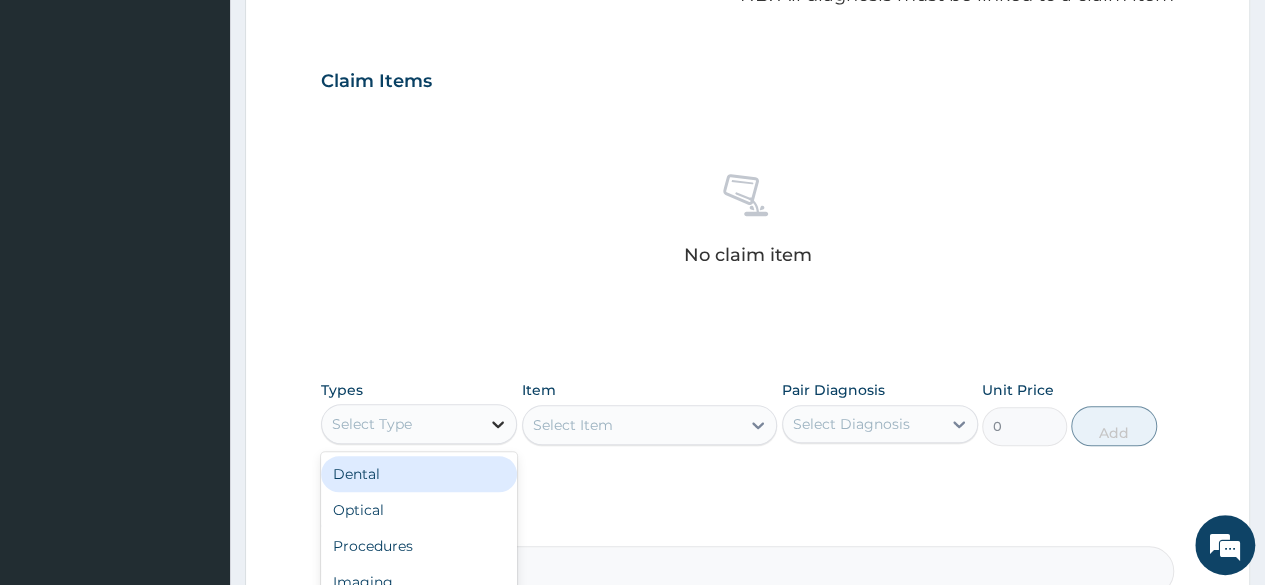 click at bounding box center [498, 424] 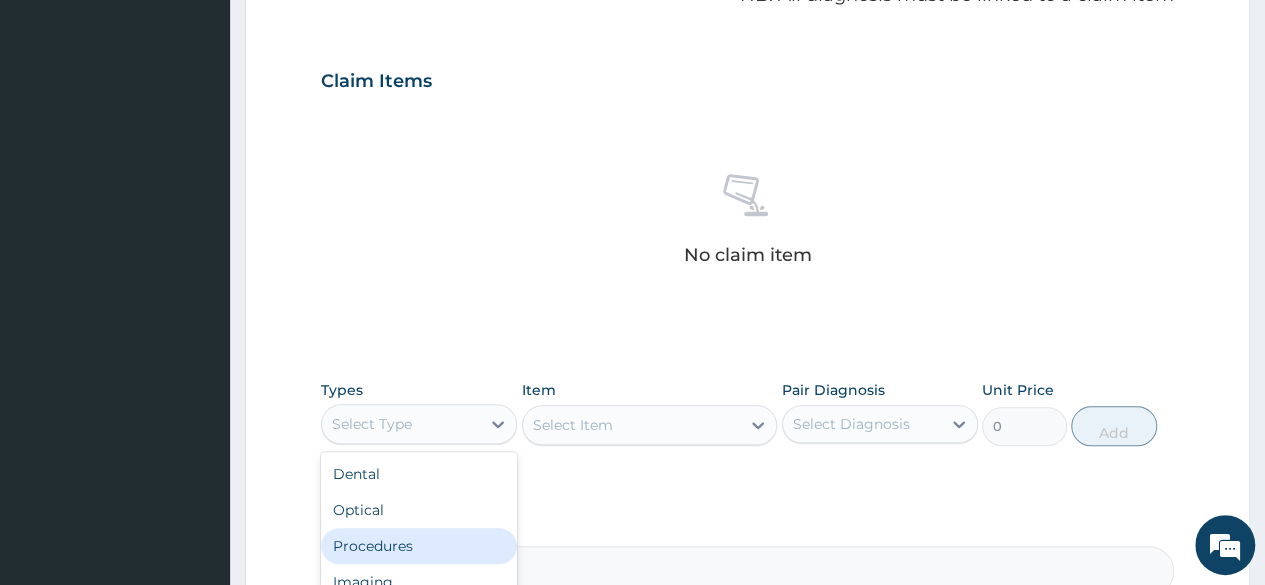 click on "Procedures" at bounding box center [419, 546] 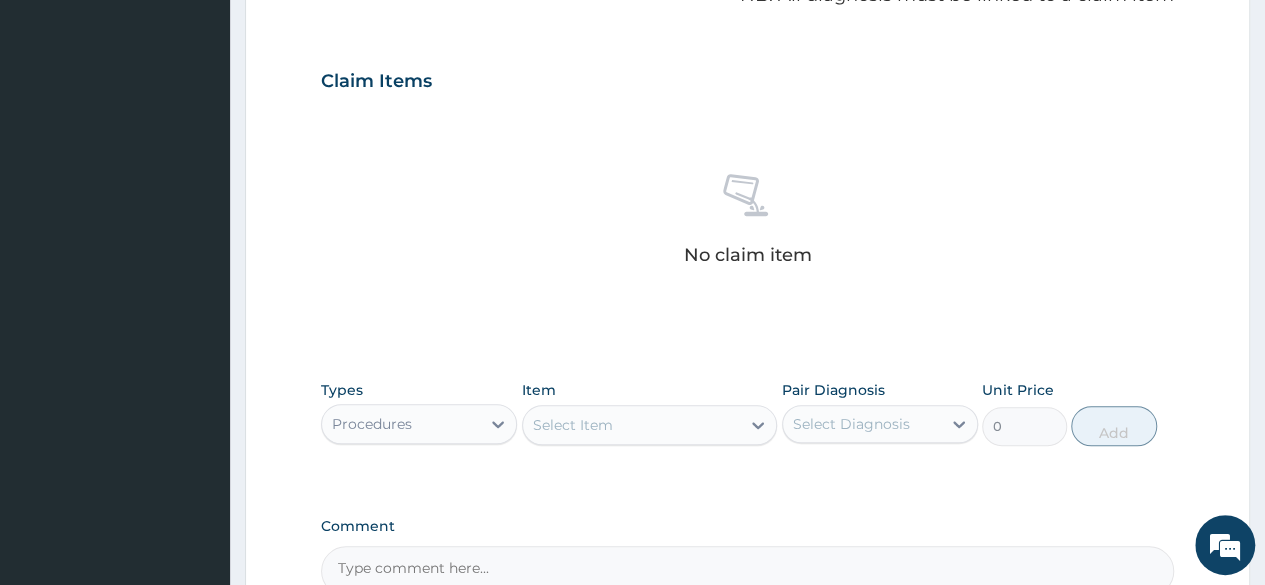 click on "Select Item" at bounding box center [632, 425] 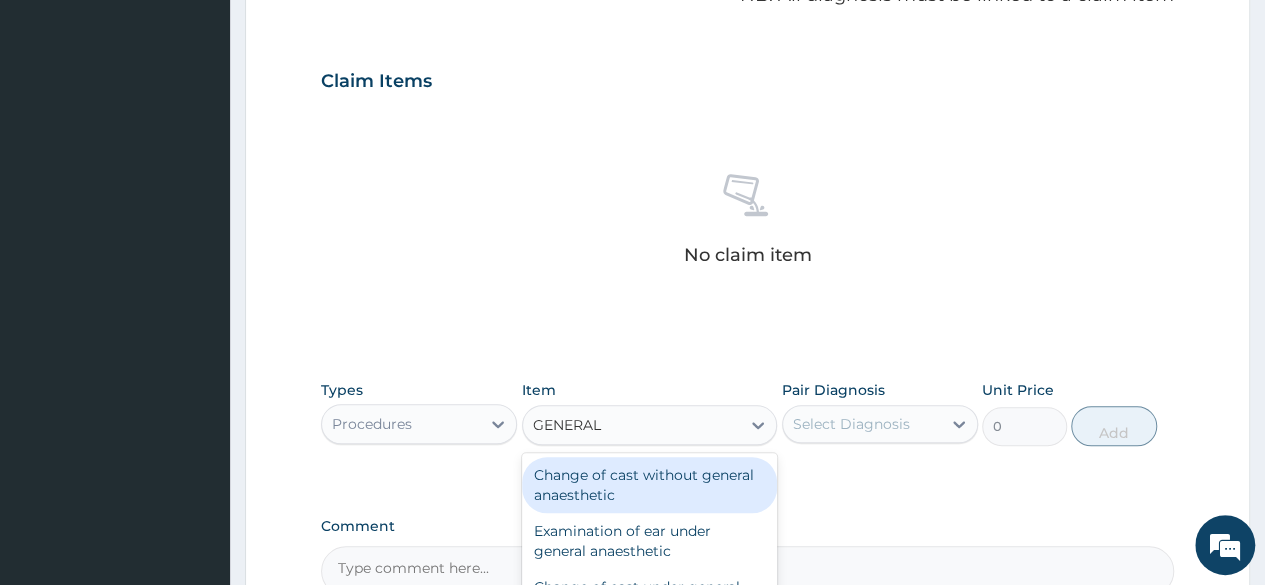 type on "GENERAL P" 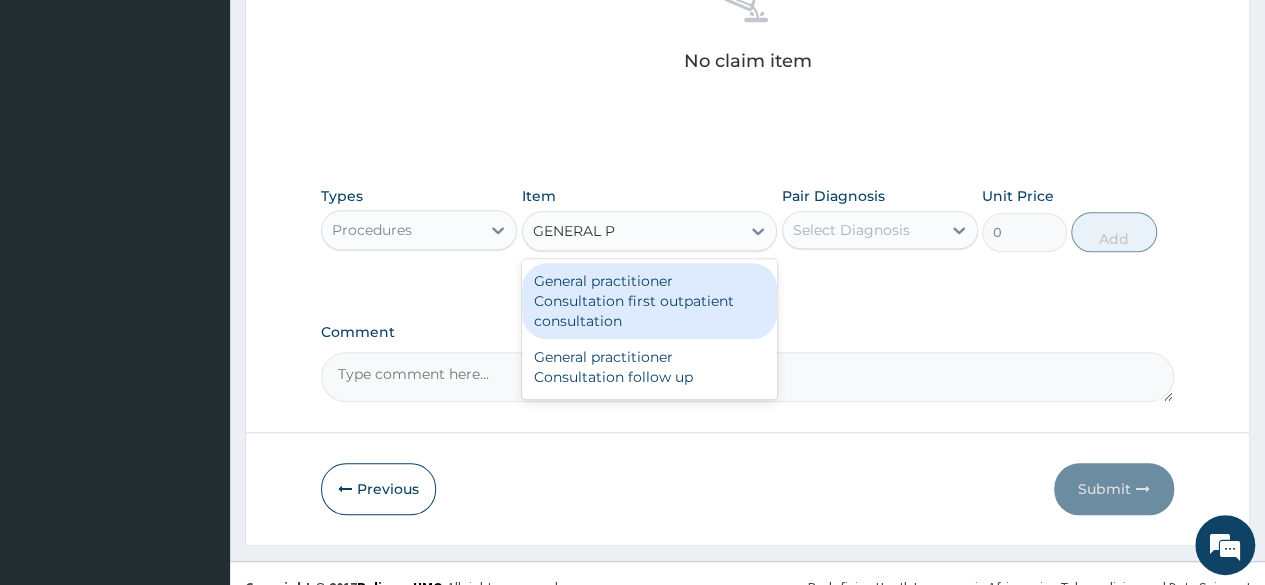 scroll, scrollTop: 853, scrollLeft: 0, axis: vertical 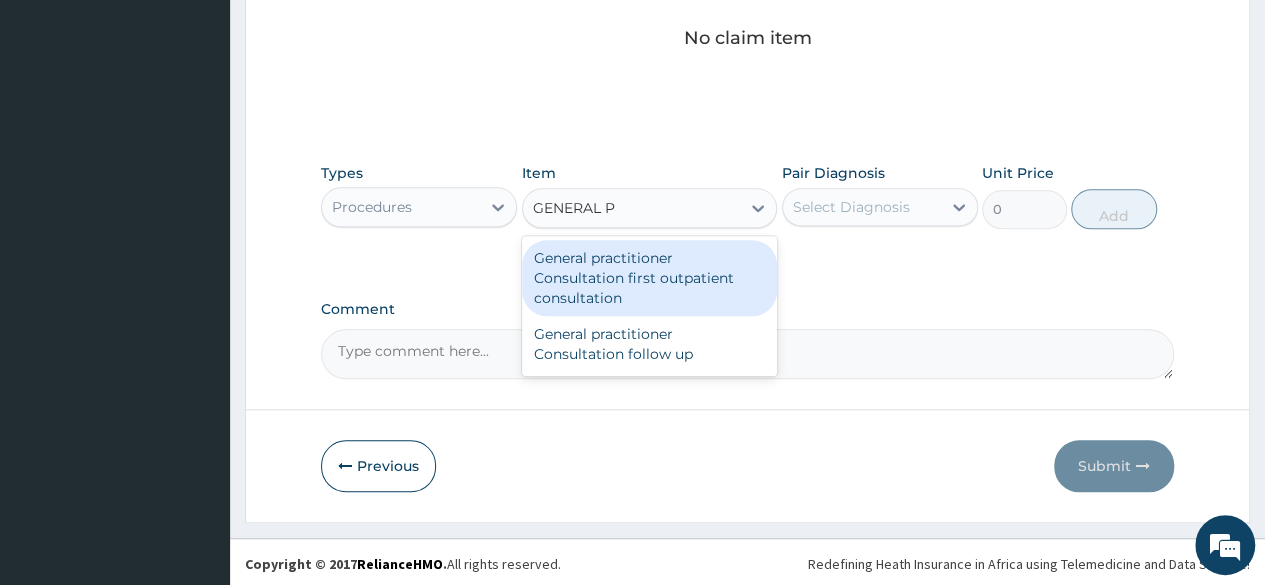 click on "General practitioner Consultation first outpatient consultation" at bounding box center (650, 278) 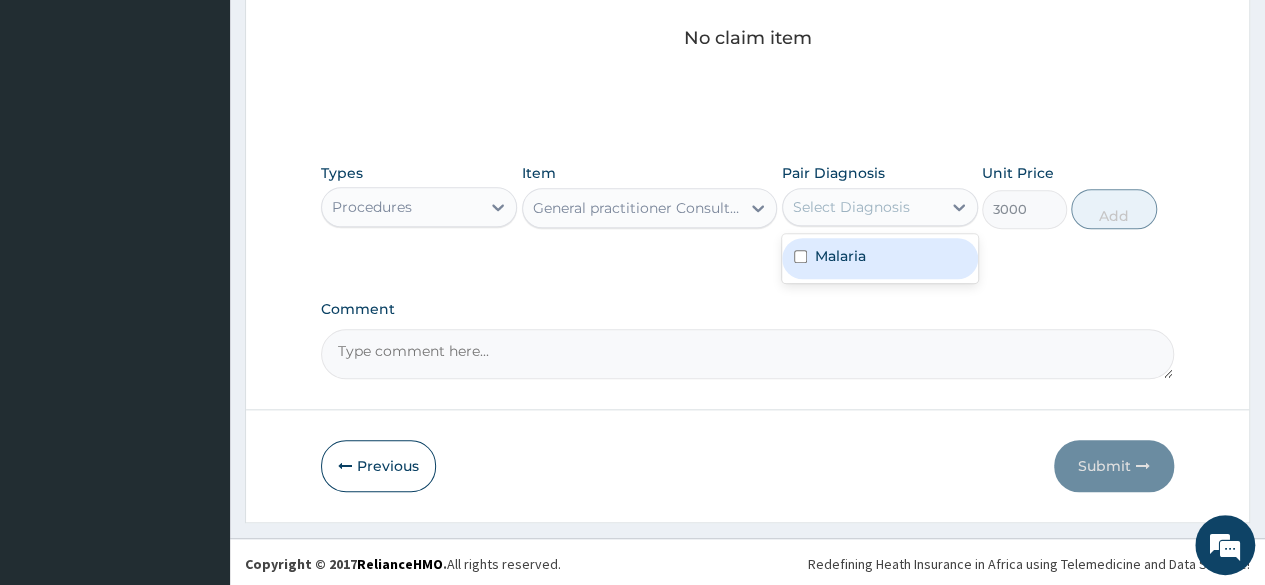 click on "Select Diagnosis" at bounding box center (862, 207) 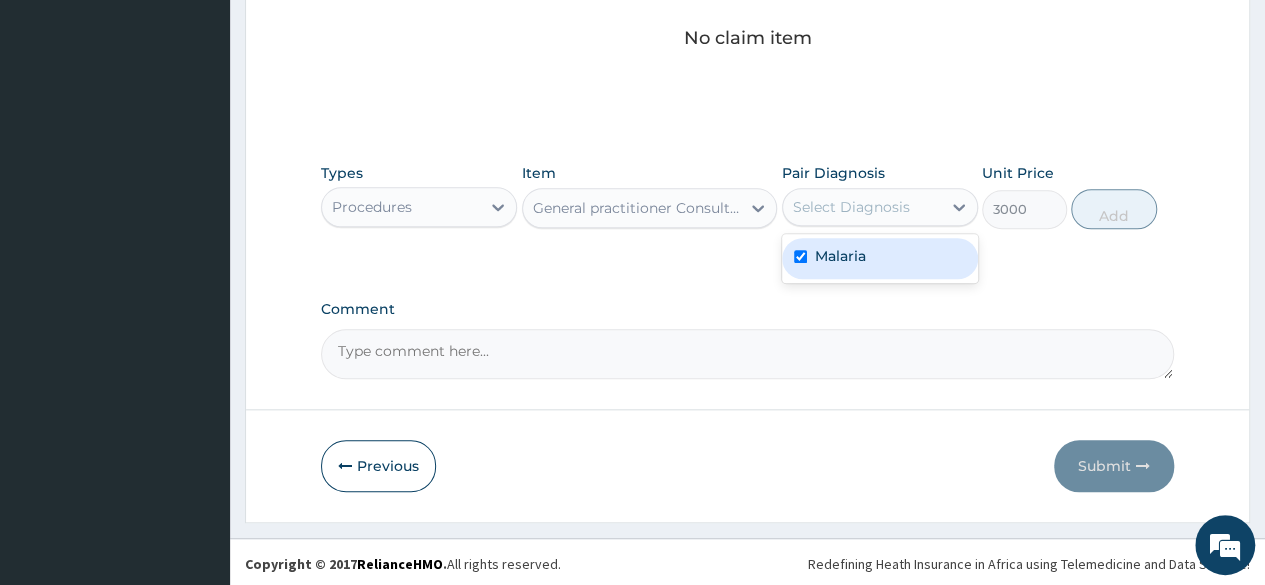 checkbox on "true" 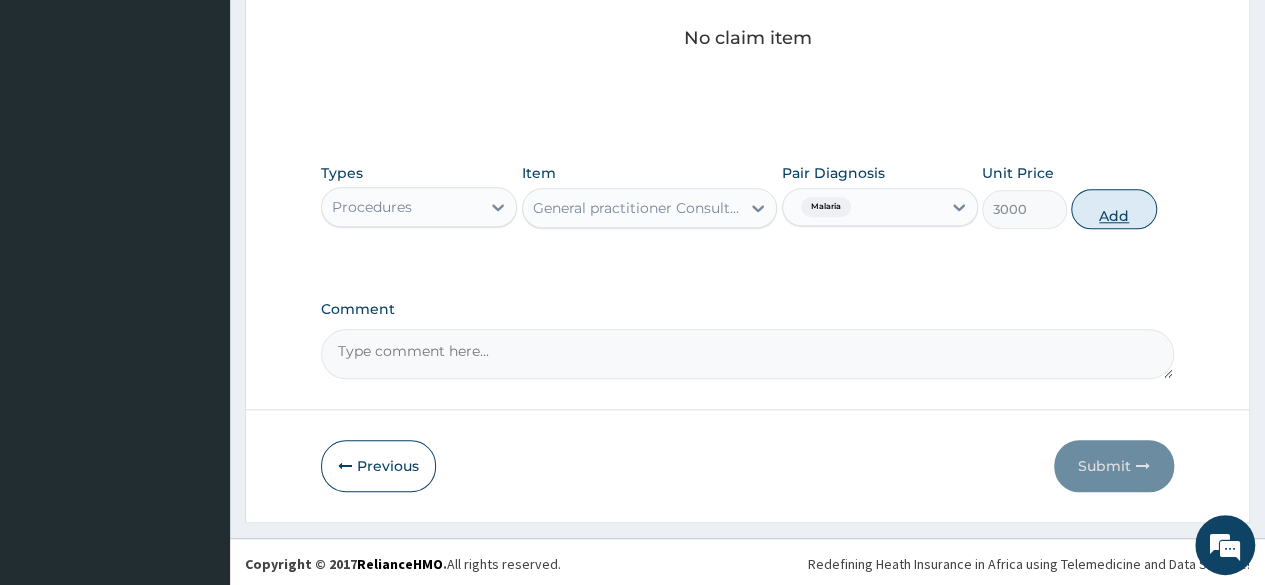 click on "Add" at bounding box center (1113, 209) 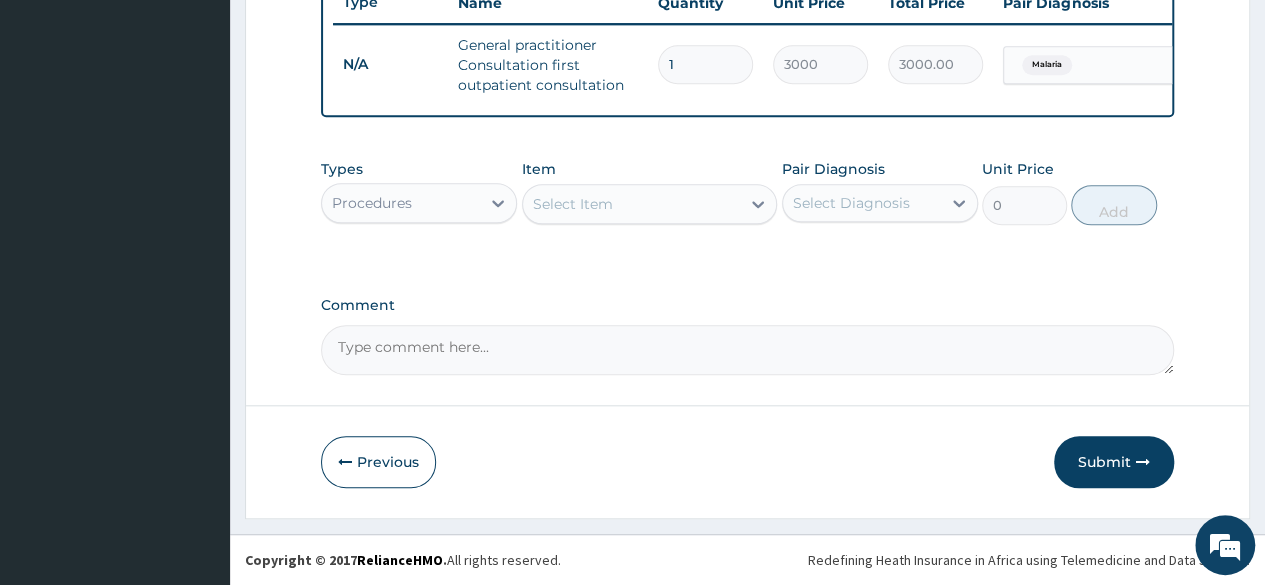 scroll, scrollTop: 272, scrollLeft: 0, axis: vertical 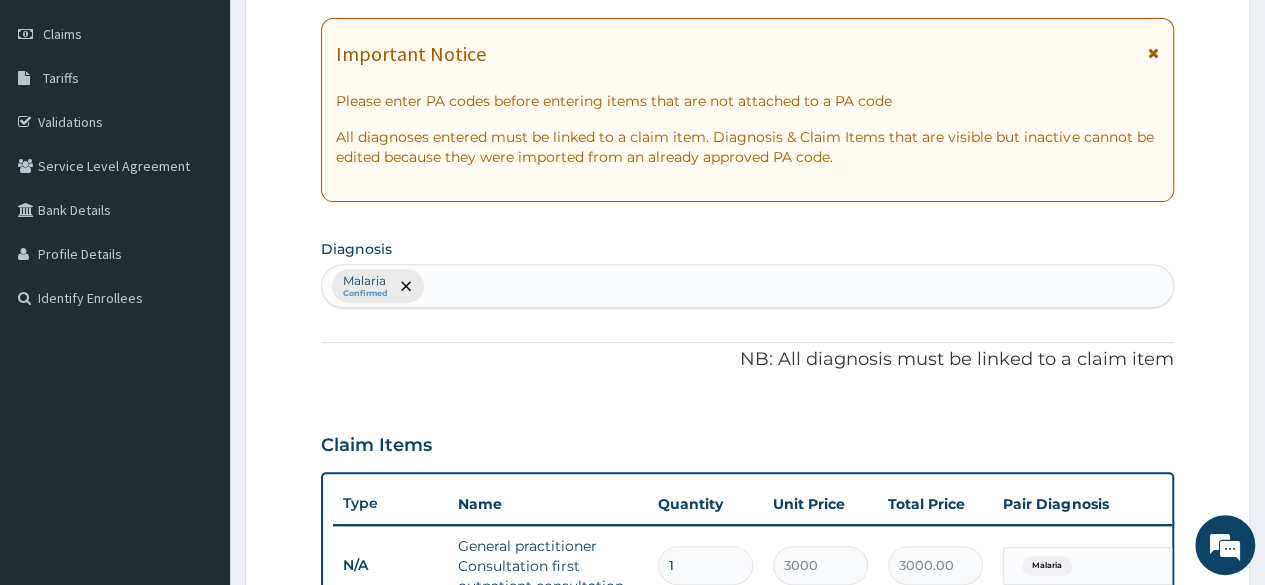 click on "Malaria Confirmed" at bounding box center [747, 286] 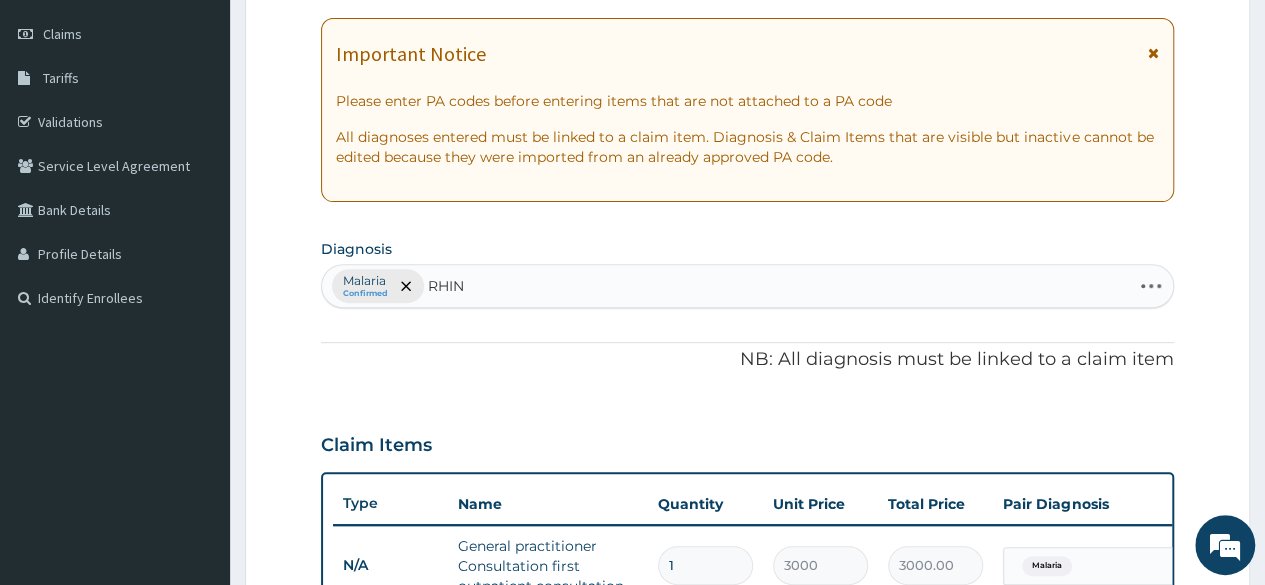 type on "RHINI" 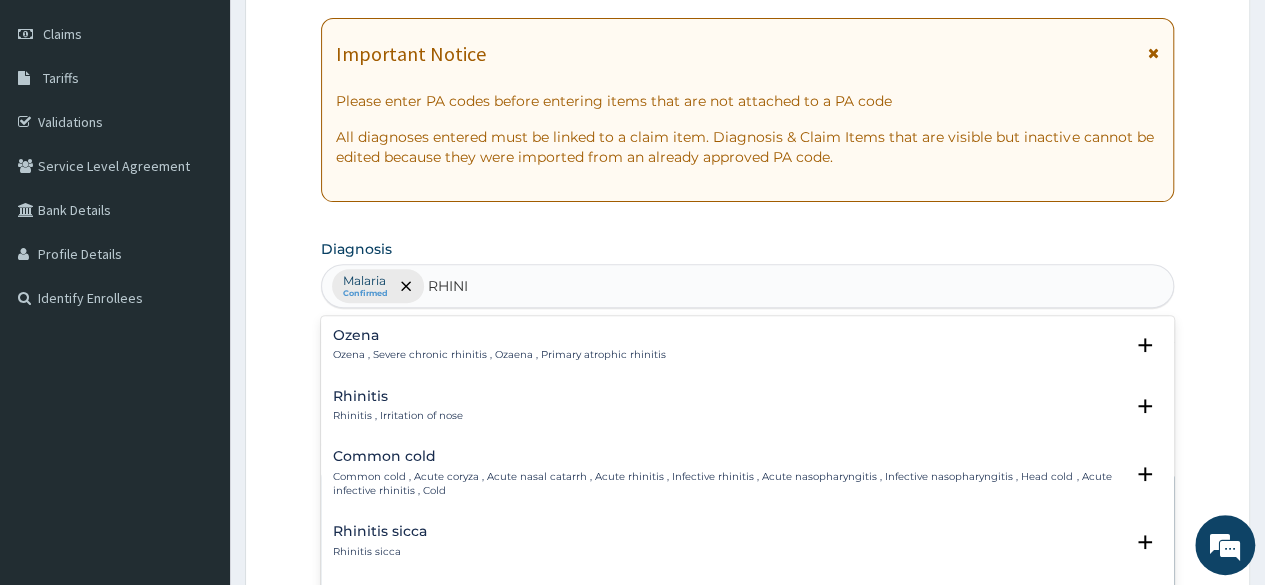 click on "Rhinitis Rhinitis , Irritation of nose" at bounding box center (398, 406) 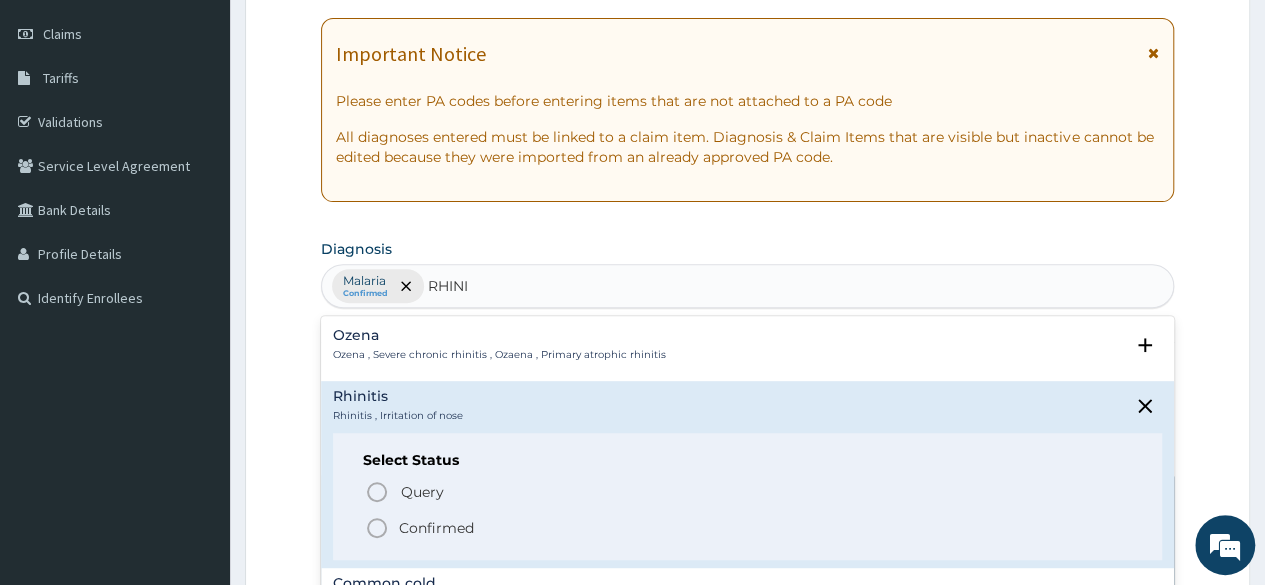 click 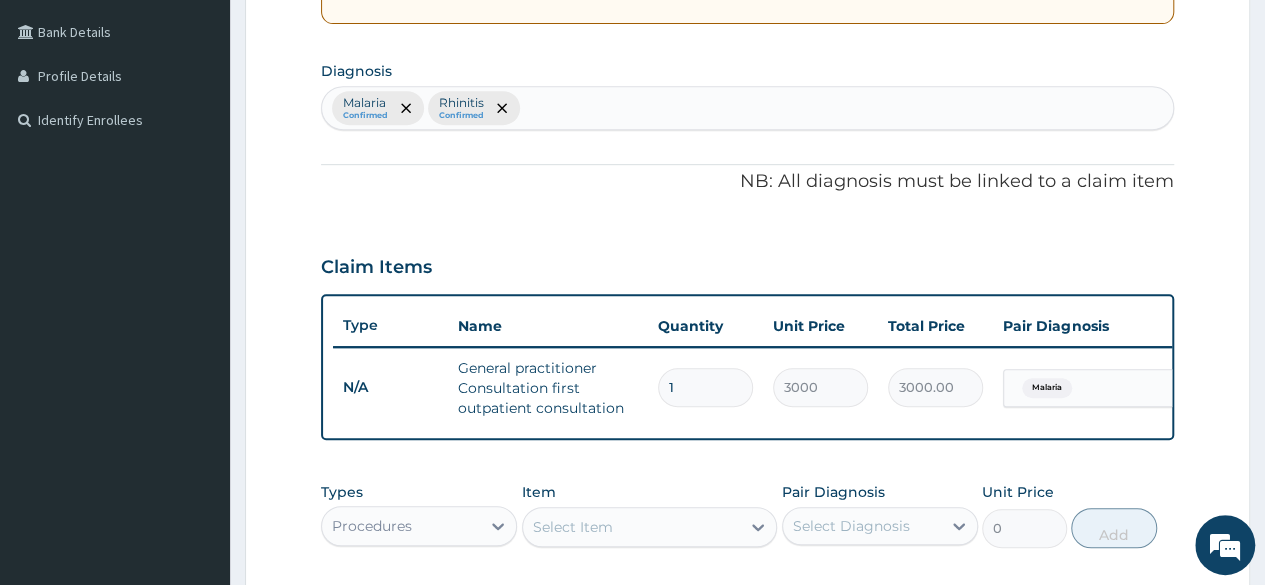 scroll, scrollTop: 460, scrollLeft: 0, axis: vertical 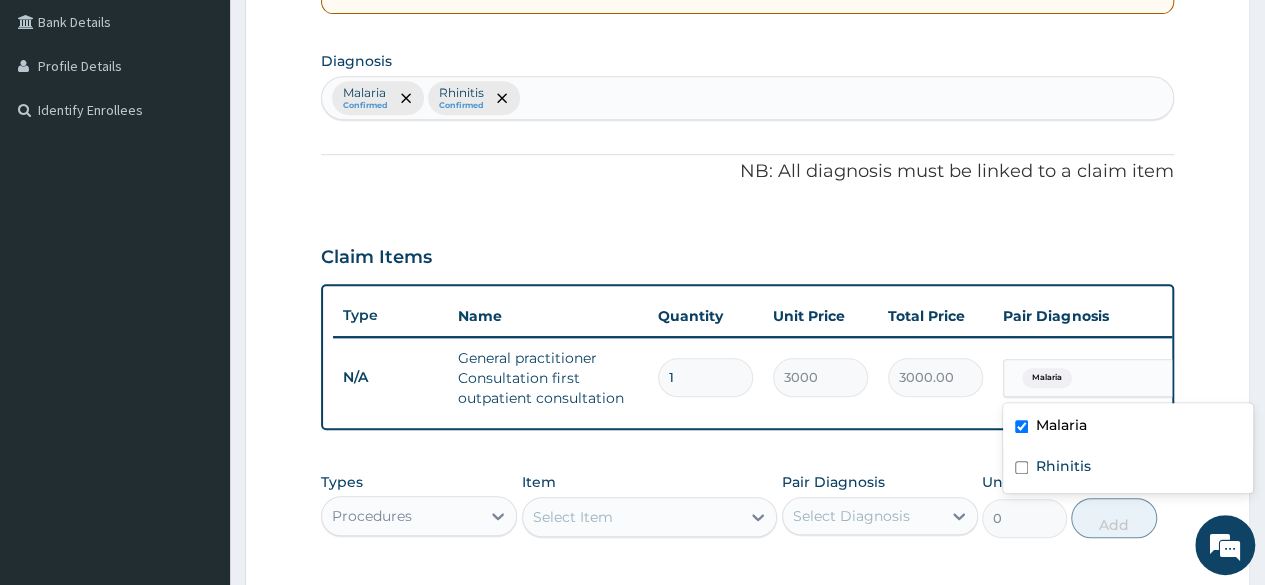 click on "Malaria" at bounding box center (1085, 378) 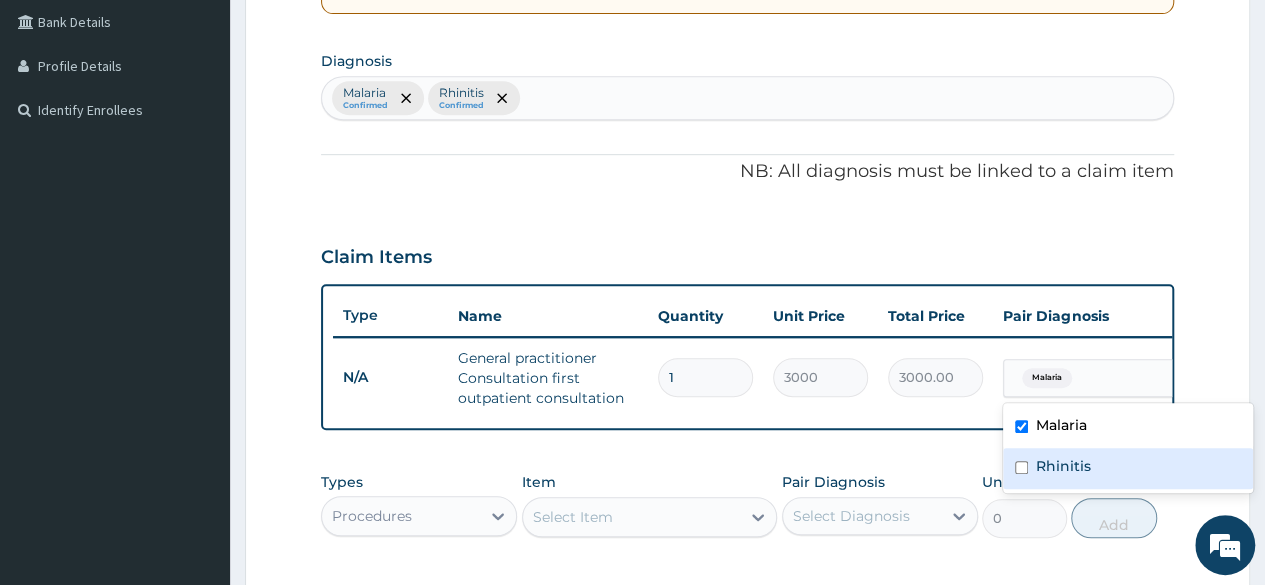 click on "Rhinitis" at bounding box center [1128, 468] 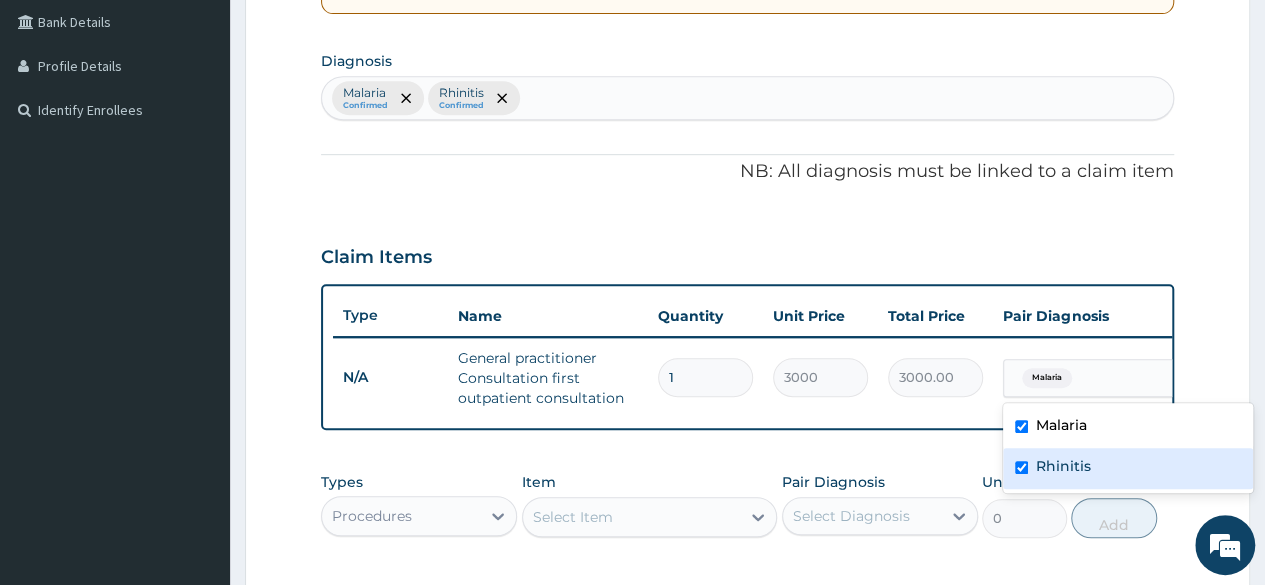 checkbox on "true" 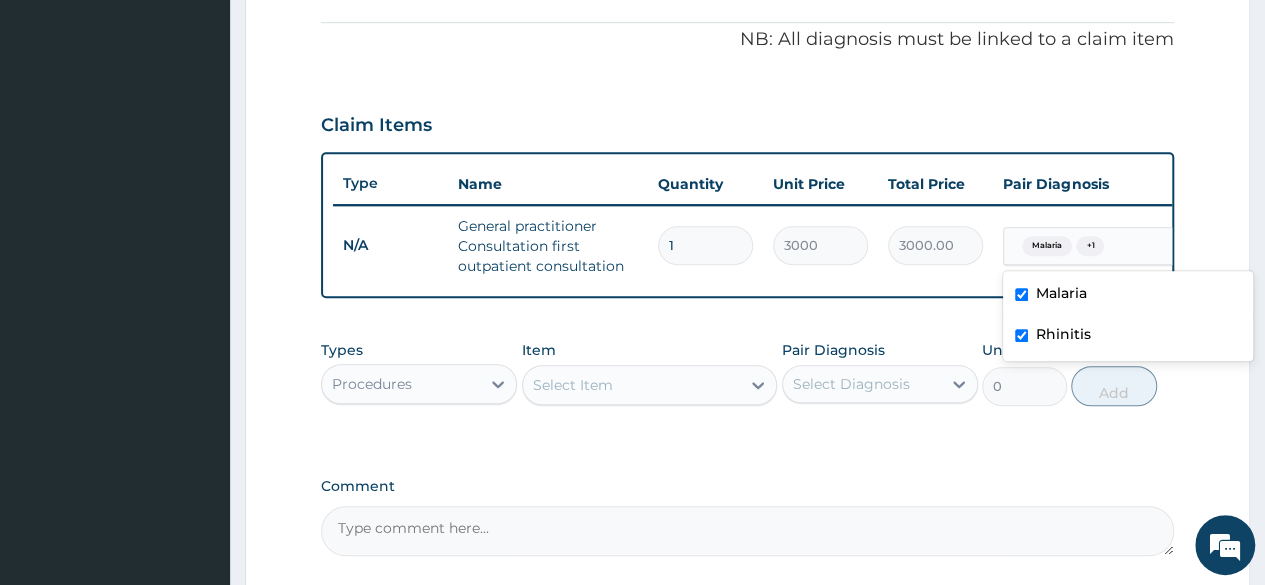 scroll, scrollTop: 720, scrollLeft: 0, axis: vertical 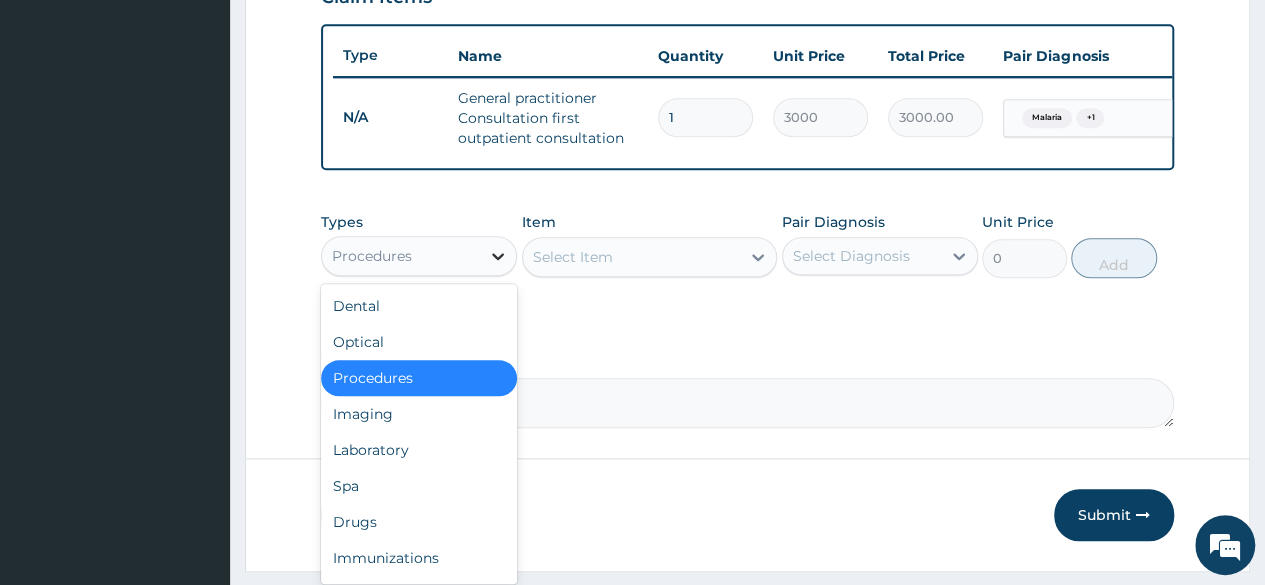 click 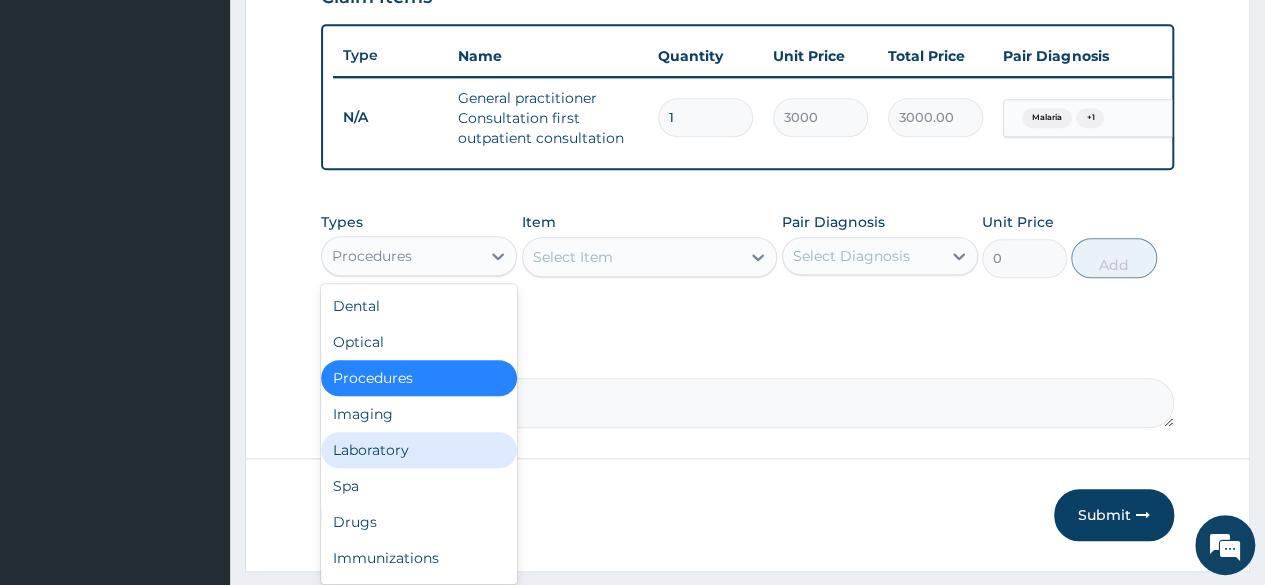 click on "Laboratory" at bounding box center (419, 450) 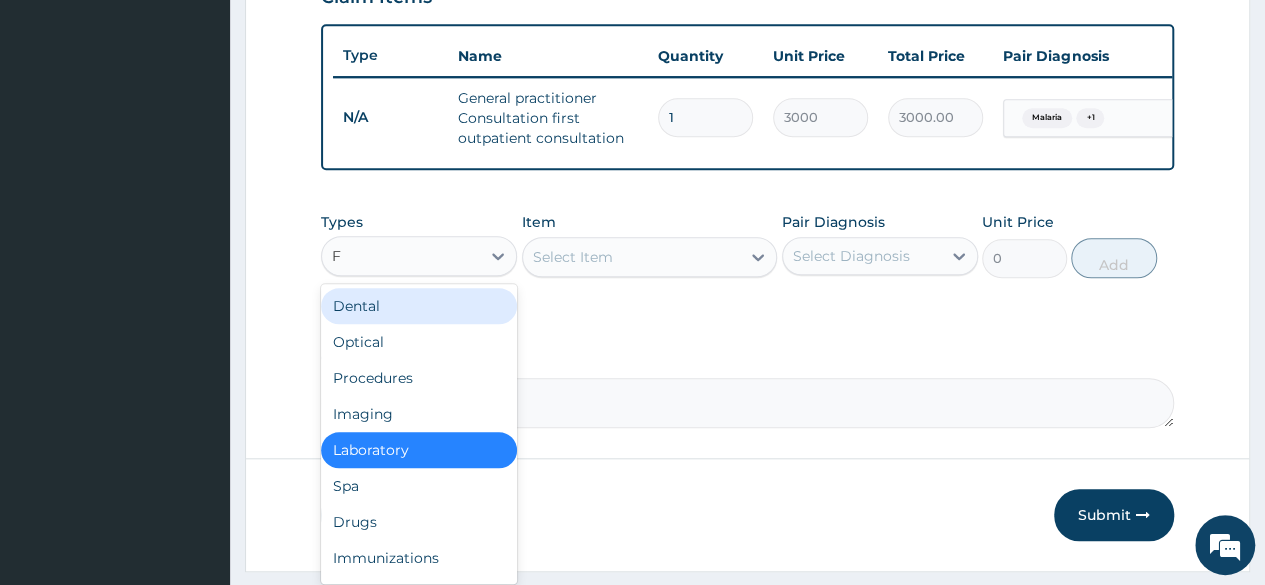 type on "F" 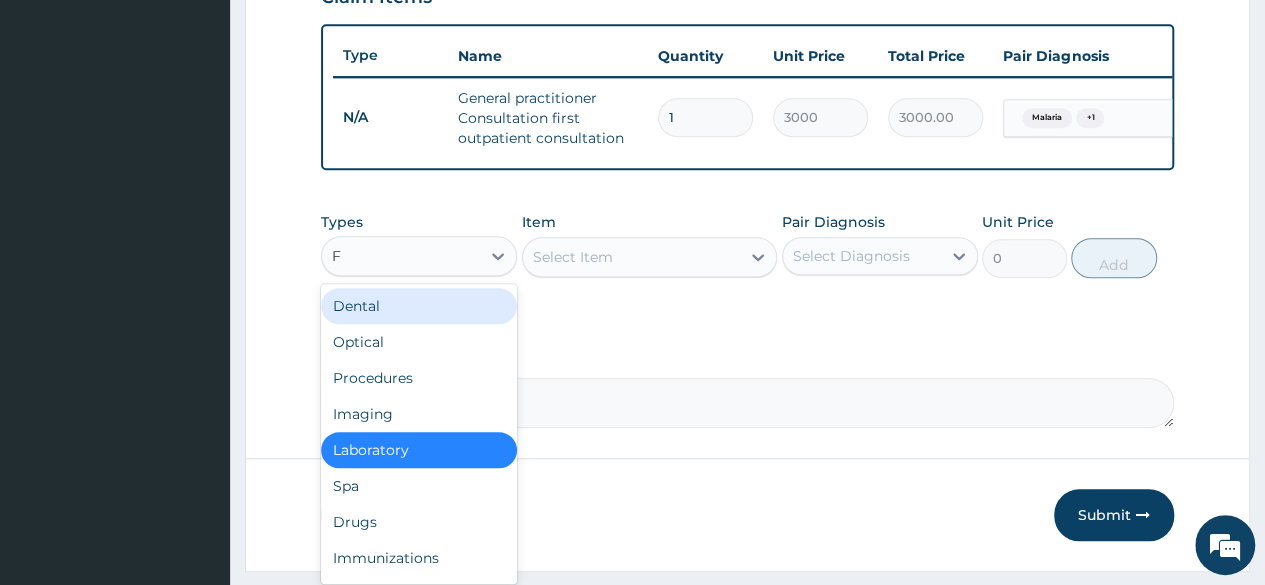 type 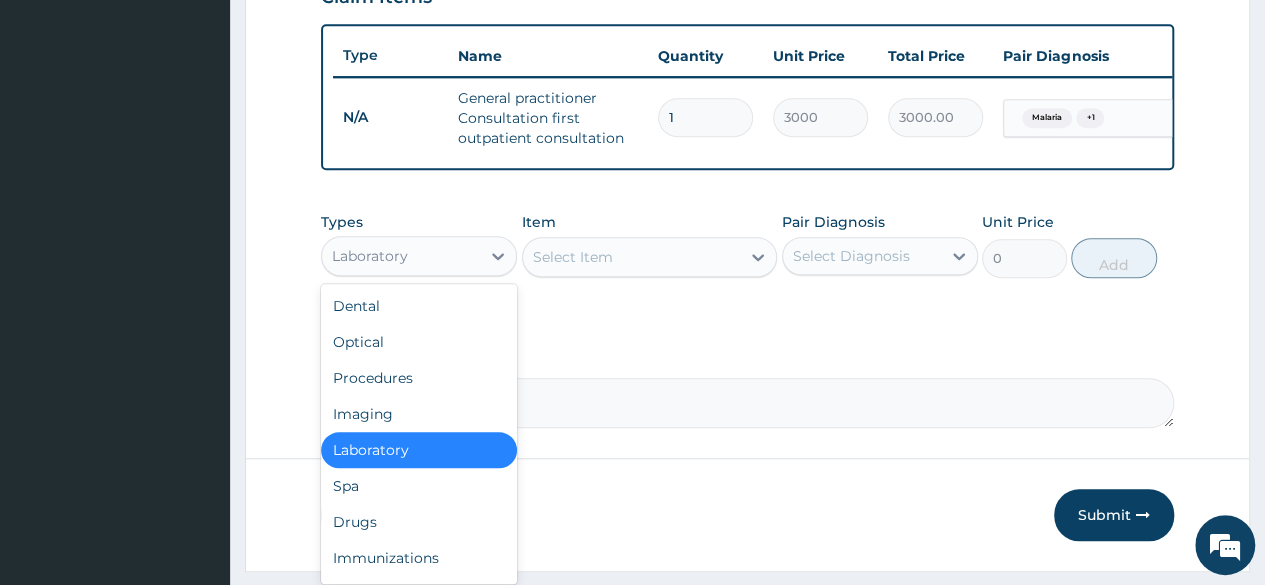 click on "Laboratory" at bounding box center [401, 256] 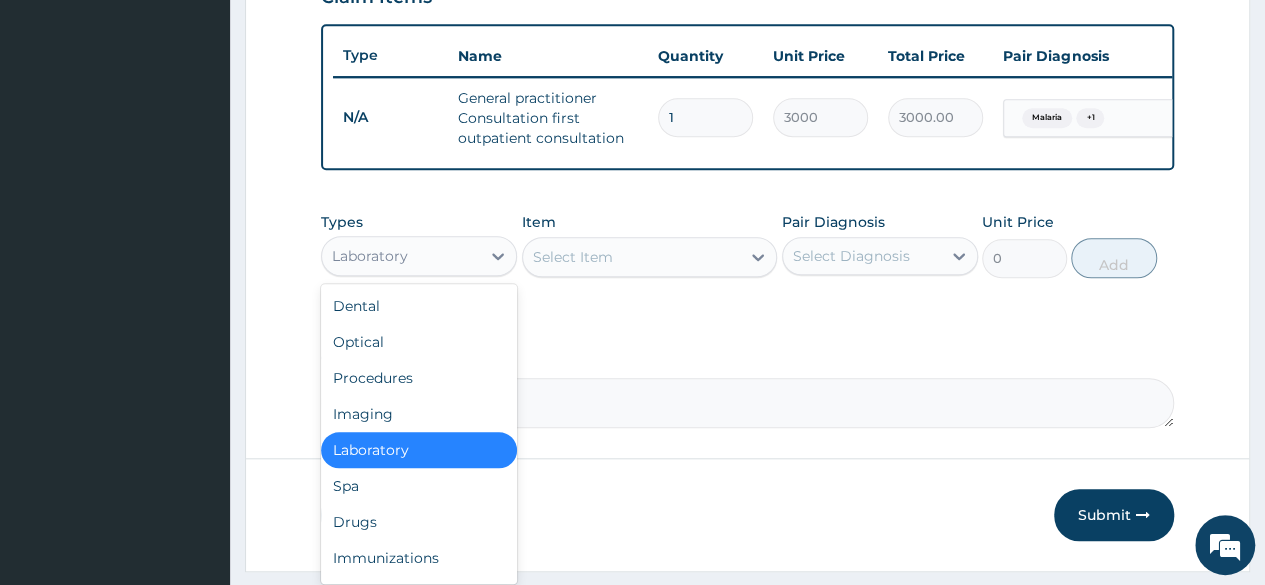 click on "Select Item" at bounding box center [573, 257] 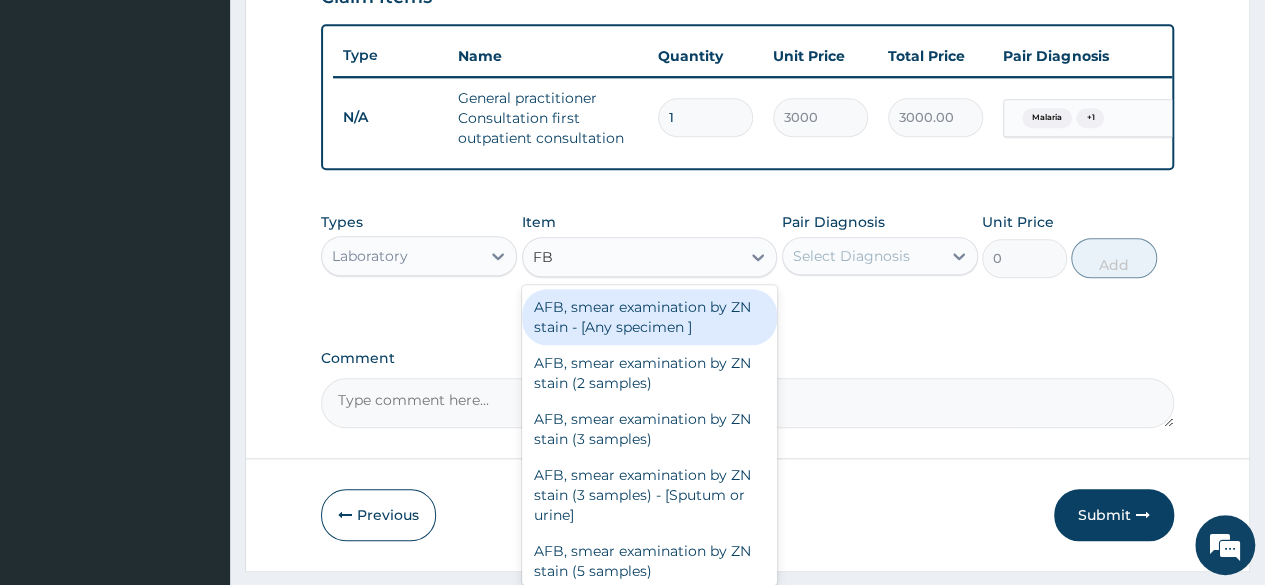 type on "FBC" 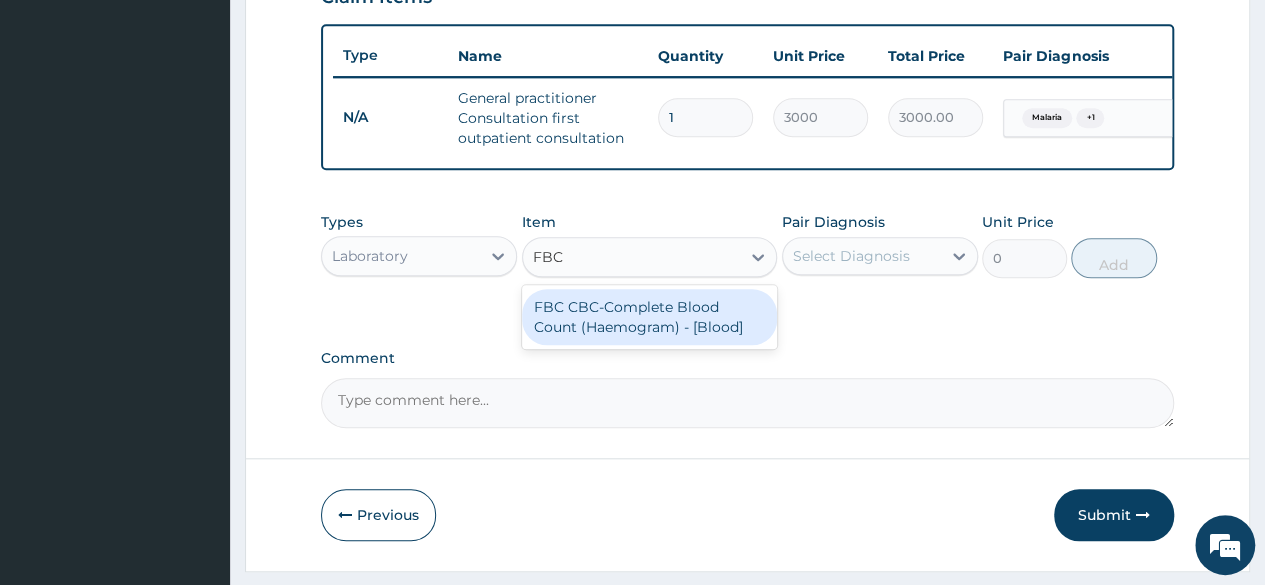 click on "FBC CBC-Complete Blood Count (Haemogram) - [Blood]" at bounding box center (650, 317) 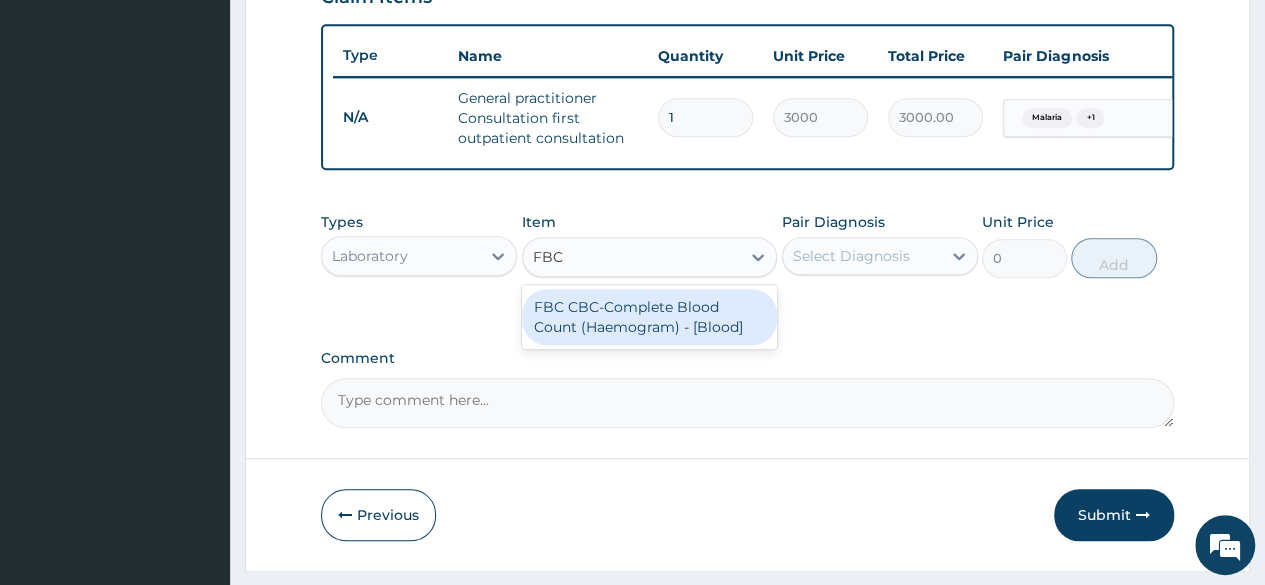 type 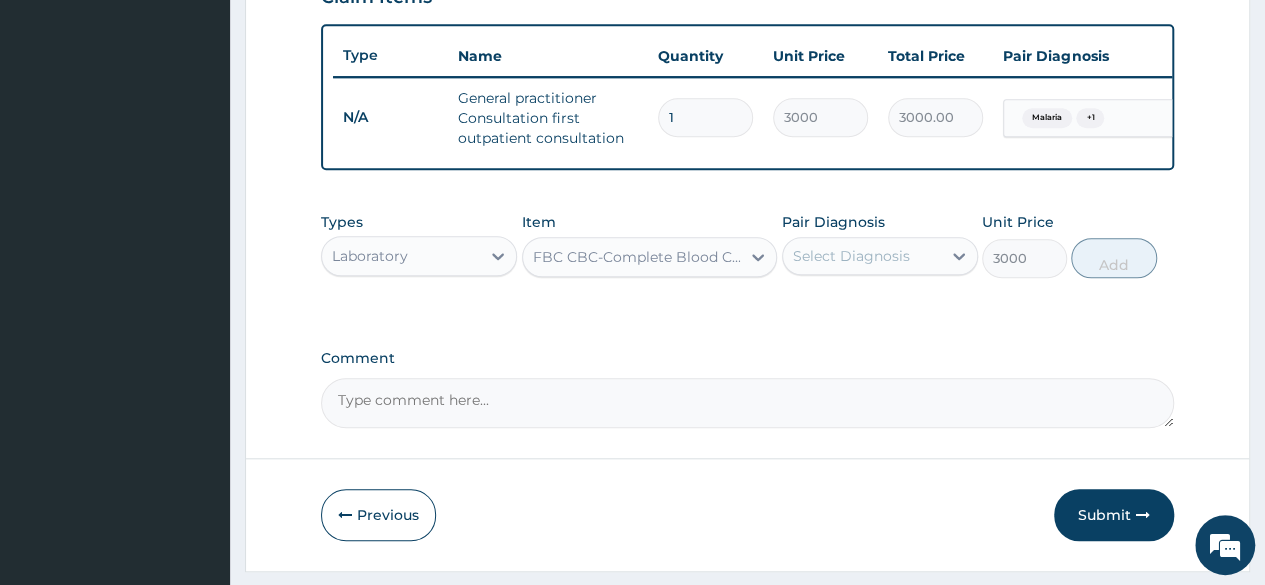 click on "PA Code / Prescription Code Enter Code(Secondary Care Only) Encounter Date 29-07-2025 Important Notice Please enter PA codes before entering items that are not attached to a PA code   All diagnoses entered must be linked to a claim item. Diagnosis & Claim Items that are visible but inactive cannot be edited because they were imported from an already approved PA code. Diagnosis Malaria Confirmed Rhinitis Confirmed NB: All diagnosis must be linked to a claim item Claim Items Type Name Quantity Unit Price Total Price Pair Diagnosis Actions N/A General practitioner Consultation first outpatient consultation 1 3000 3000.00 Malaria  + 1 Delete Types Laboratory Item FBC CBC-Complete Blood Count (Haemogram) - [Blood] Pair Diagnosis Select Diagnosis Unit Price 3000 Add Comment" at bounding box center [747, -51] 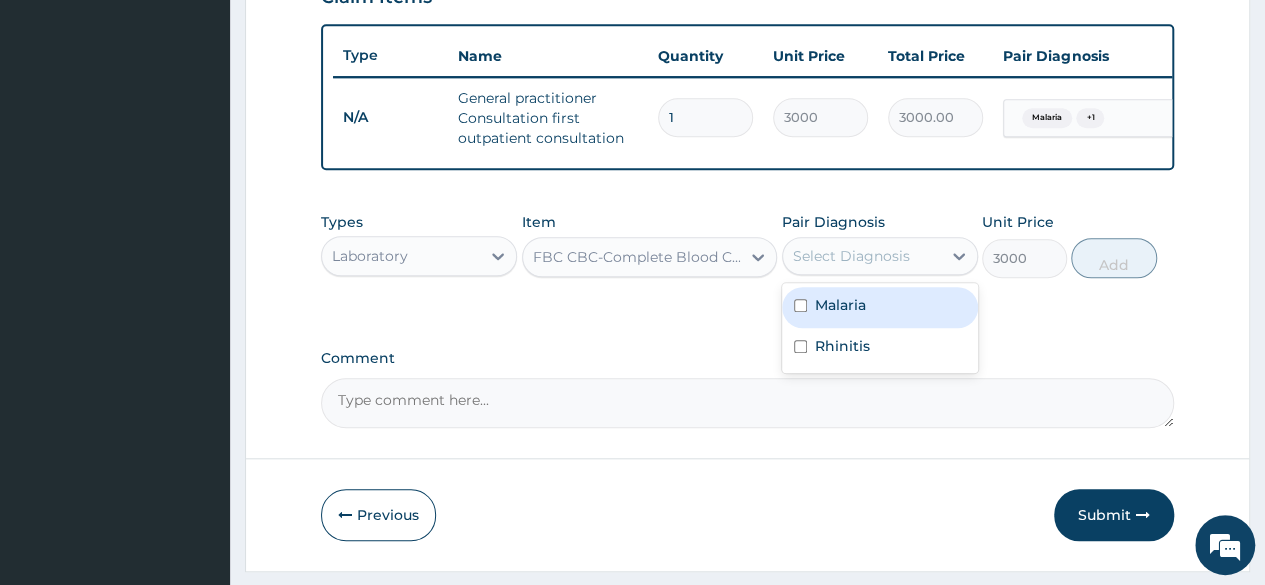 click on "Select Diagnosis" at bounding box center [862, 256] 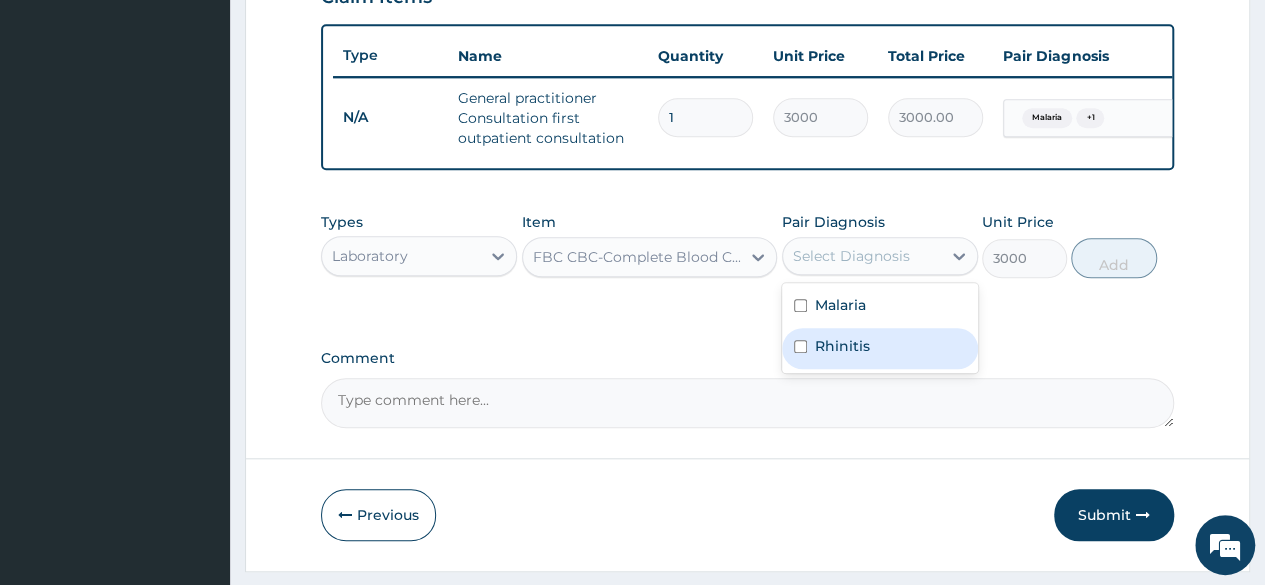 click on "Rhinitis" at bounding box center [880, 348] 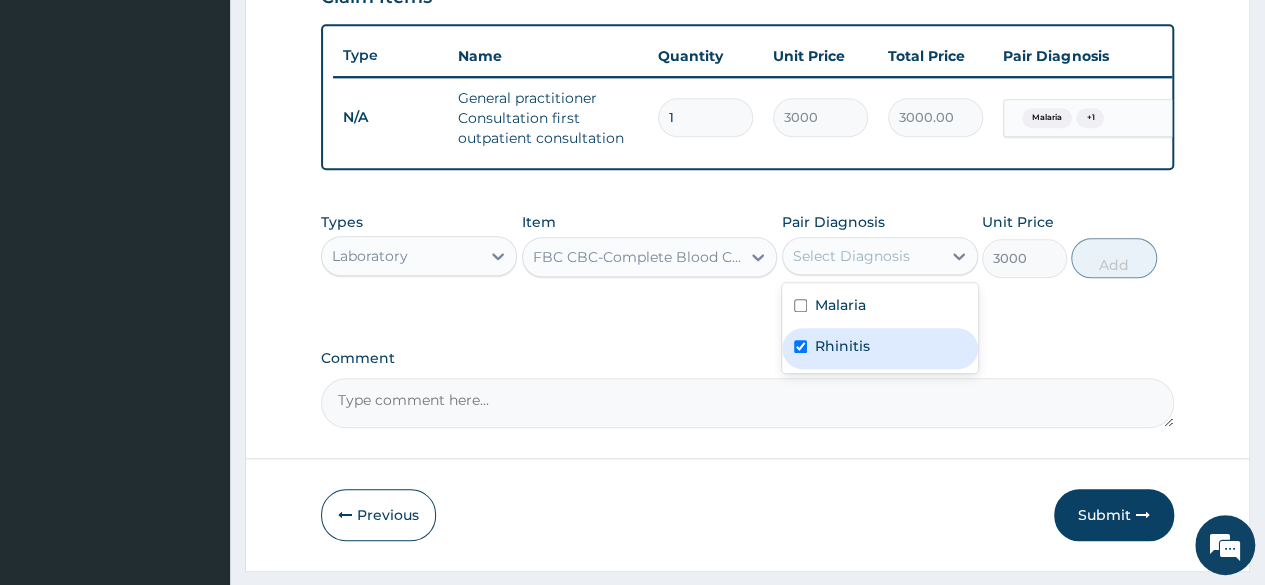 checkbox on "true" 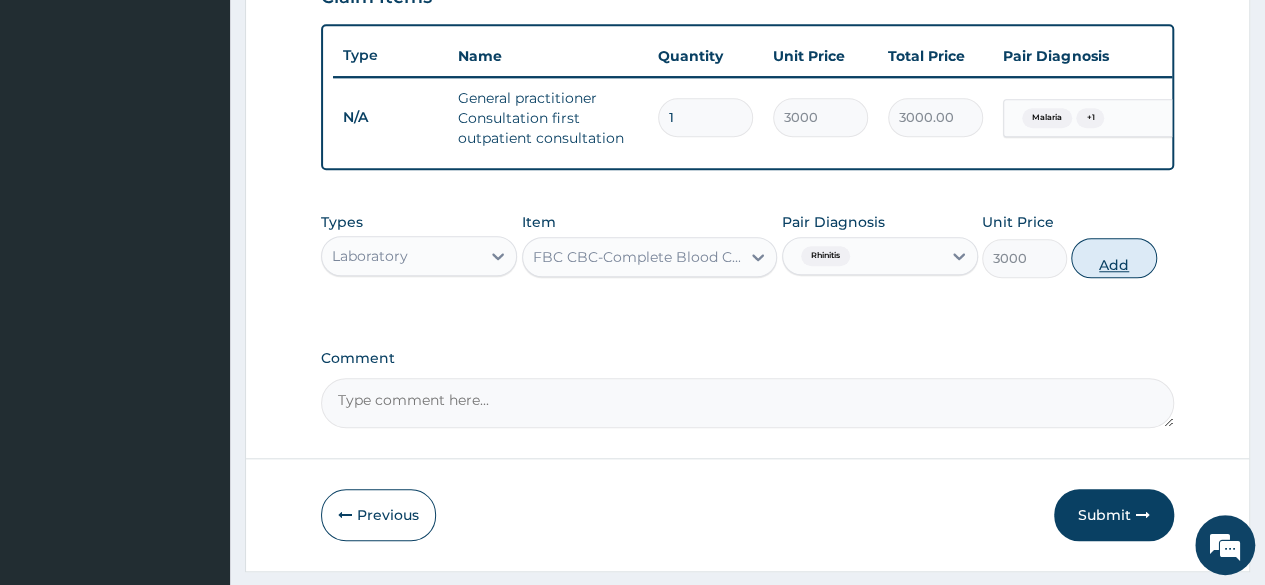 click on "Add" at bounding box center [1113, 258] 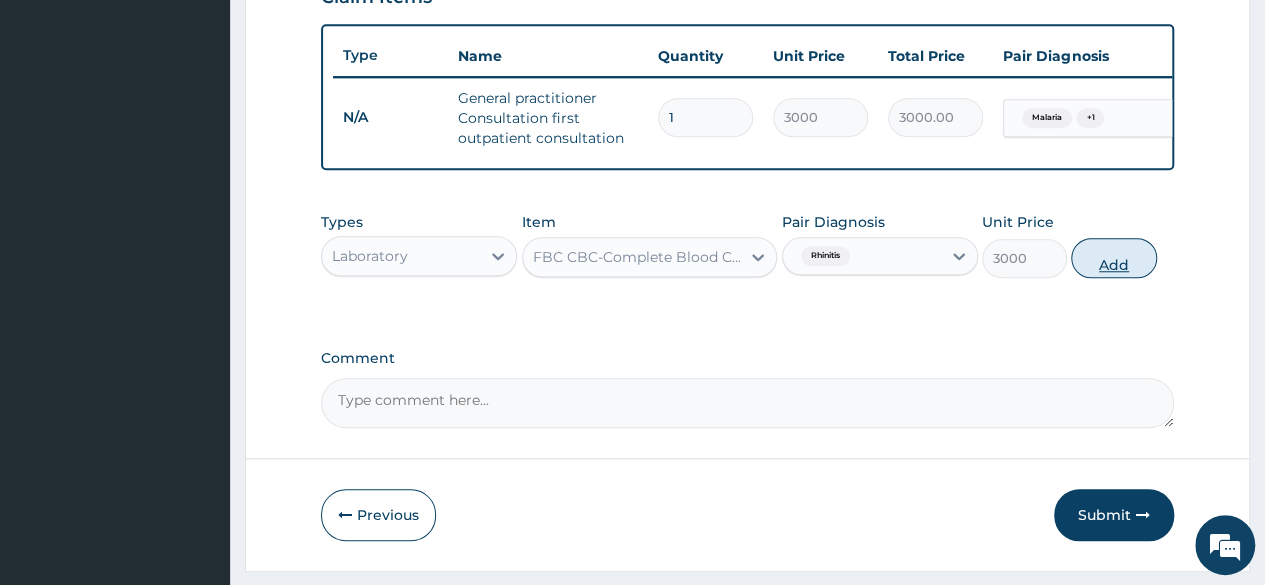 type on "0" 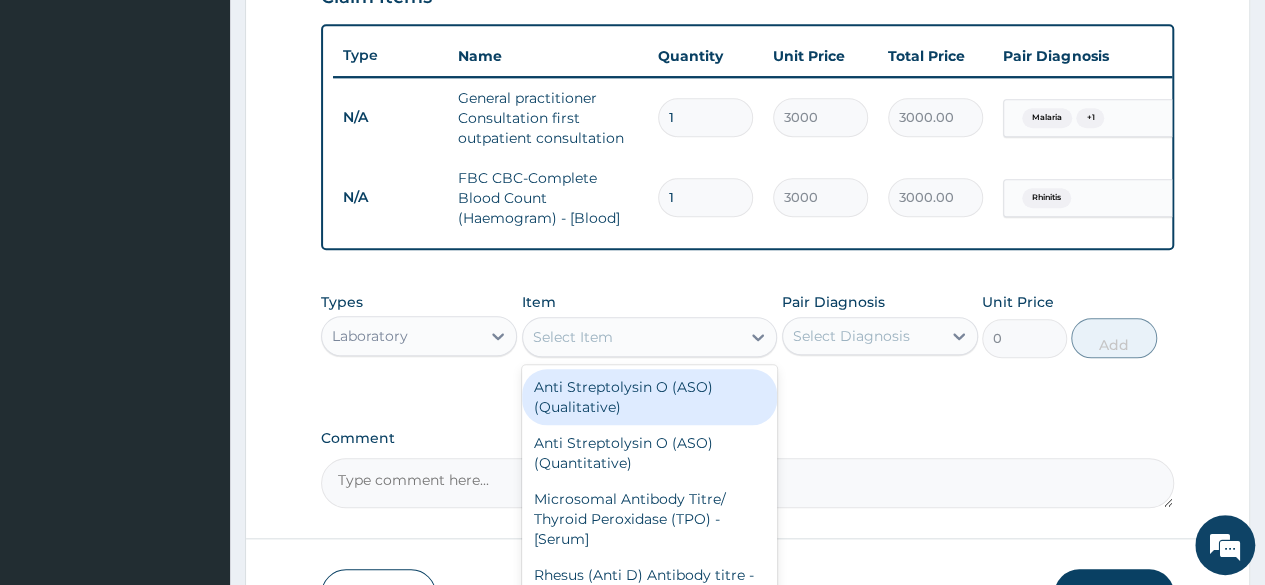 click on "Select Item" at bounding box center (632, 337) 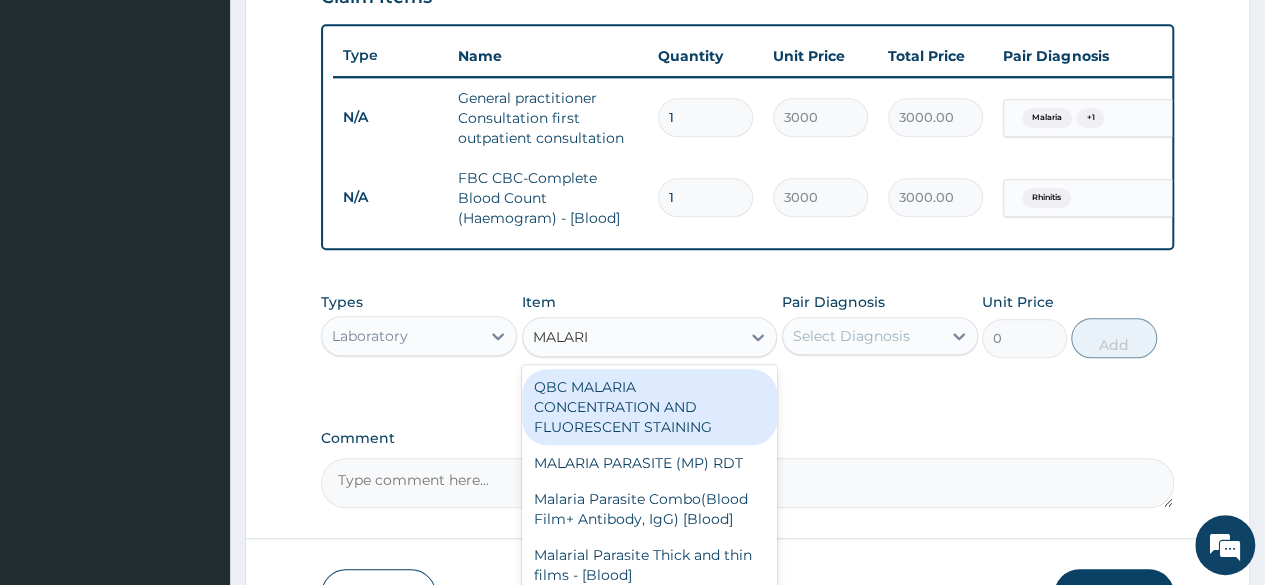 type on "MALARIA" 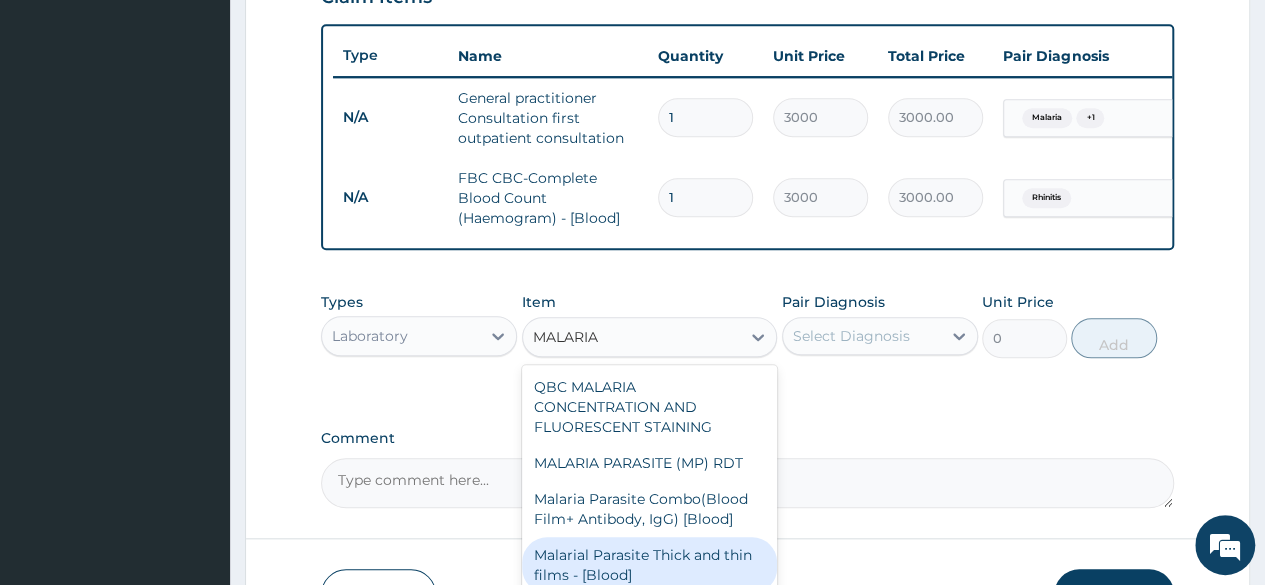 click on "Malarial Parasite Thick and thin films - [Blood]" at bounding box center (650, 565) 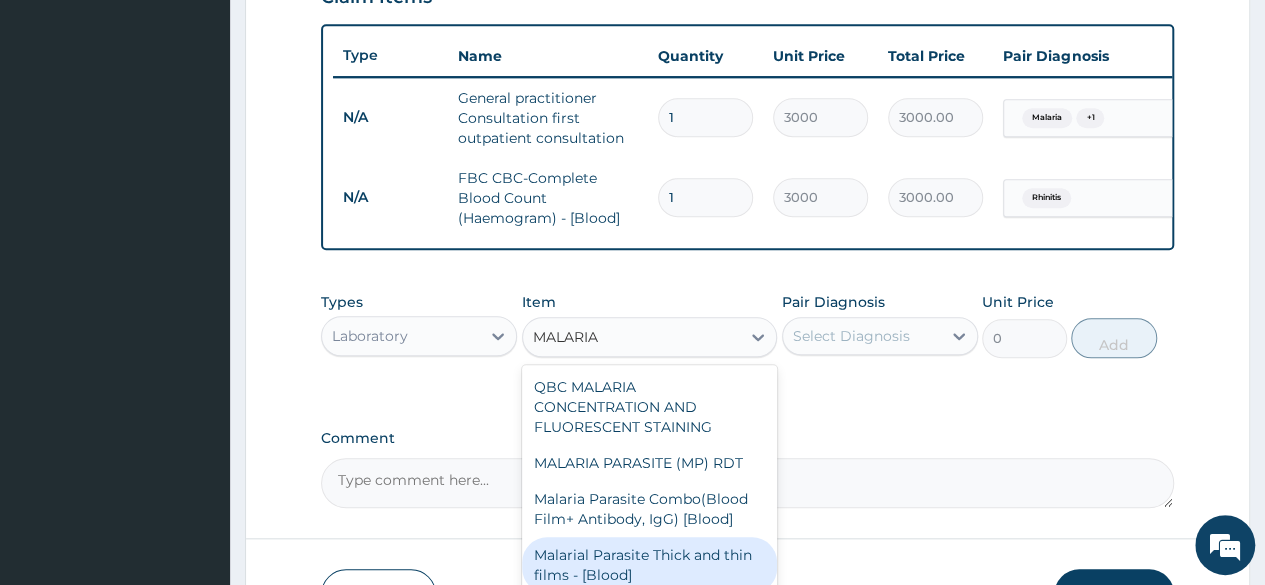 type 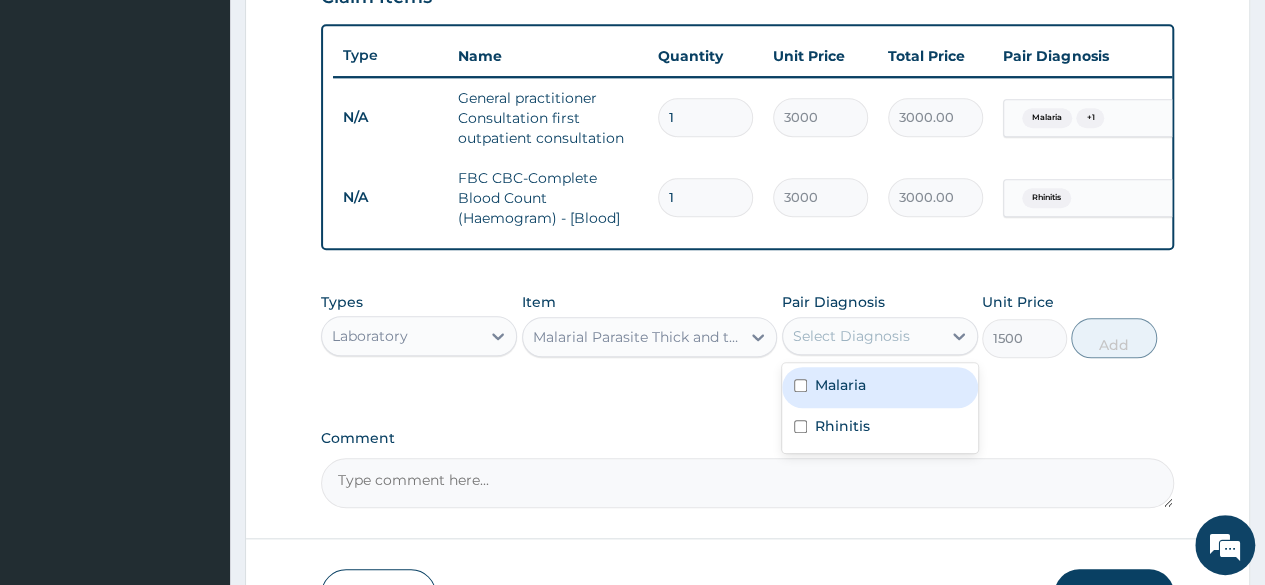 click on "Select Diagnosis" at bounding box center [880, 336] 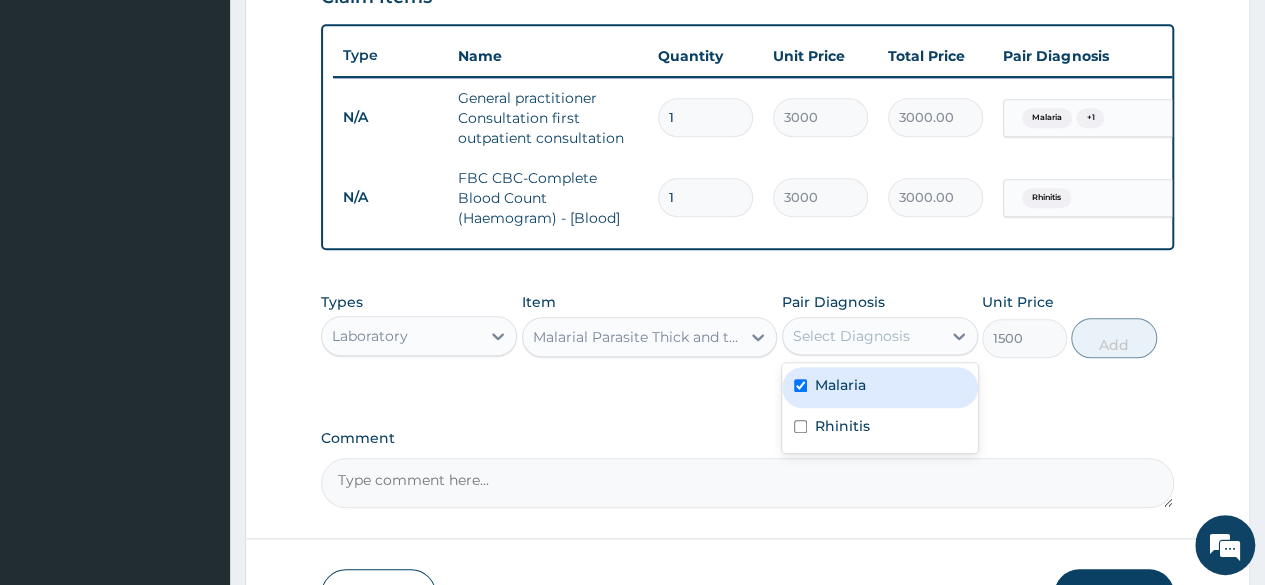 checkbox on "true" 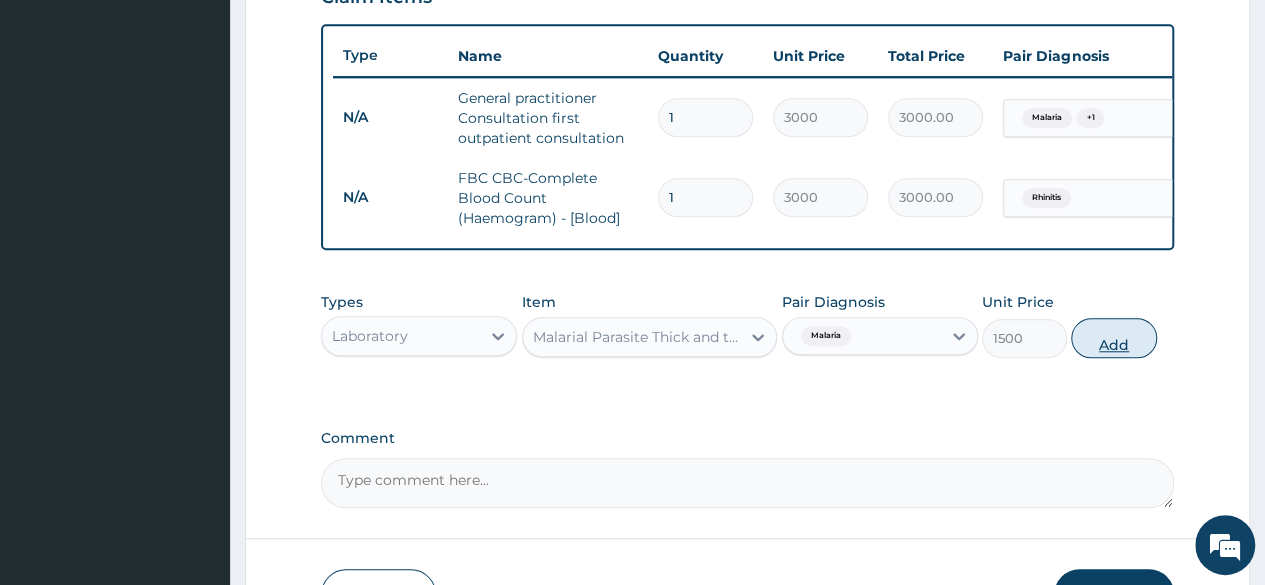 click on "Add" at bounding box center (1113, 338) 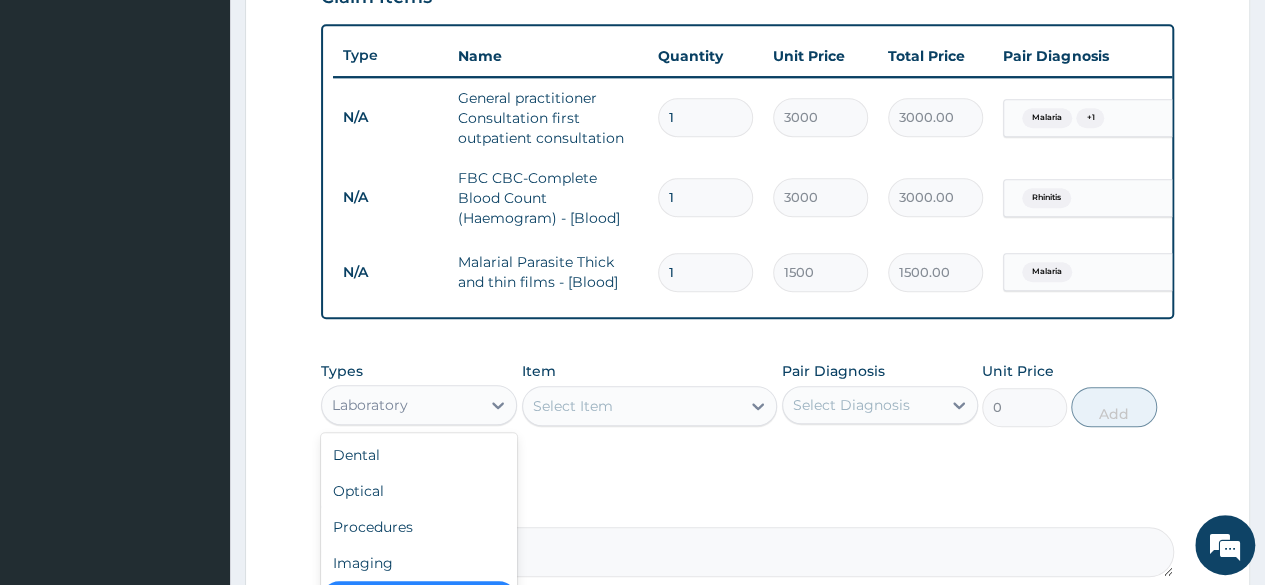 click on "Laboratory" at bounding box center (401, 405) 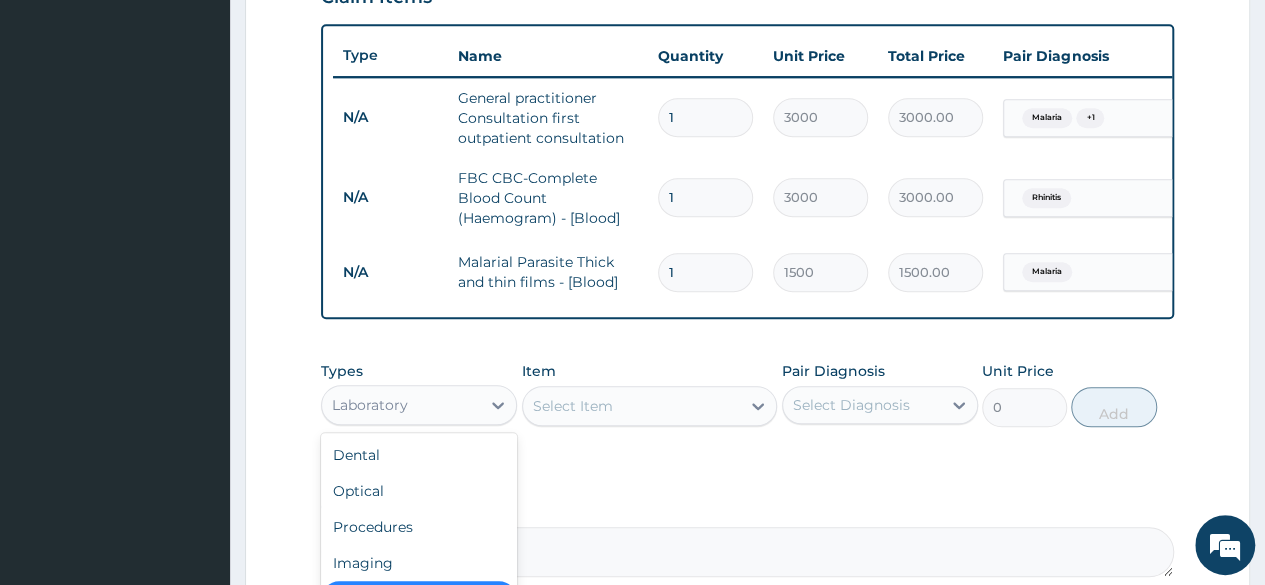 scroll, scrollTop: 934, scrollLeft: 0, axis: vertical 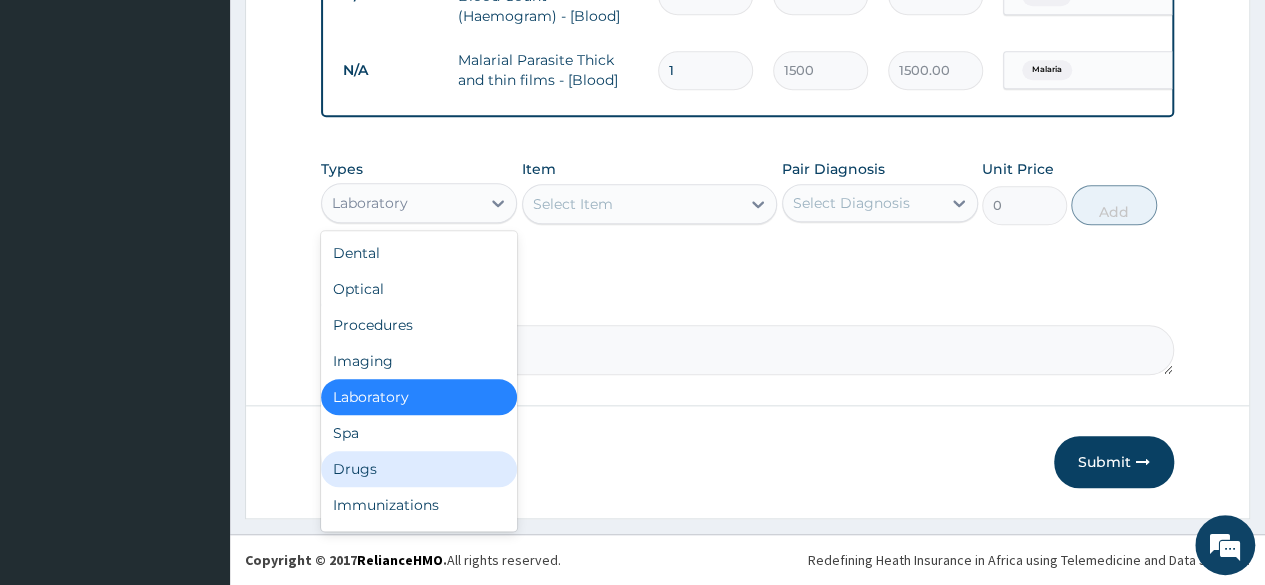 click on "Drugs" at bounding box center [419, 469] 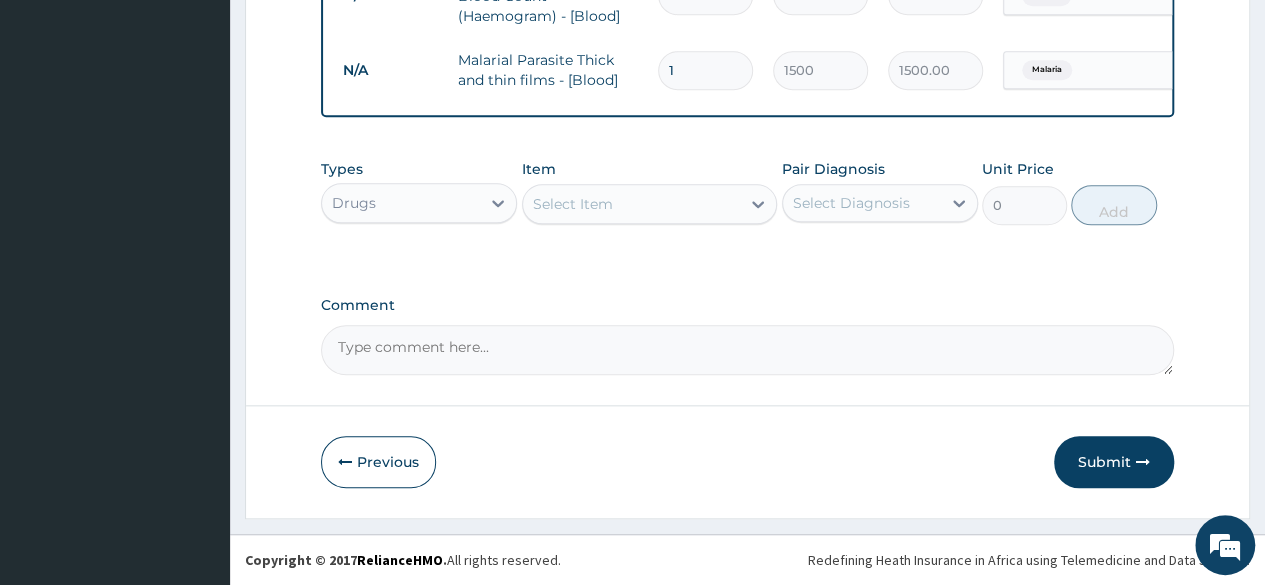 click on "Select Item" at bounding box center (573, 204) 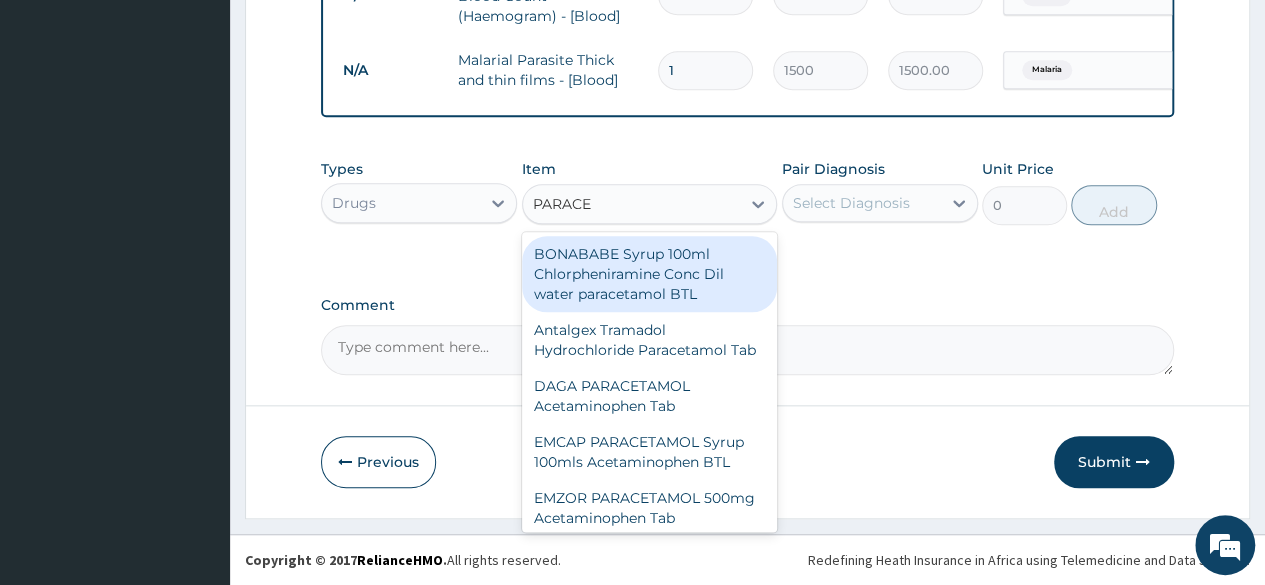 type on "PARACET" 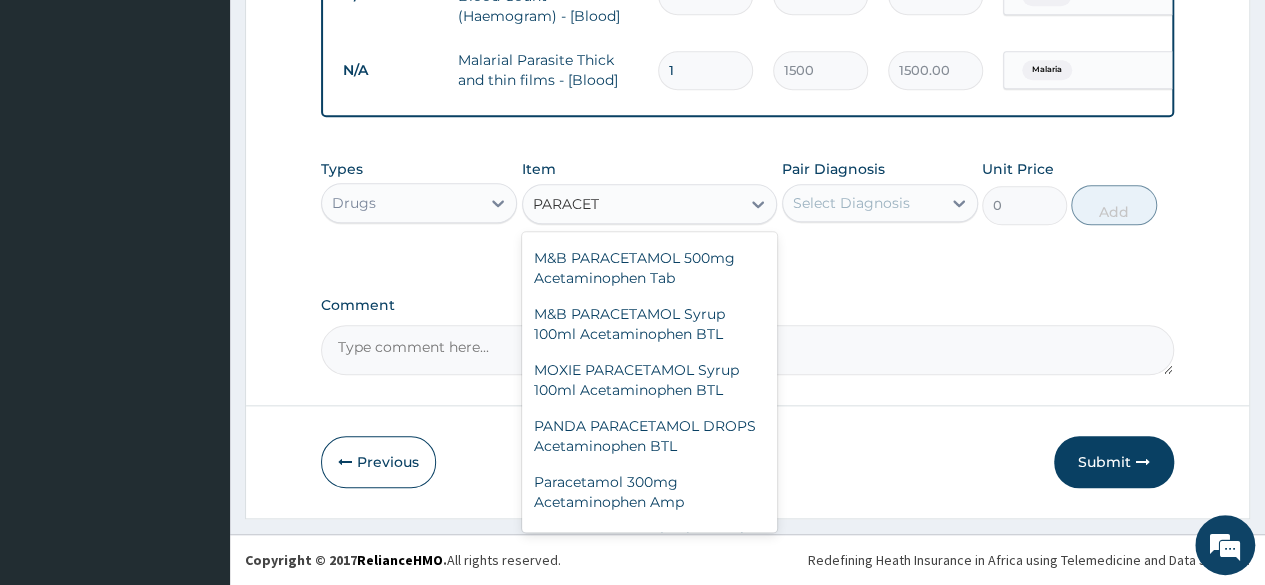 scroll, scrollTop: 546, scrollLeft: 0, axis: vertical 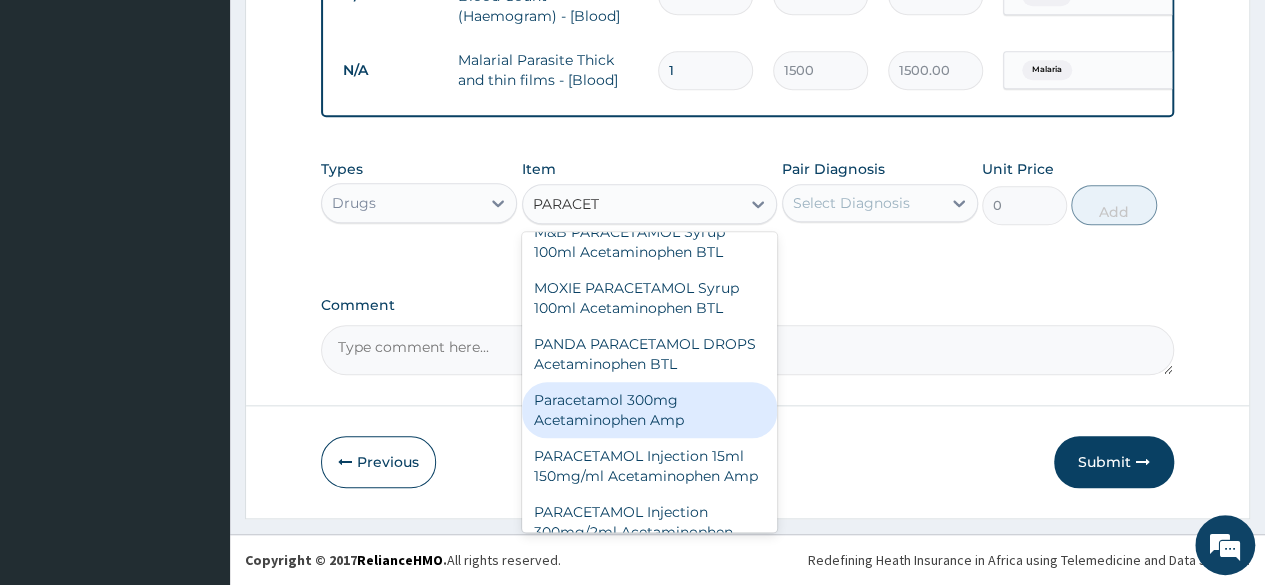 click on "Paracetamol 300mg Acetaminophen Amp" at bounding box center (650, 410) 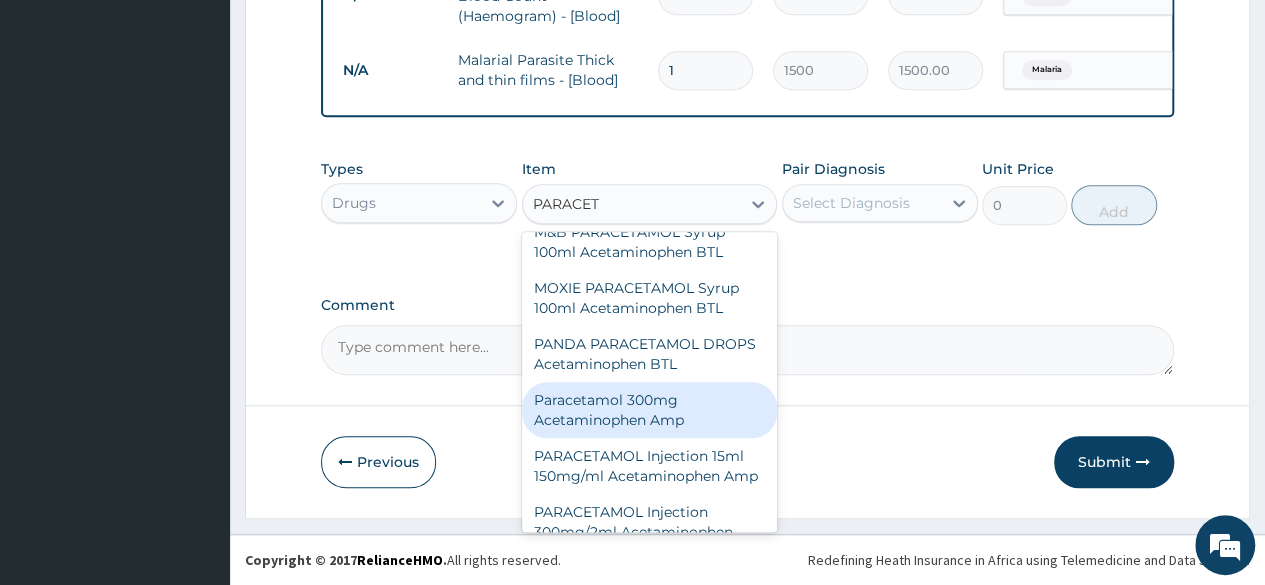 type 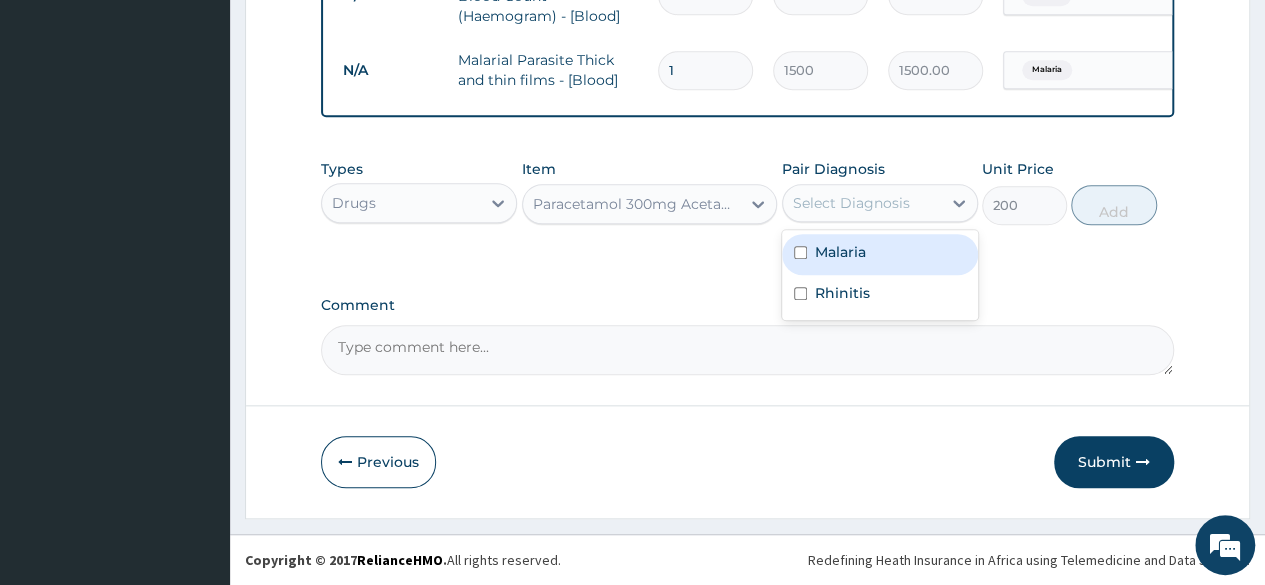 click on "Select Diagnosis" at bounding box center [862, 203] 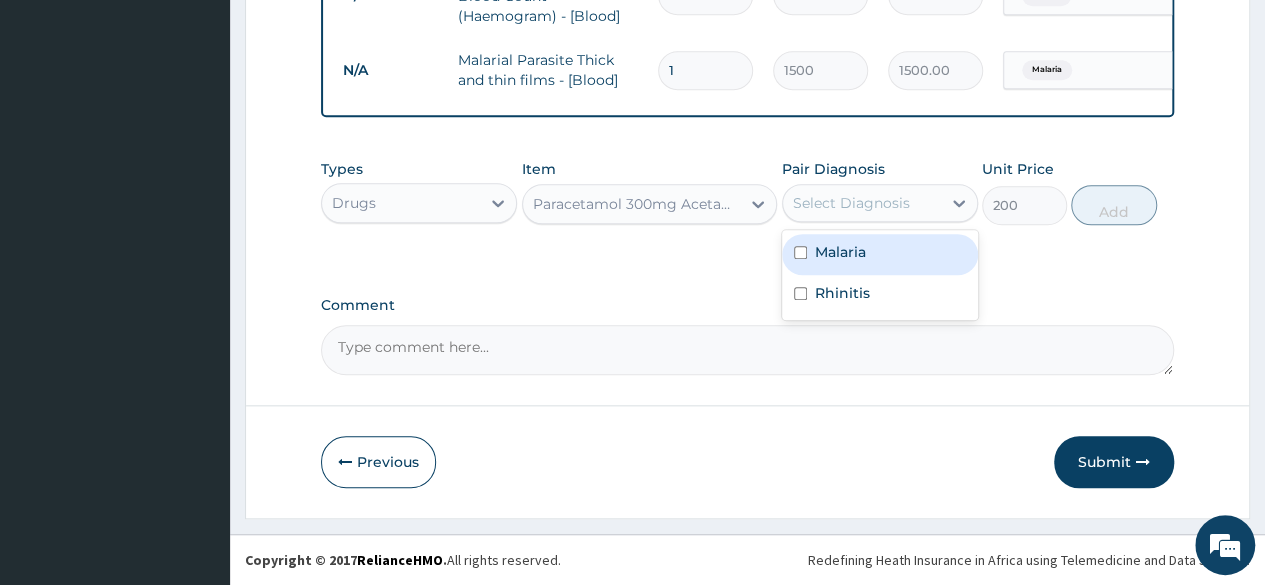 click on "Malaria" at bounding box center (880, 254) 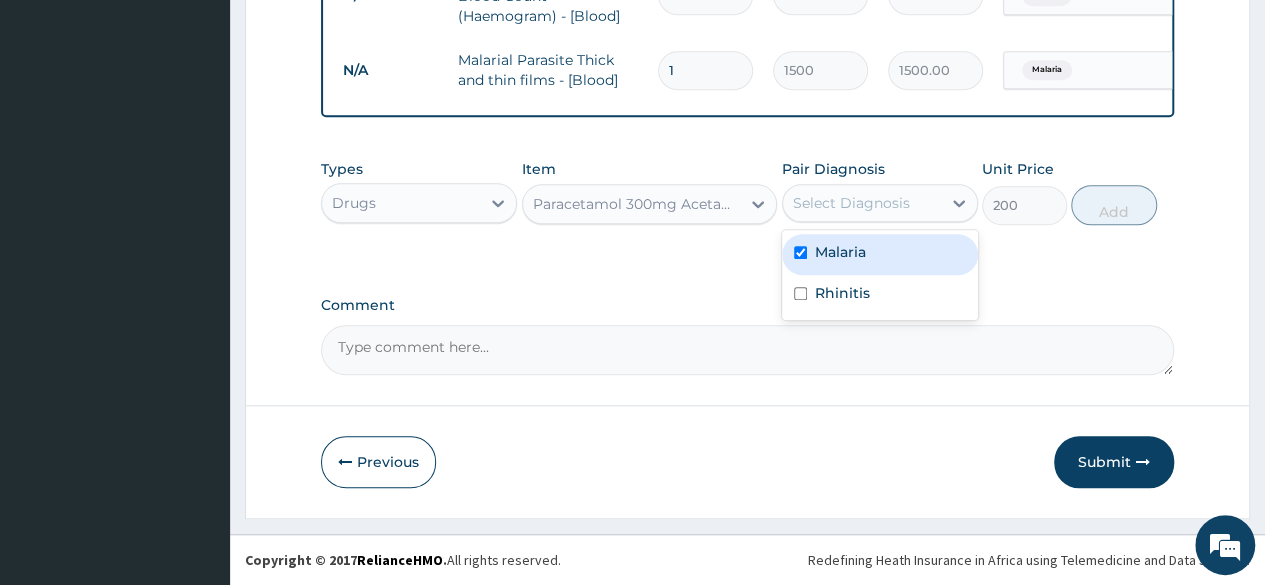 checkbox on "true" 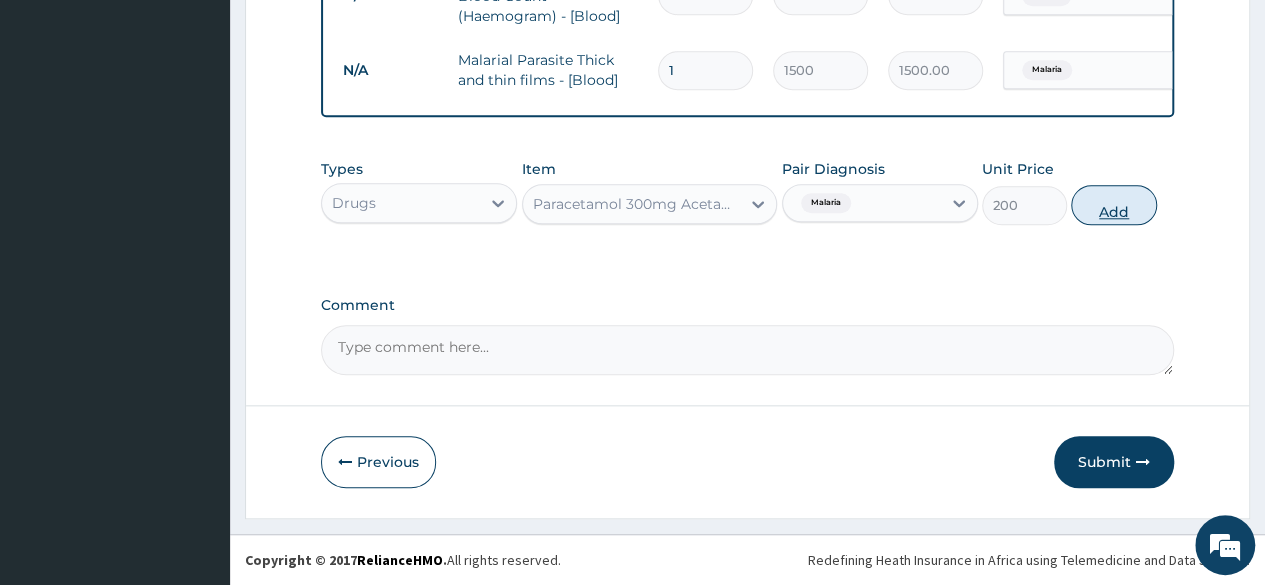 click on "Add" at bounding box center [1113, 205] 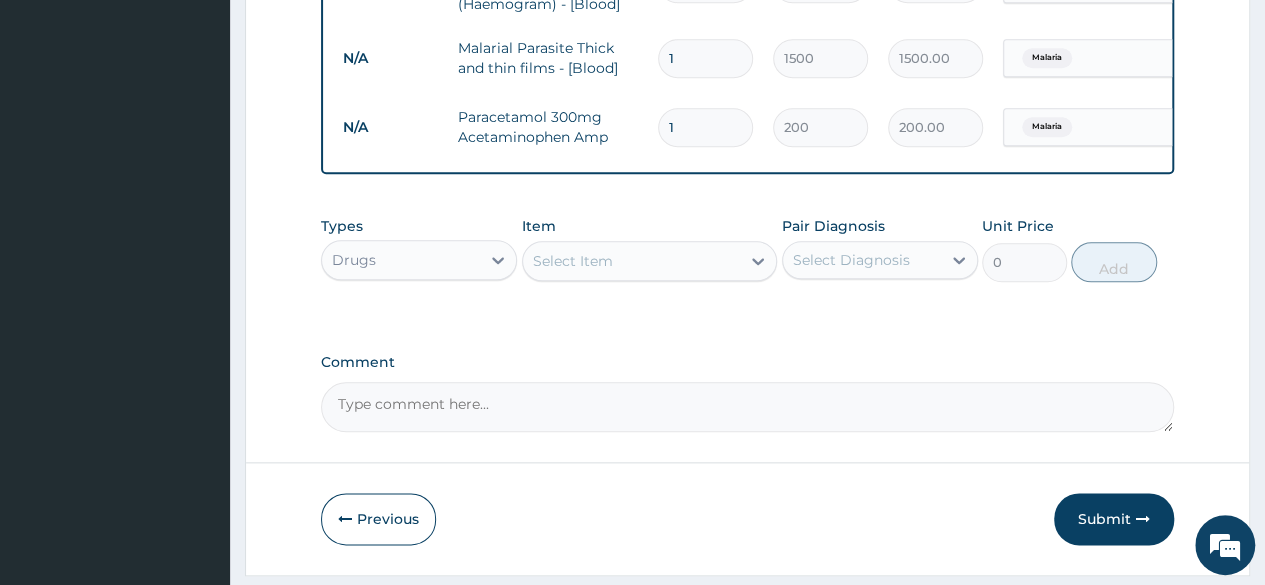 click on "Select Item" at bounding box center [632, 261] 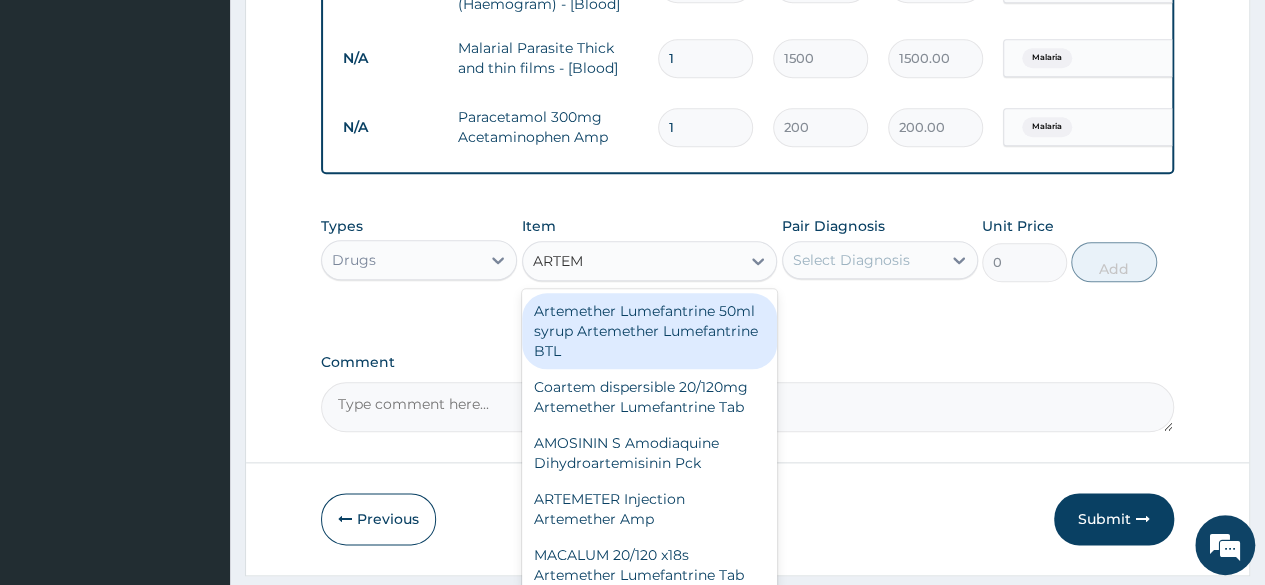 type on "ARTEME" 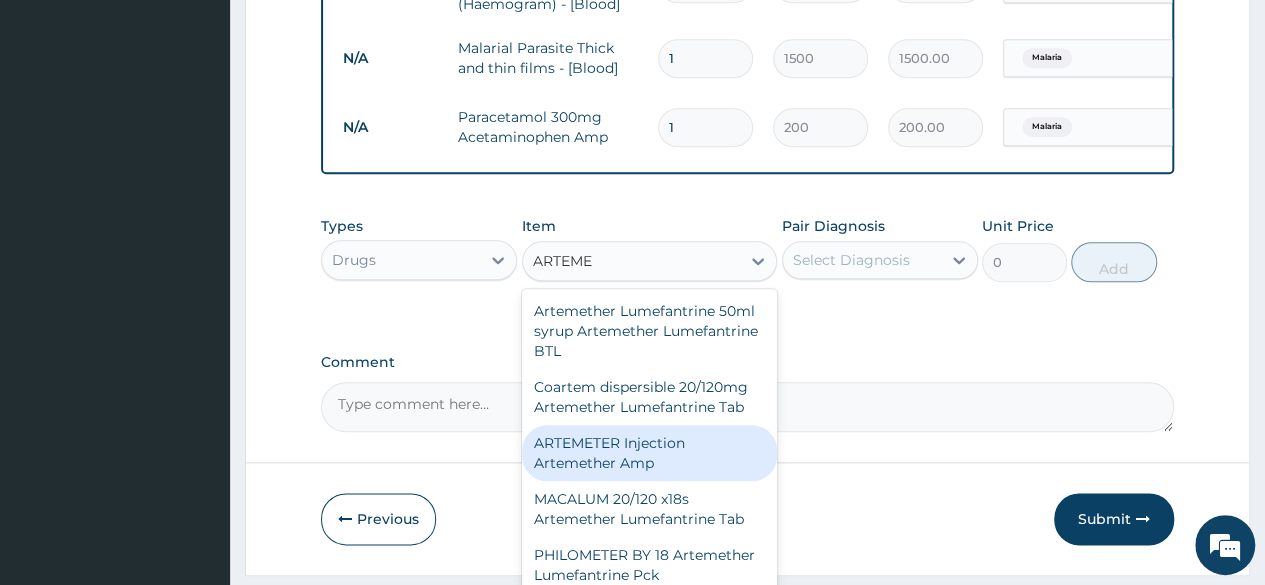 click on "ARTEMETER Injection Artemether Amp" at bounding box center [650, 453] 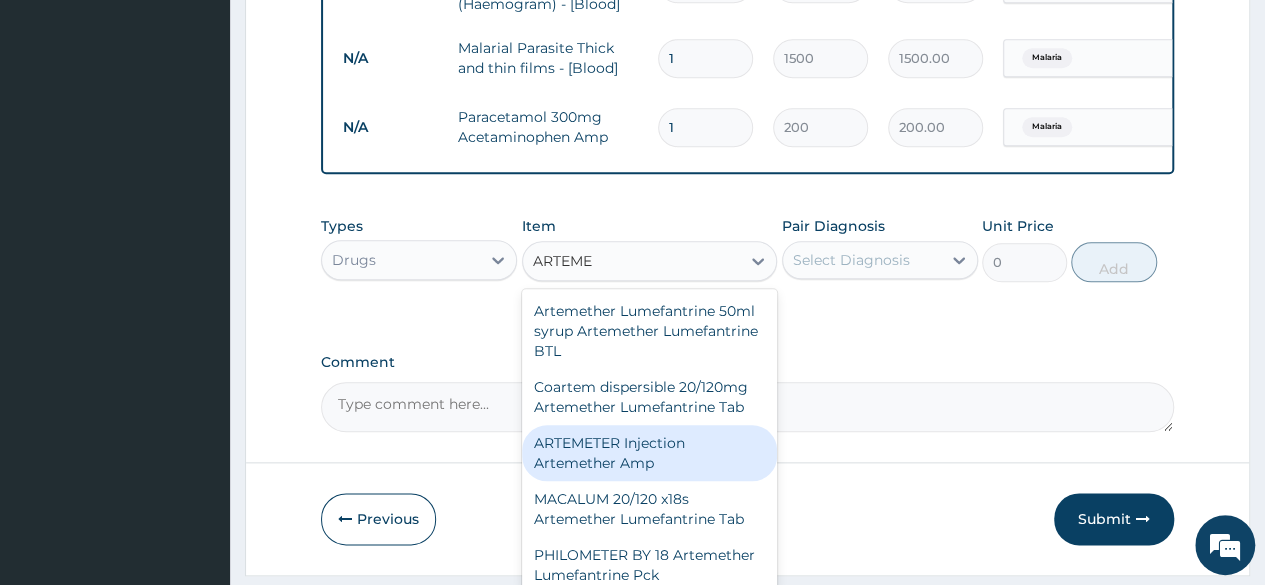 type 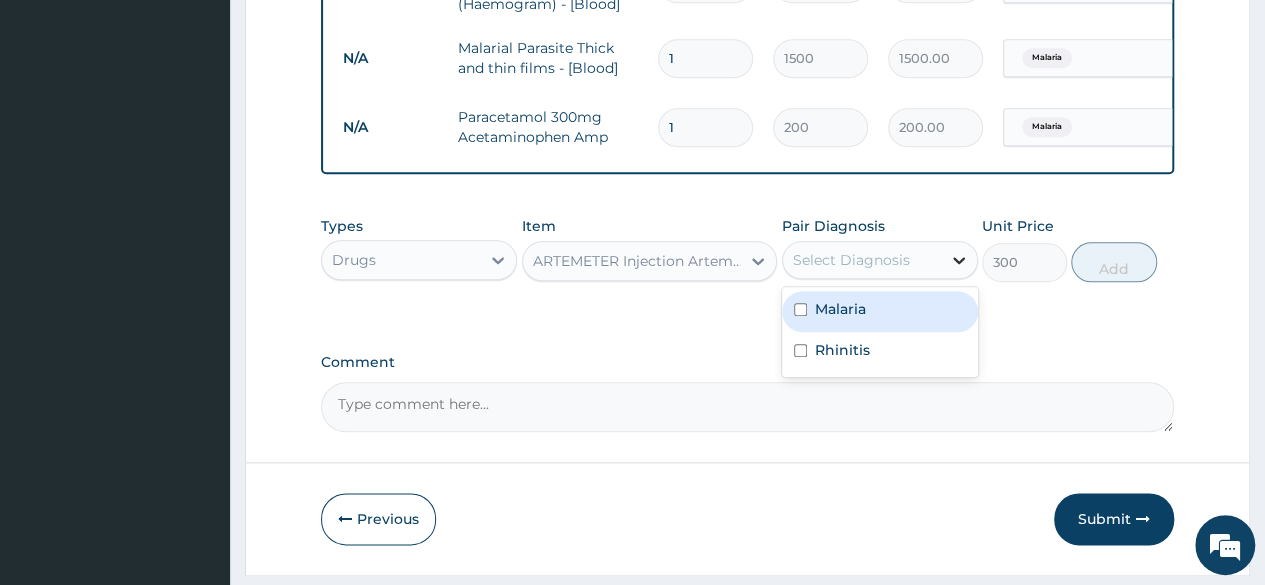 click at bounding box center (959, 260) 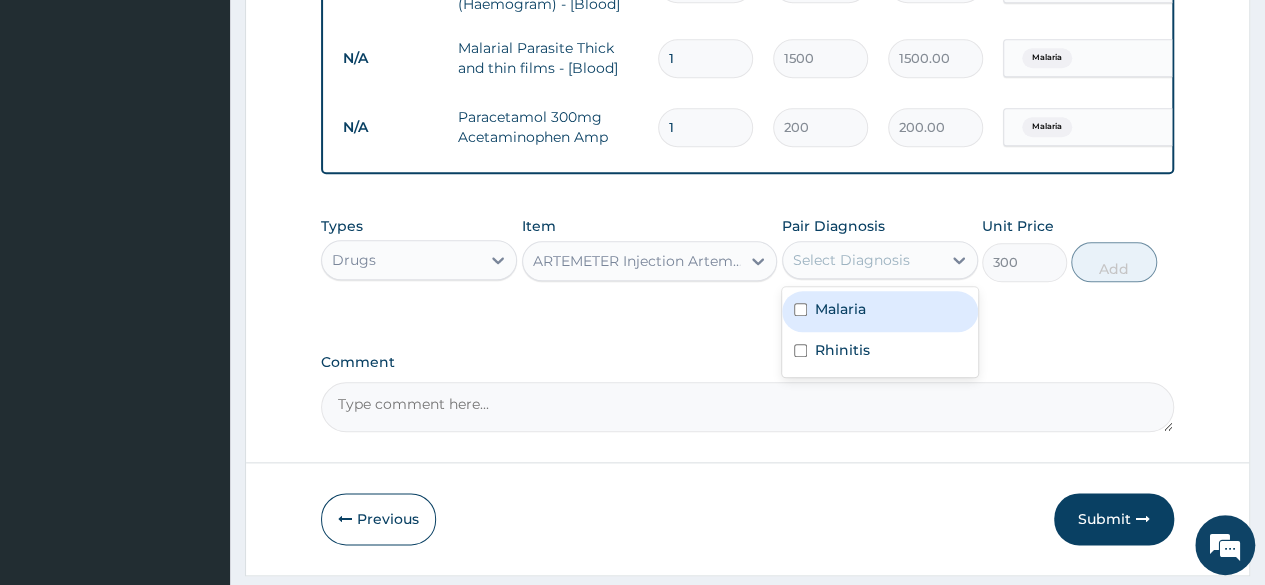 click on "Malaria" at bounding box center (880, 311) 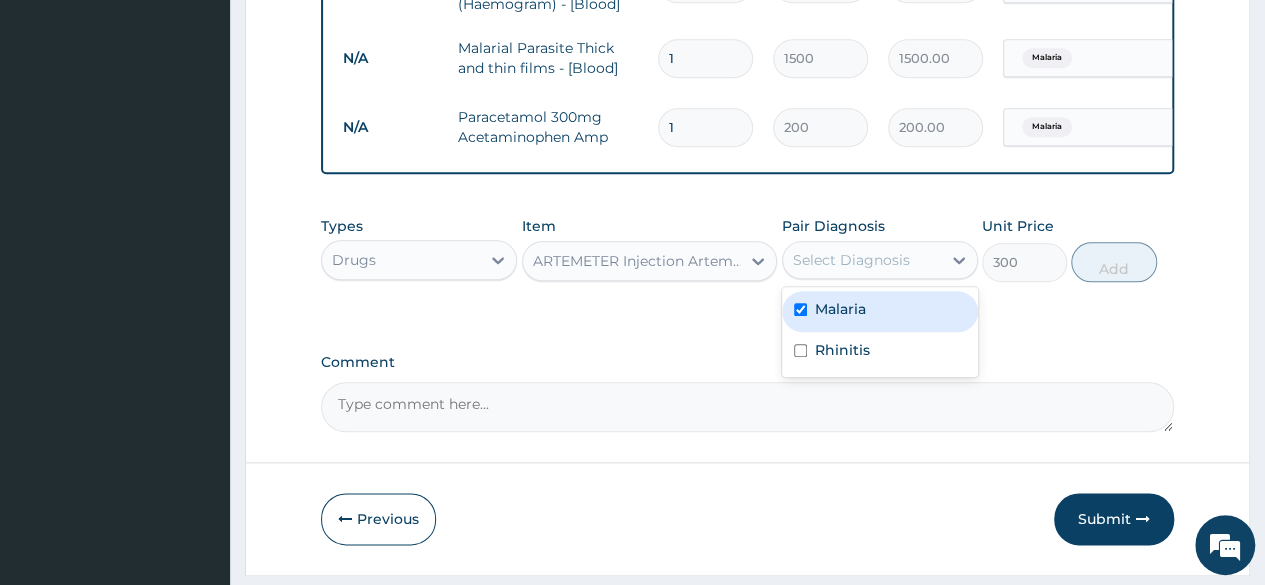 checkbox on "true" 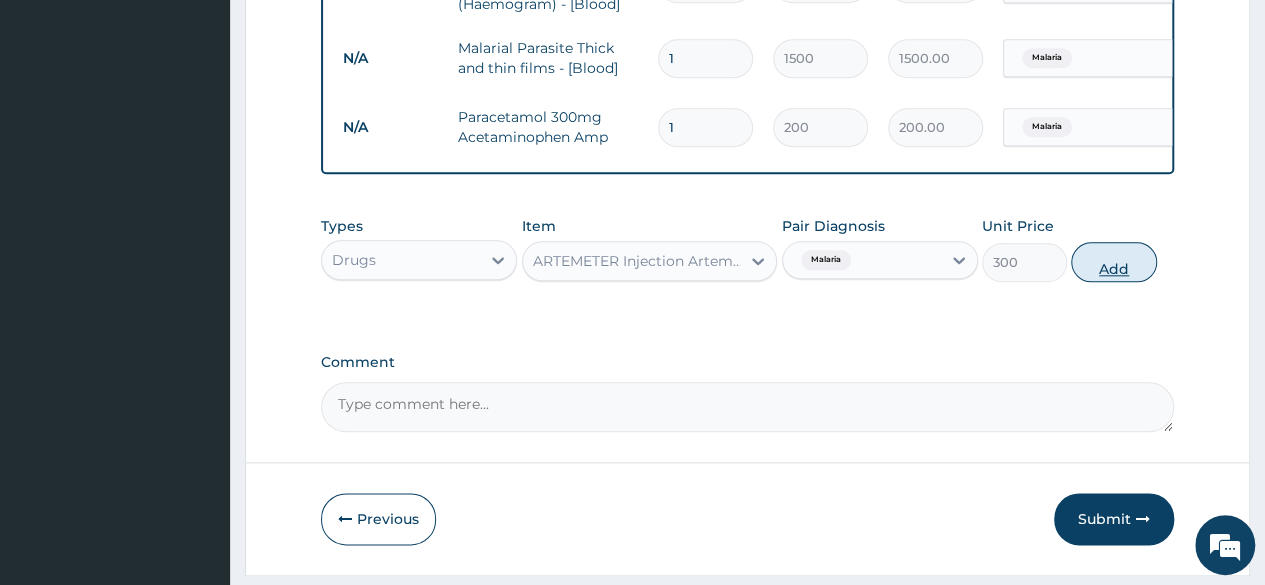 click on "Add" at bounding box center (1113, 262) 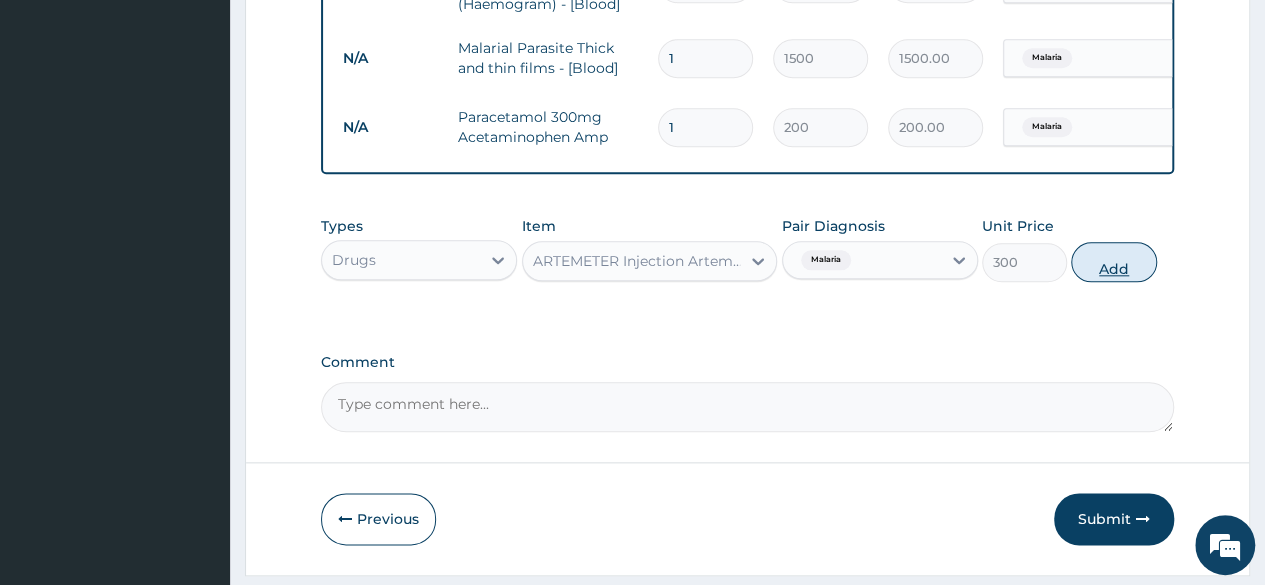 type on "0" 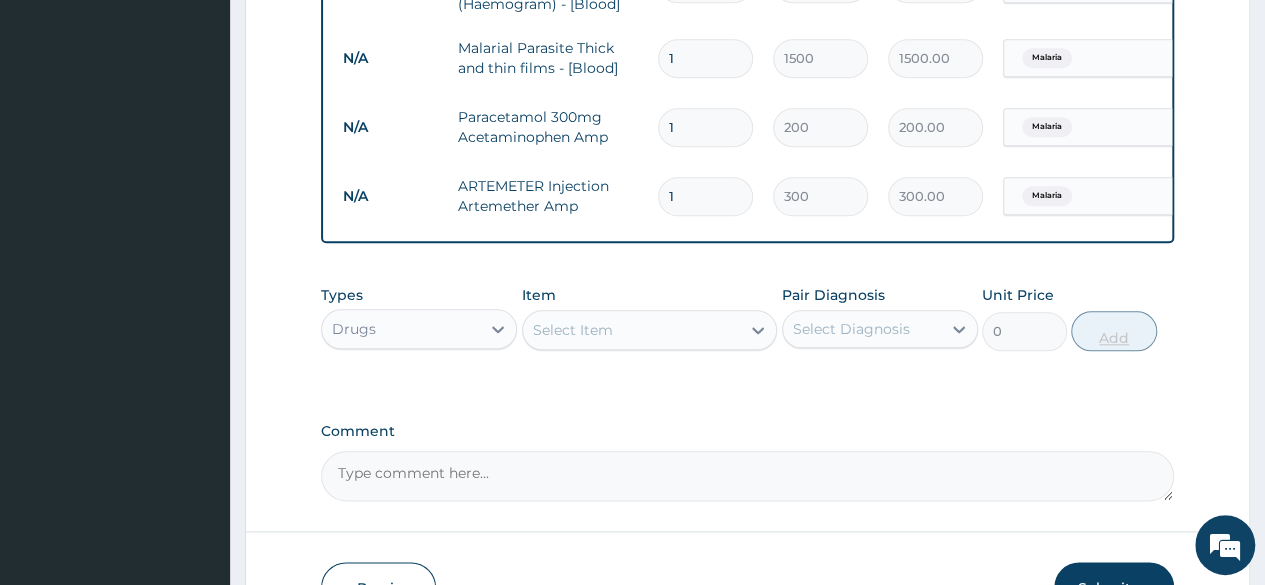 type 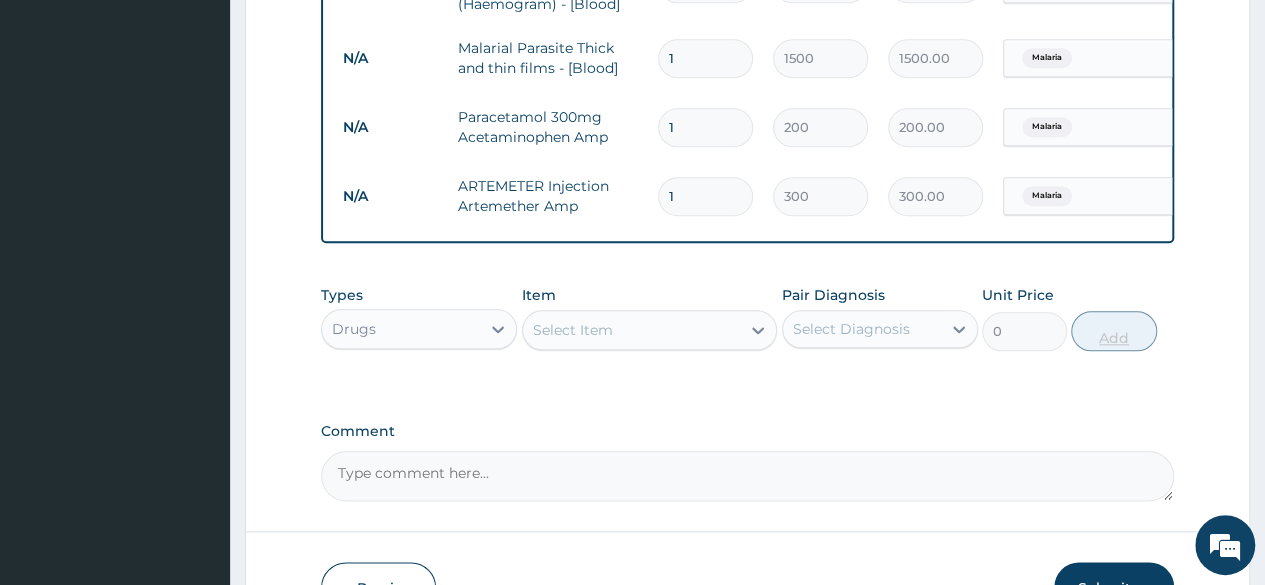 type on "0.00" 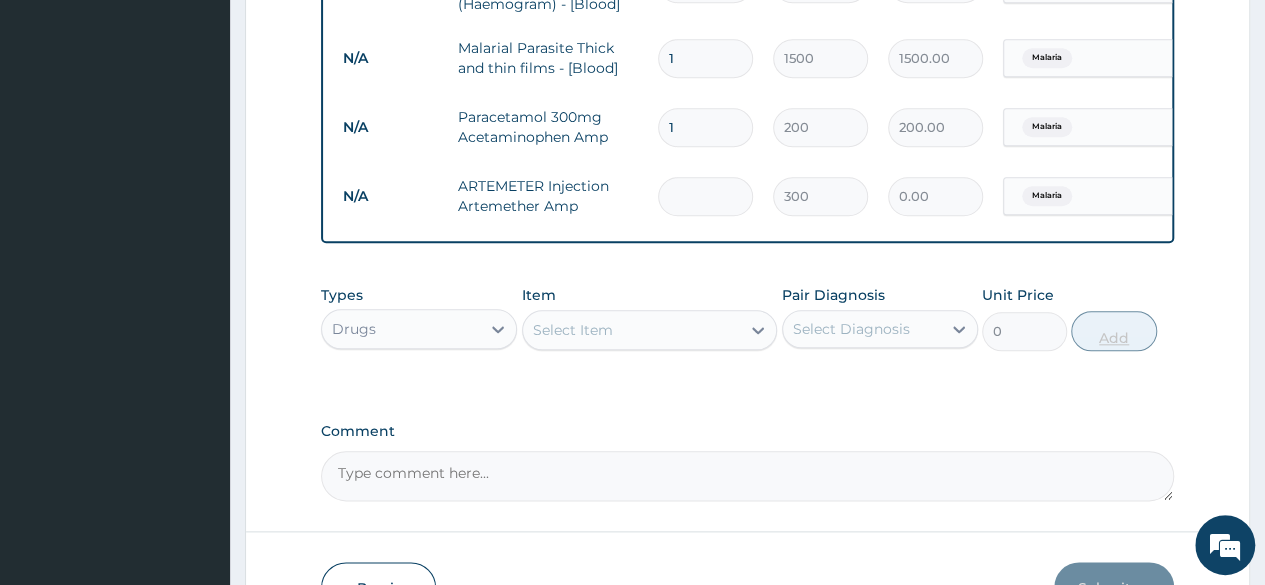 type on "3" 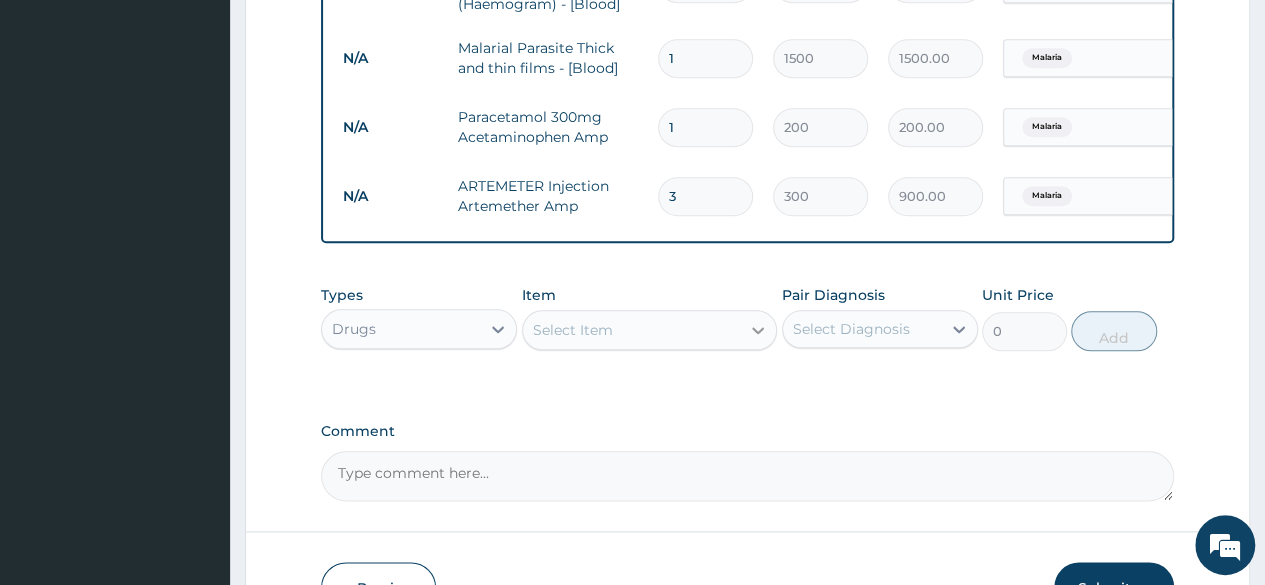 type on "3" 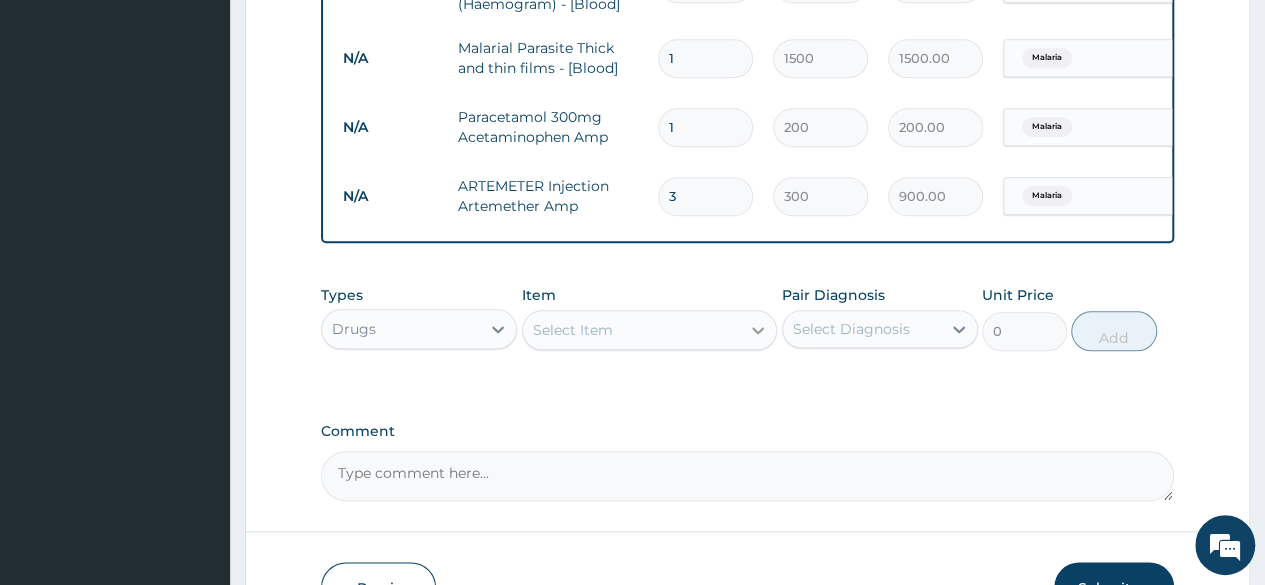 click at bounding box center [758, 330] 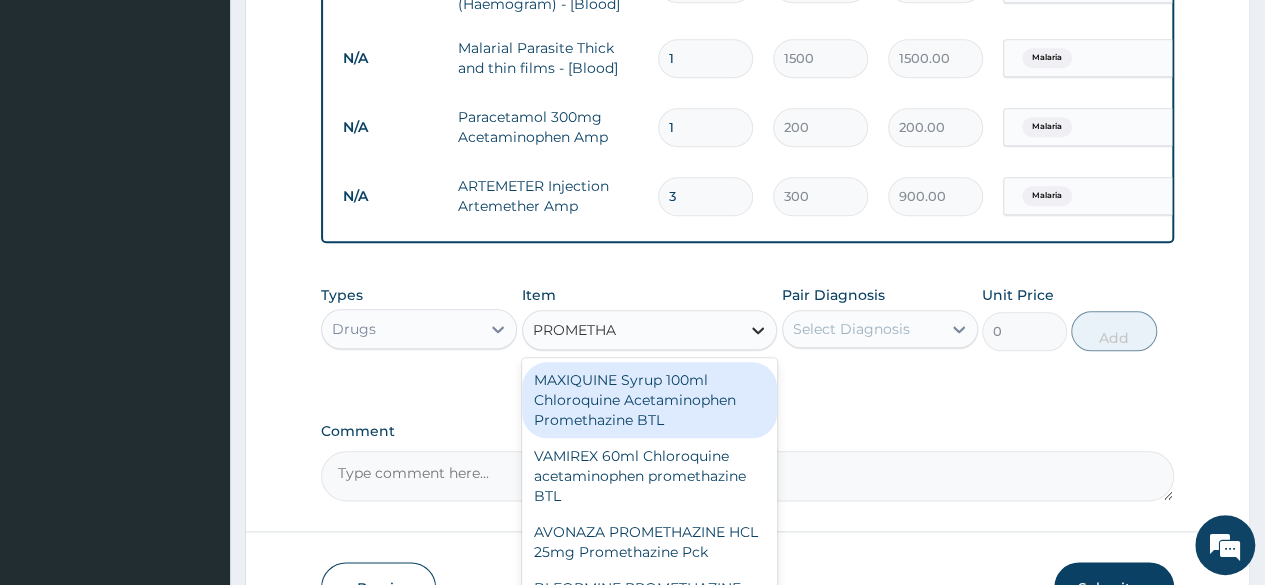 type on "PROMETHAZ" 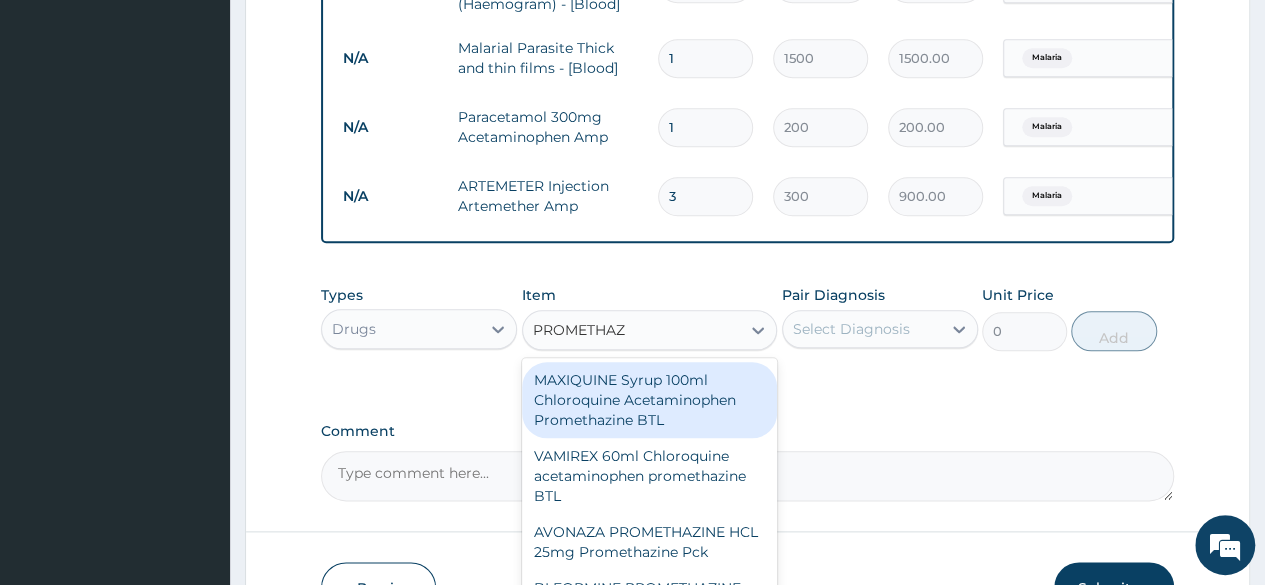 scroll, scrollTop: 1072, scrollLeft: 0, axis: vertical 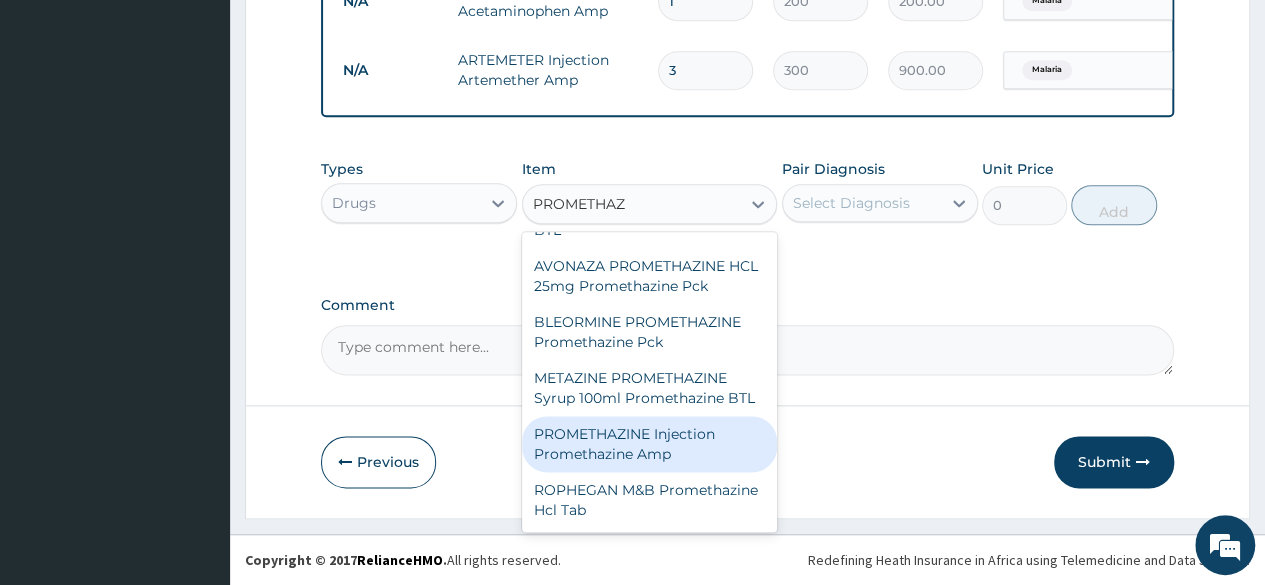 click on "PROMETHAZINE Injection Promethazine Amp" at bounding box center (650, 444) 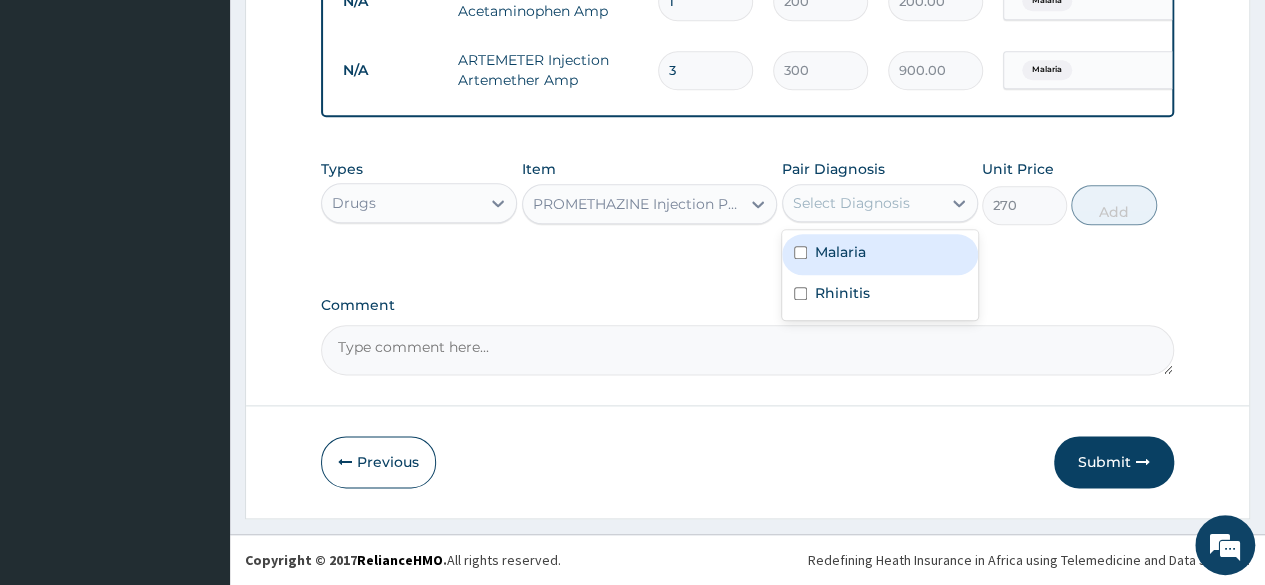 click on "Select Diagnosis" at bounding box center (851, 203) 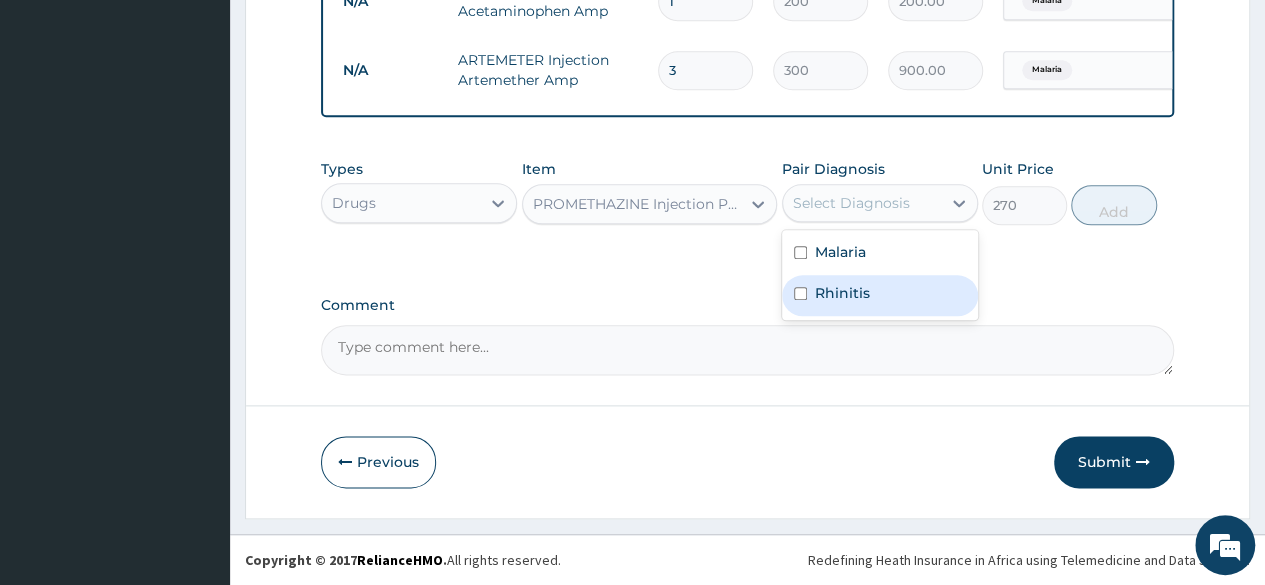 click on "Rhinitis" at bounding box center [880, 295] 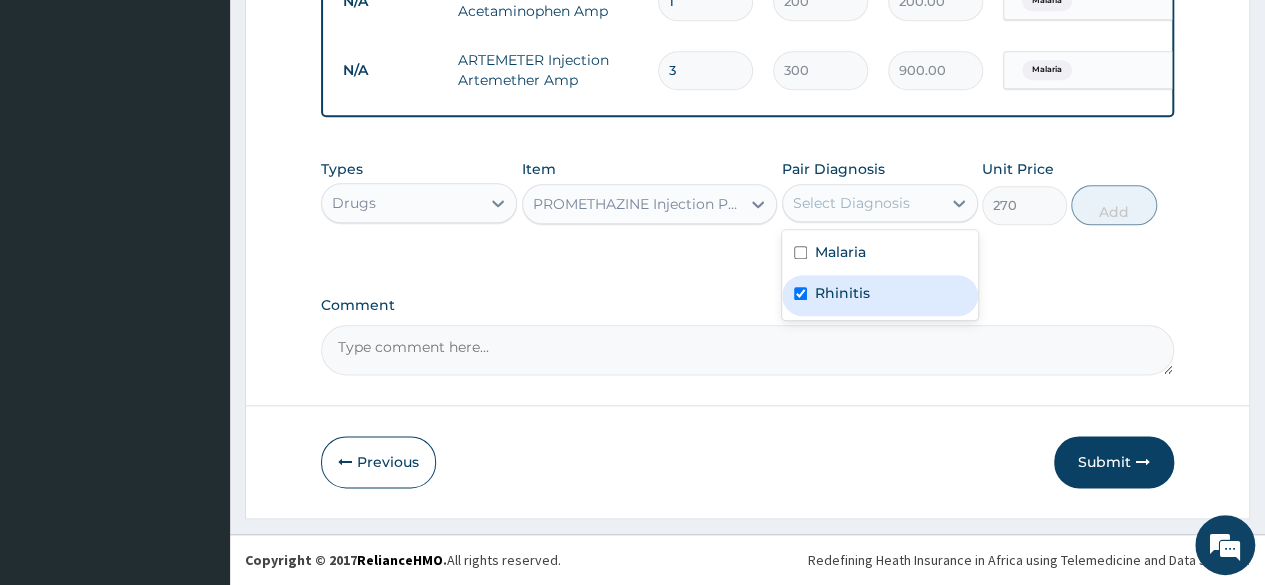 checkbox on "true" 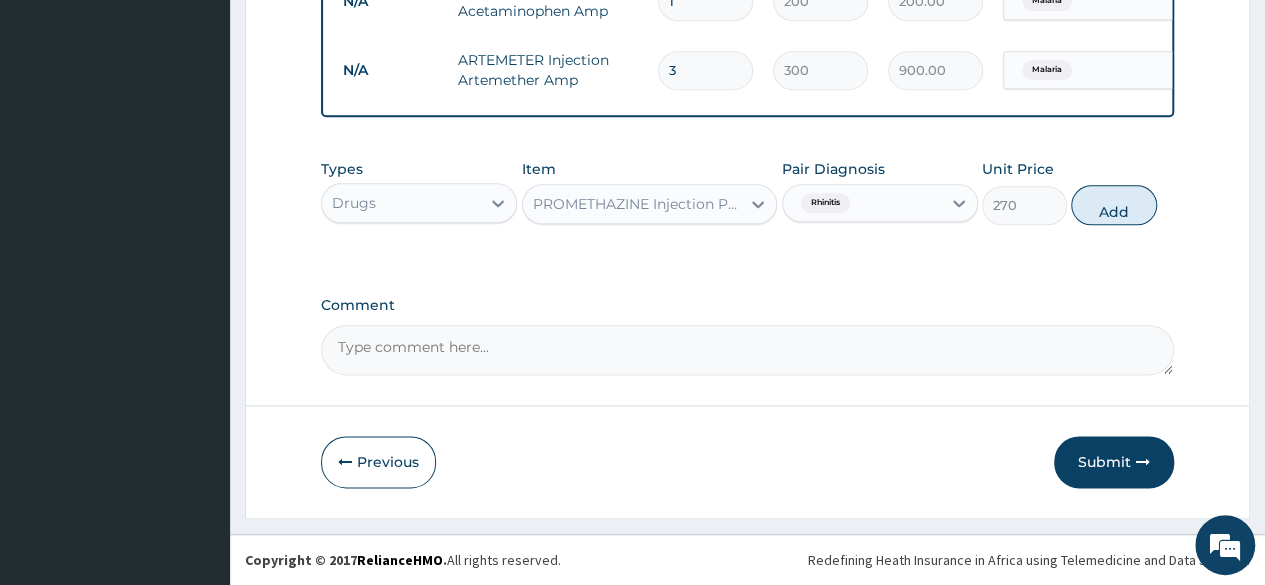 click on "Types Drugs Item PROMETHAZINE Injection Promethazine Amp Pair Diagnosis Rhinitis Unit Price 270 Add" at bounding box center [747, 192] 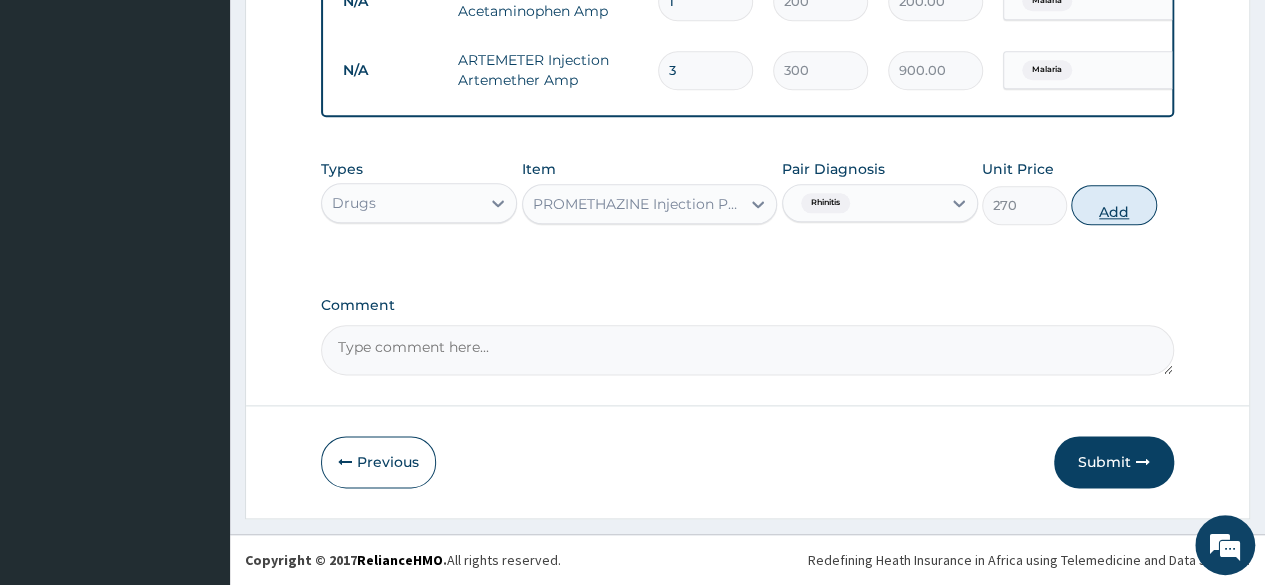 click on "Add" at bounding box center (1113, 205) 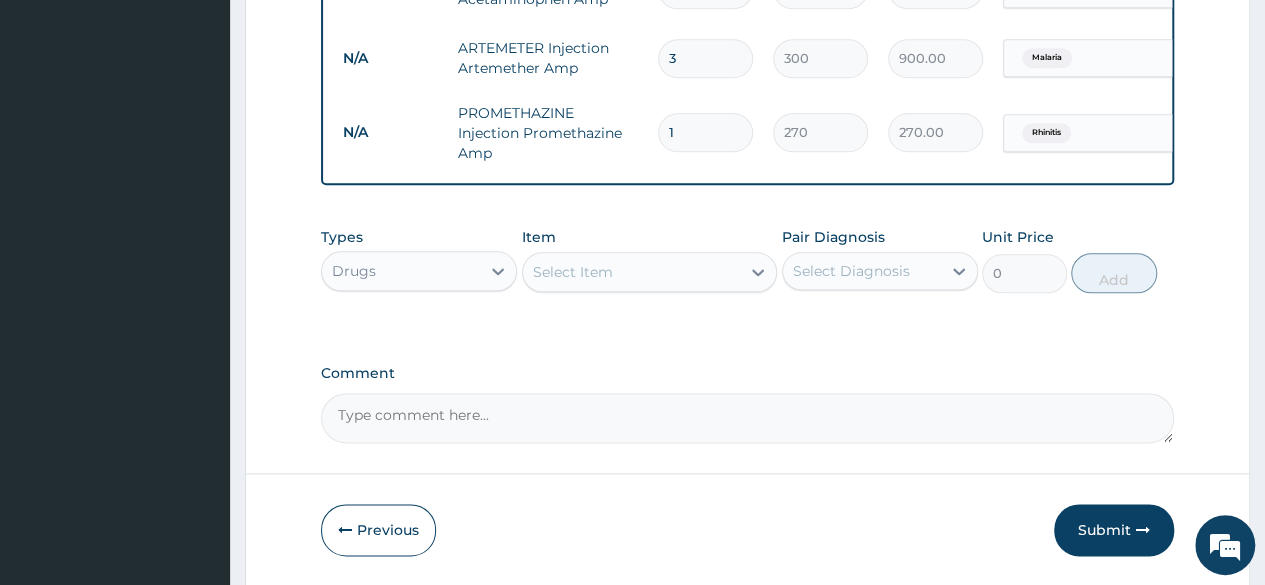 click on "Select Item" at bounding box center [632, 272] 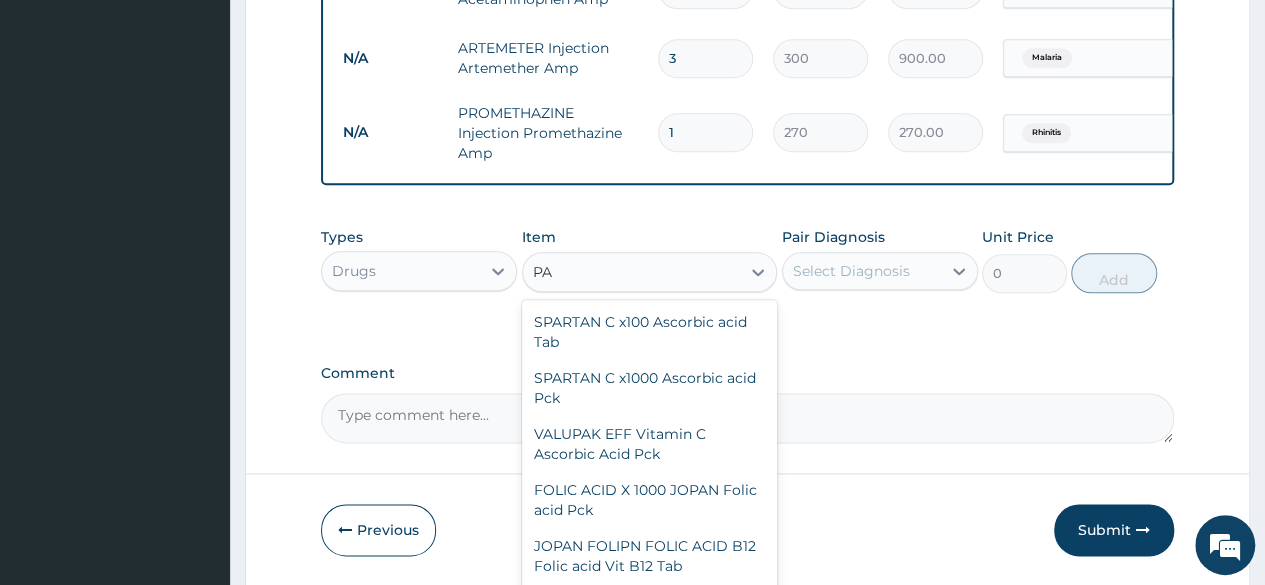 type on "P" 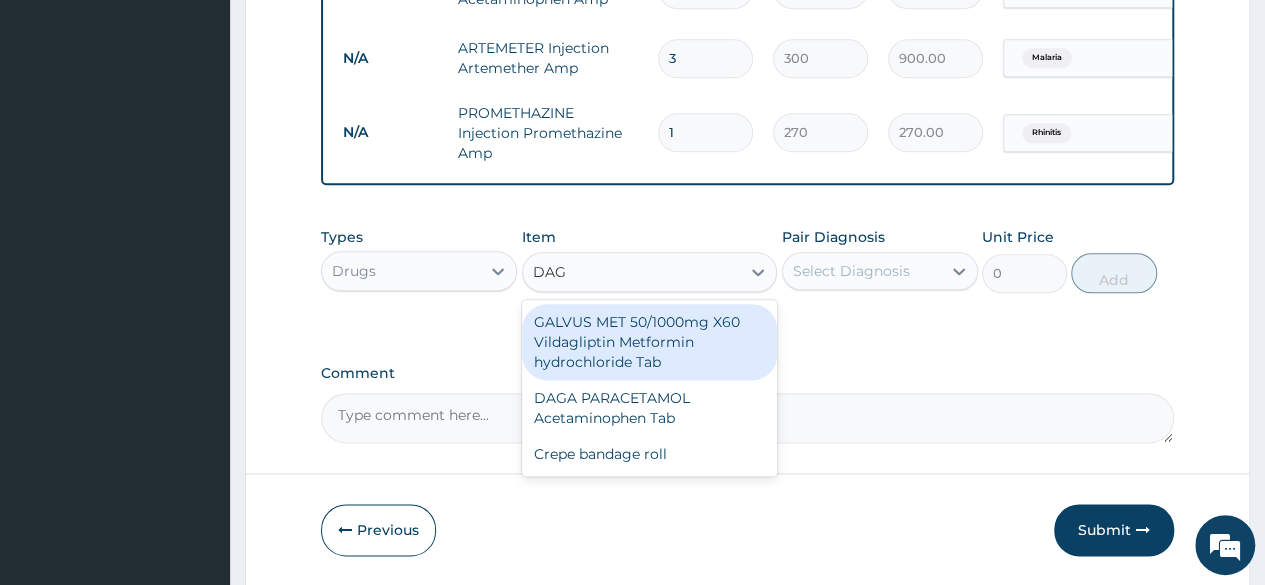 type on "DAGA" 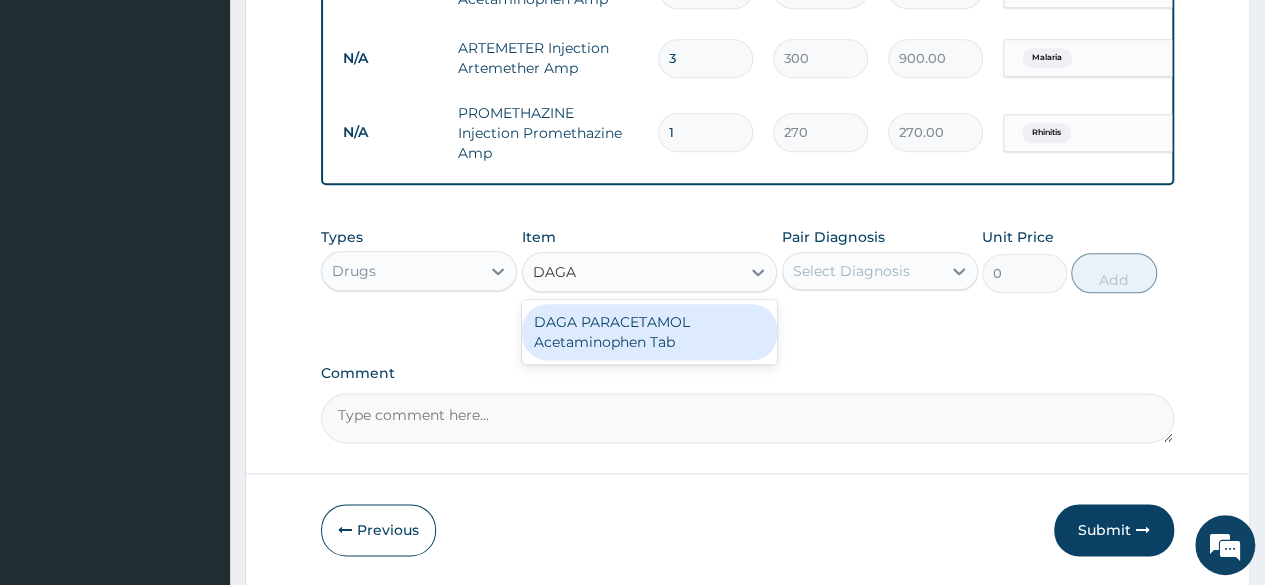 click on "DAGA PARACETAMOL Acetaminophen Tab" at bounding box center [650, 332] 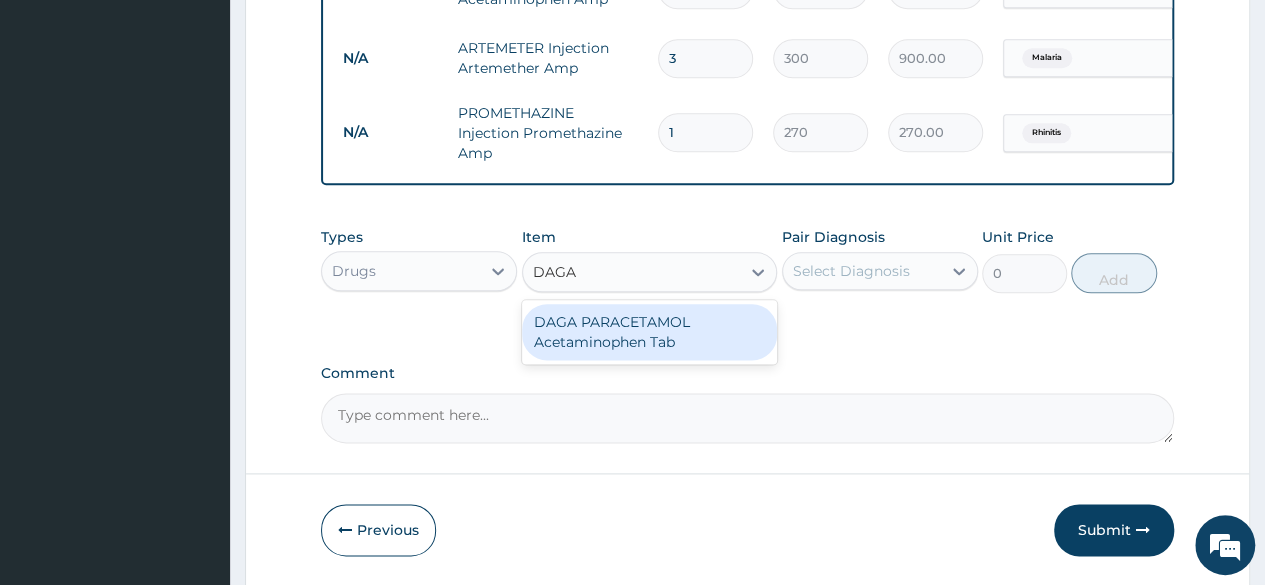 type 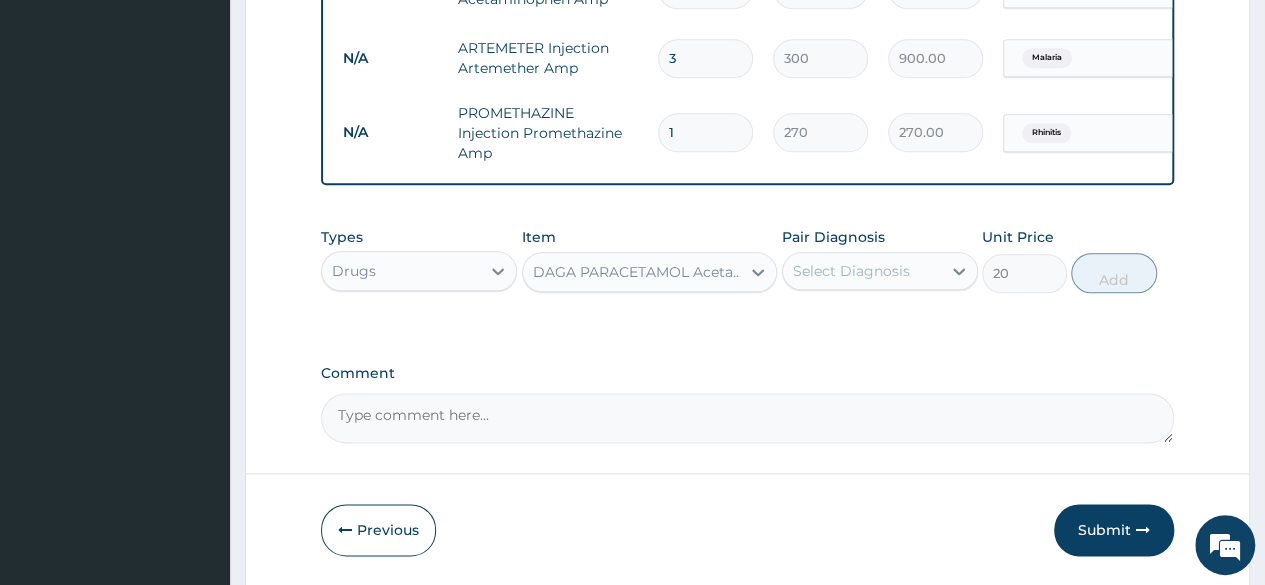 click on "Types Drugs Item DAGA PARACETAMOL Acetaminophen Tab Pair Diagnosis Select Diagnosis Unit Price 20 Add" at bounding box center [747, 260] 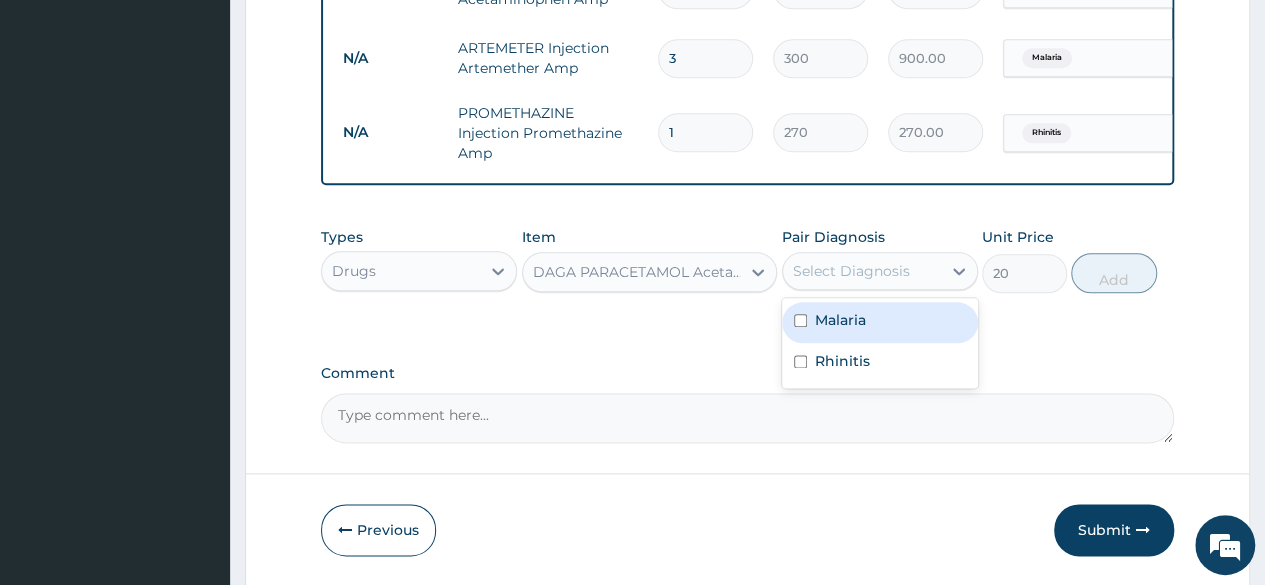 click on "Select Diagnosis" at bounding box center (862, 271) 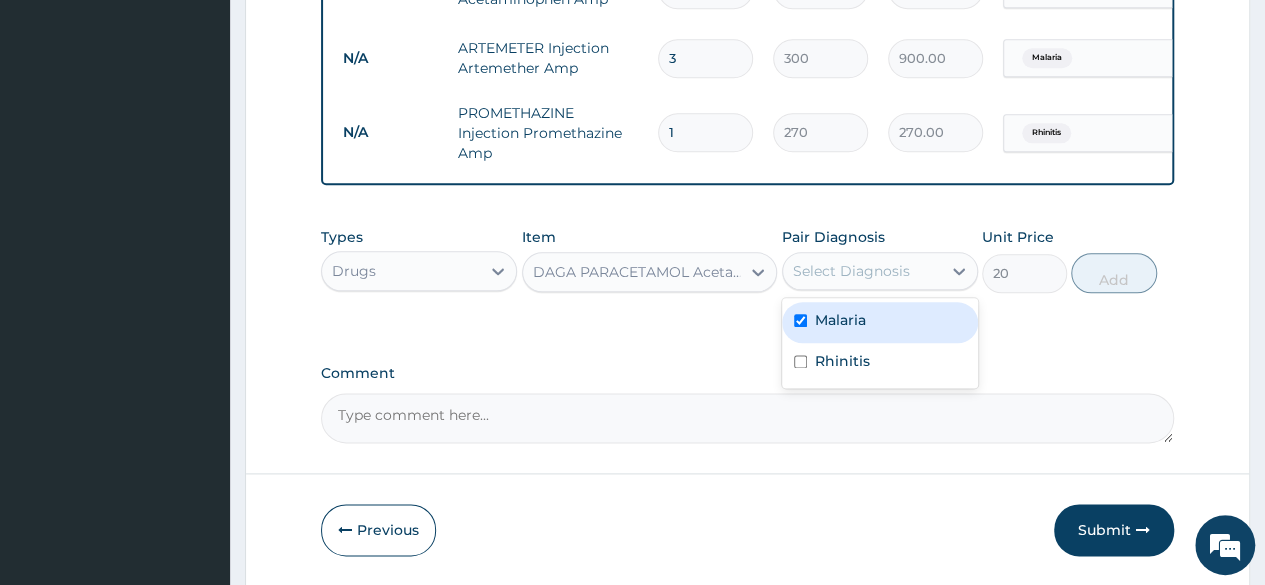 checkbox on "true" 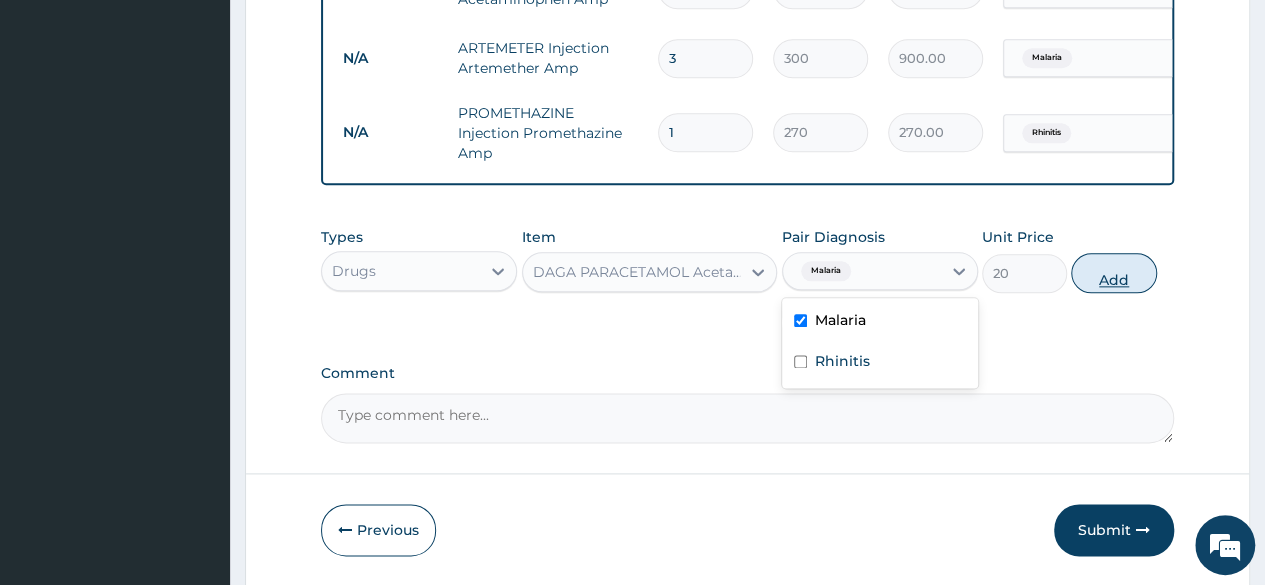 click on "Add" at bounding box center (1113, 273) 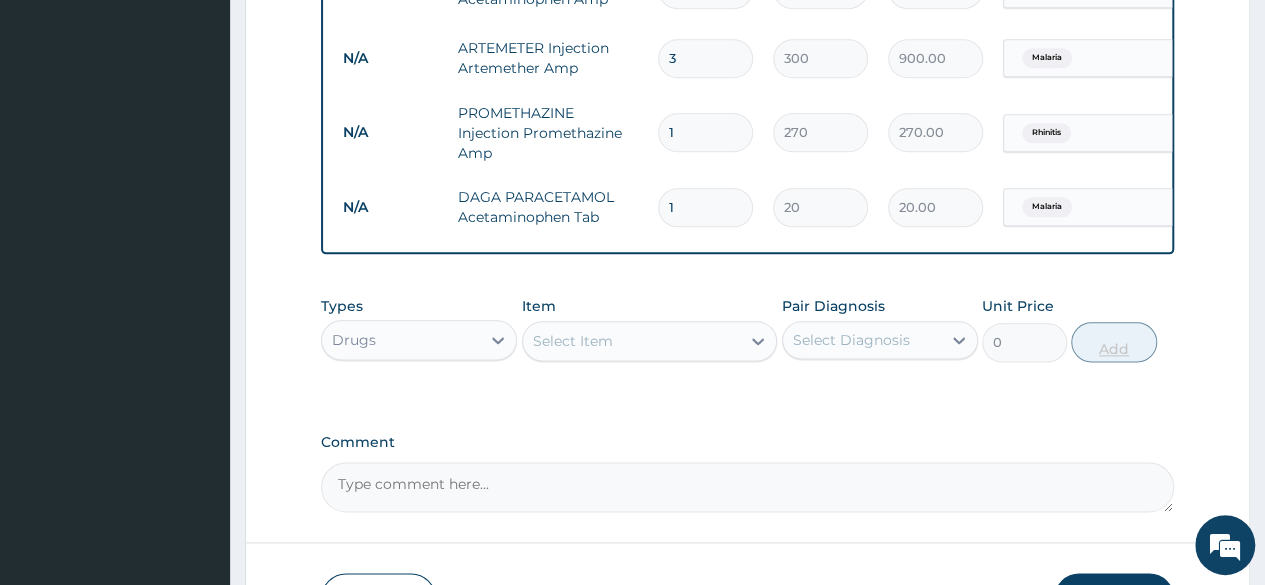 type 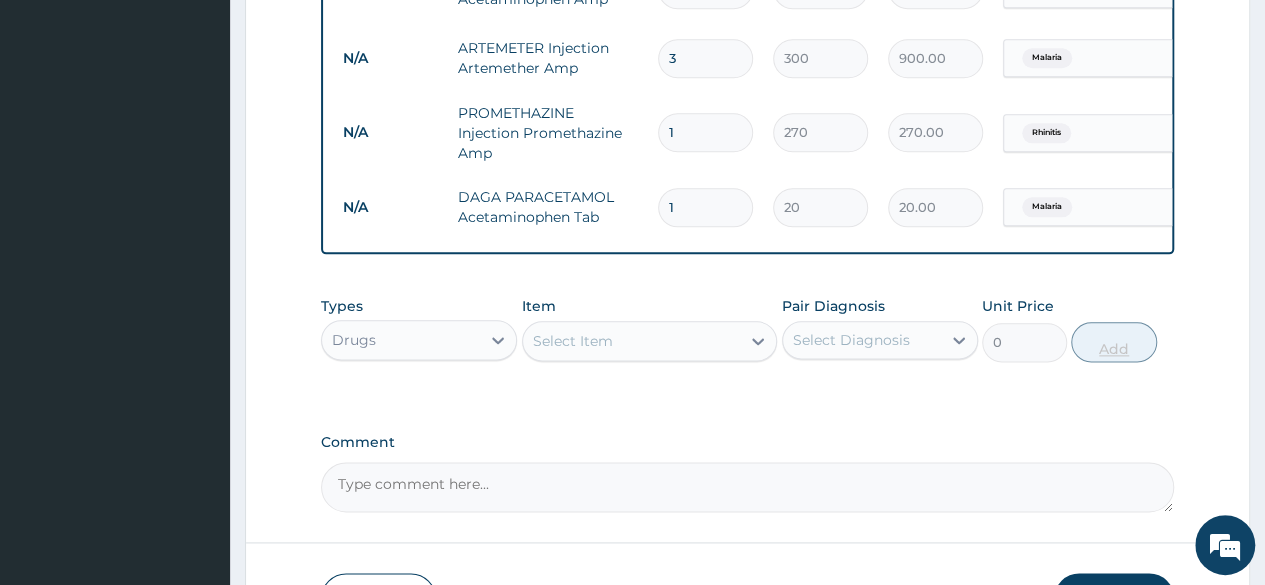 type on "0.00" 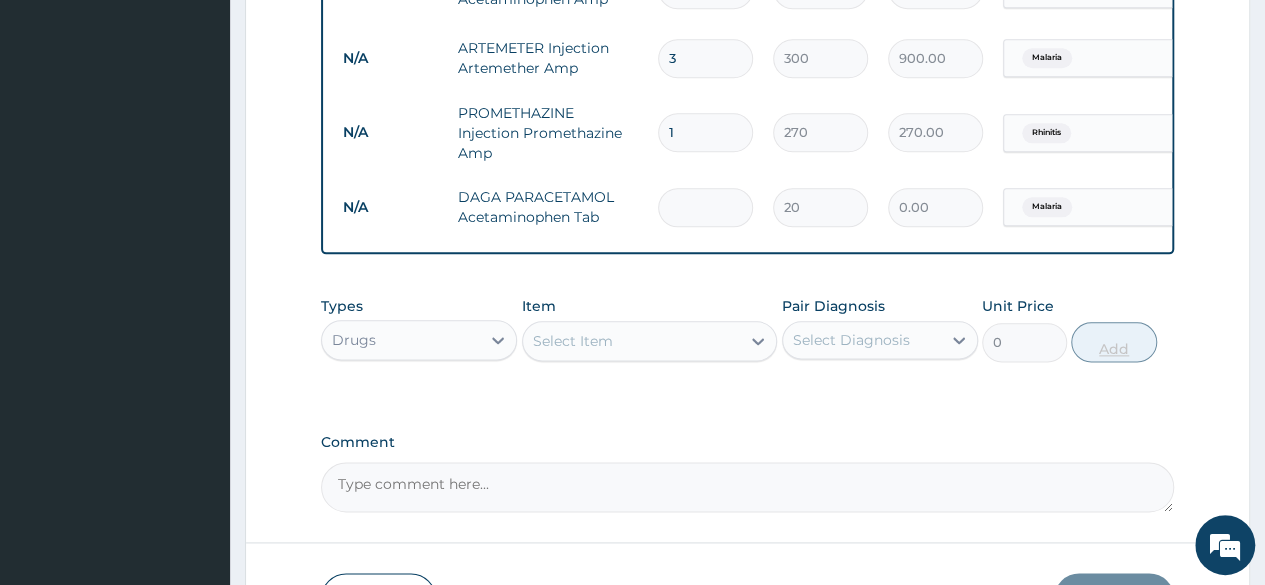 type on "9" 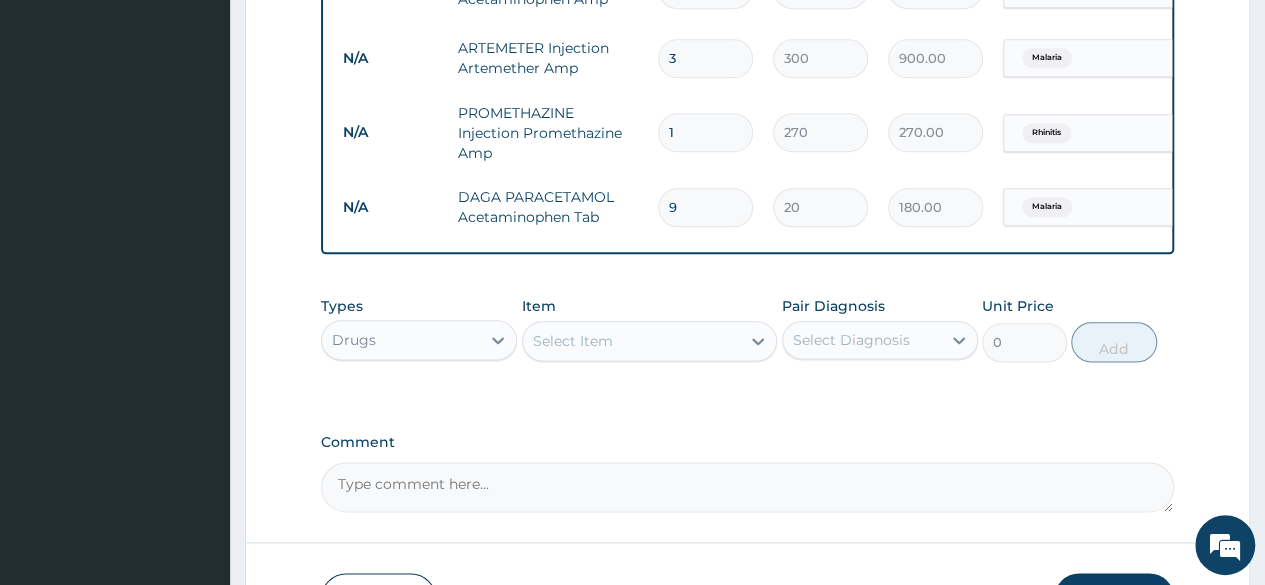 type on "9" 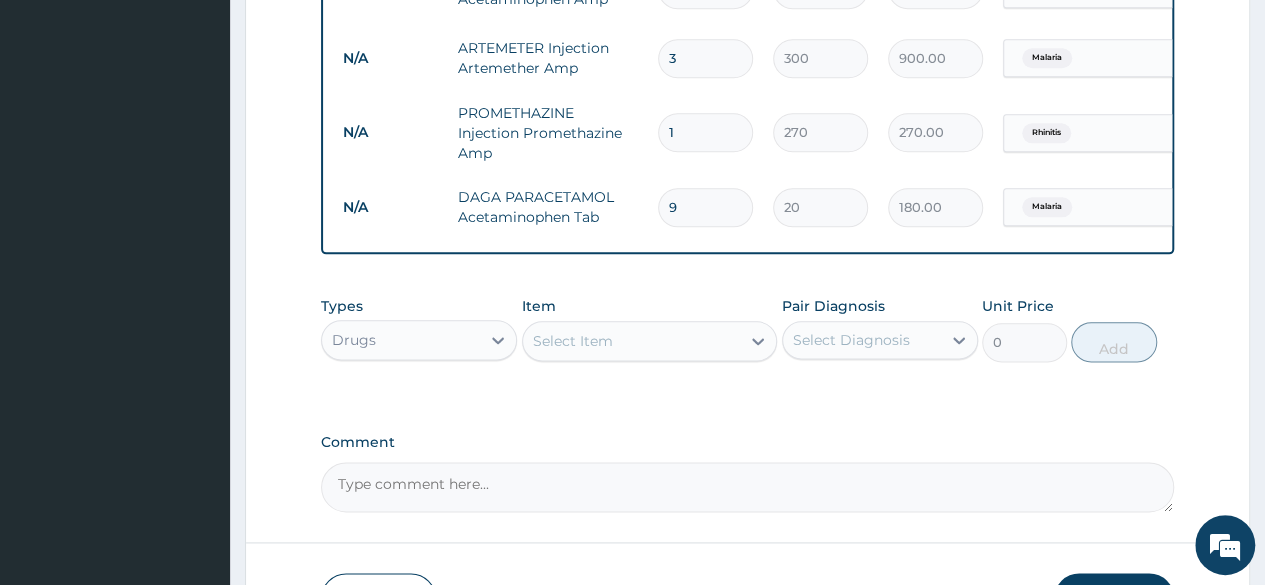 click on "Select Item" at bounding box center (632, 341) 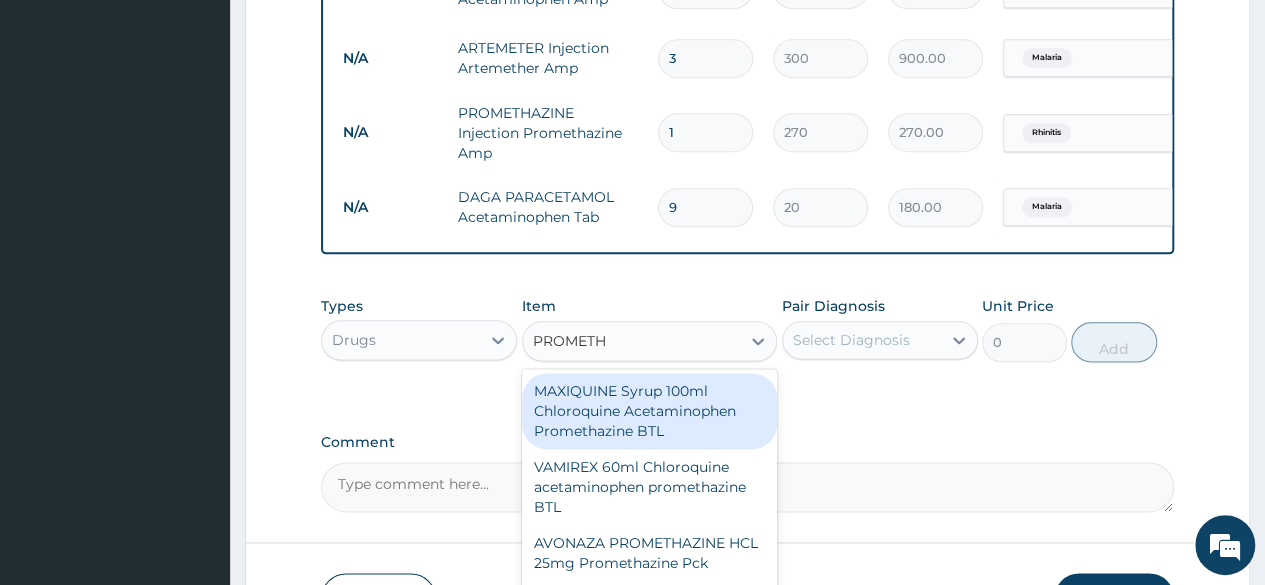 type on "PROMETHA" 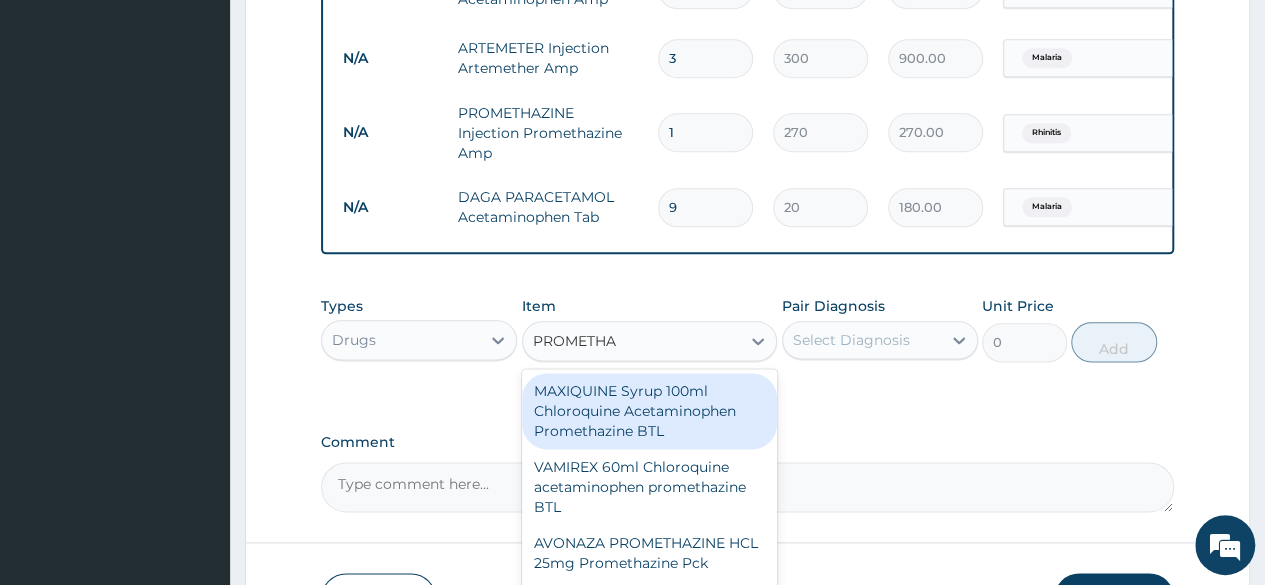 click on "MAXIQUINE Syrup 100ml Chloroquine Acetaminophen Promethazine BTL" at bounding box center [650, 411] 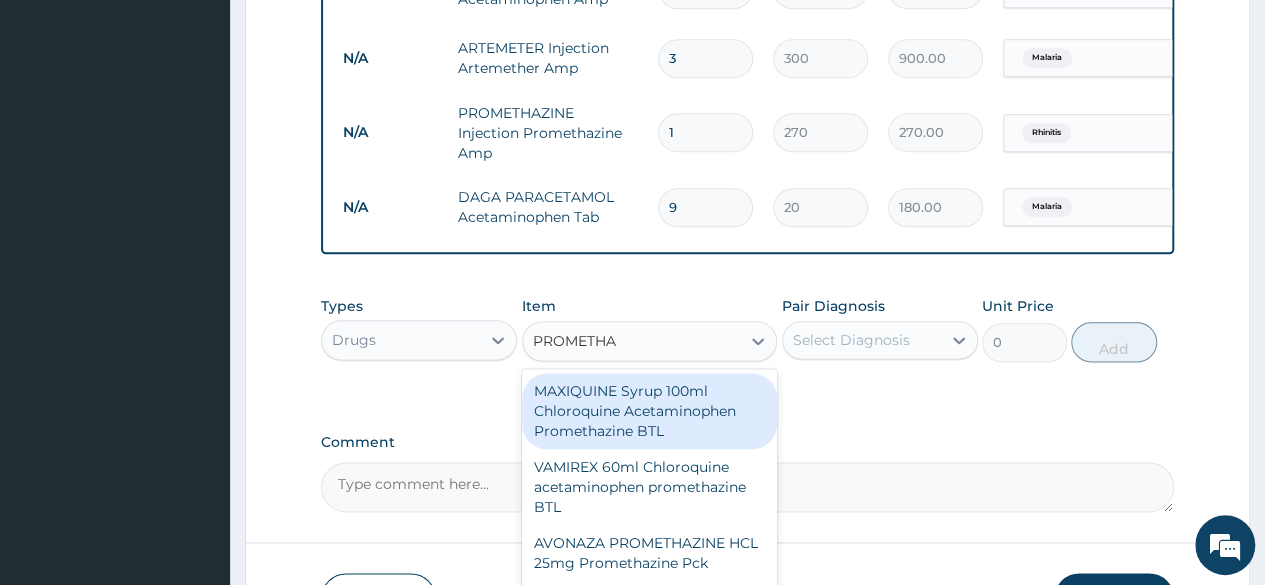 type 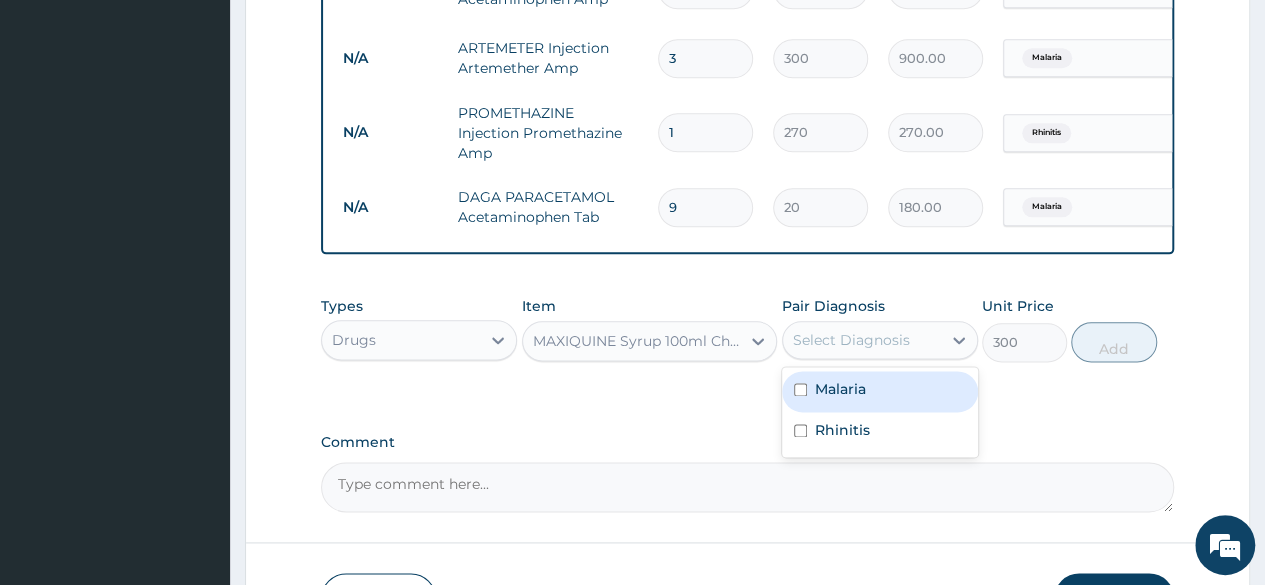 click on "Select Diagnosis" at bounding box center (862, 340) 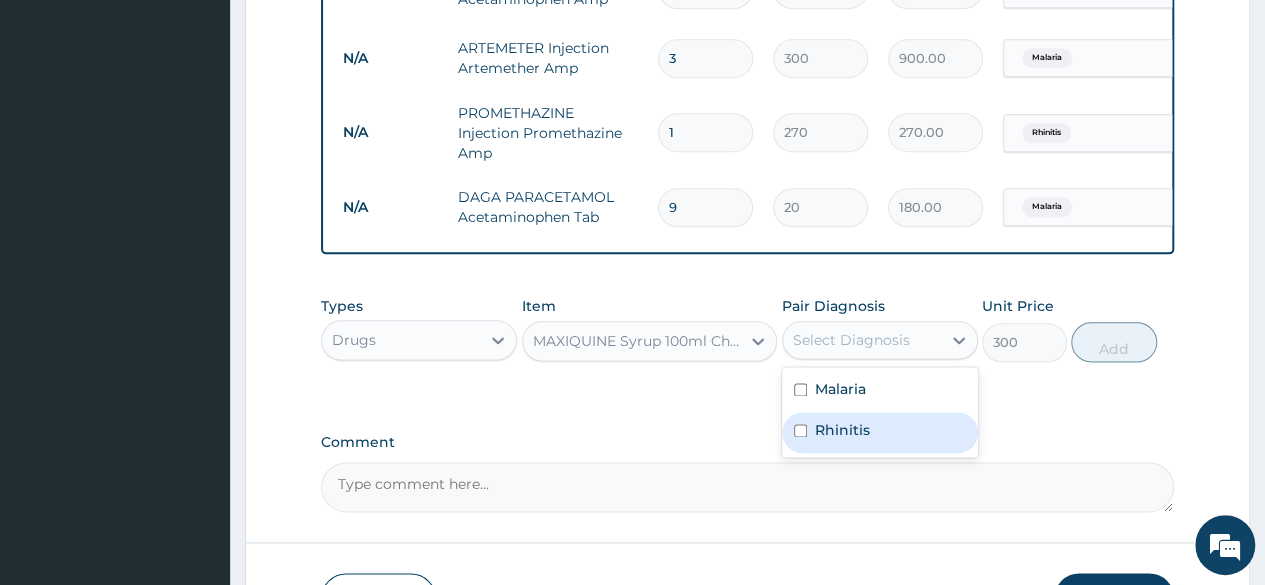 click on "Rhinitis" at bounding box center (880, 432) 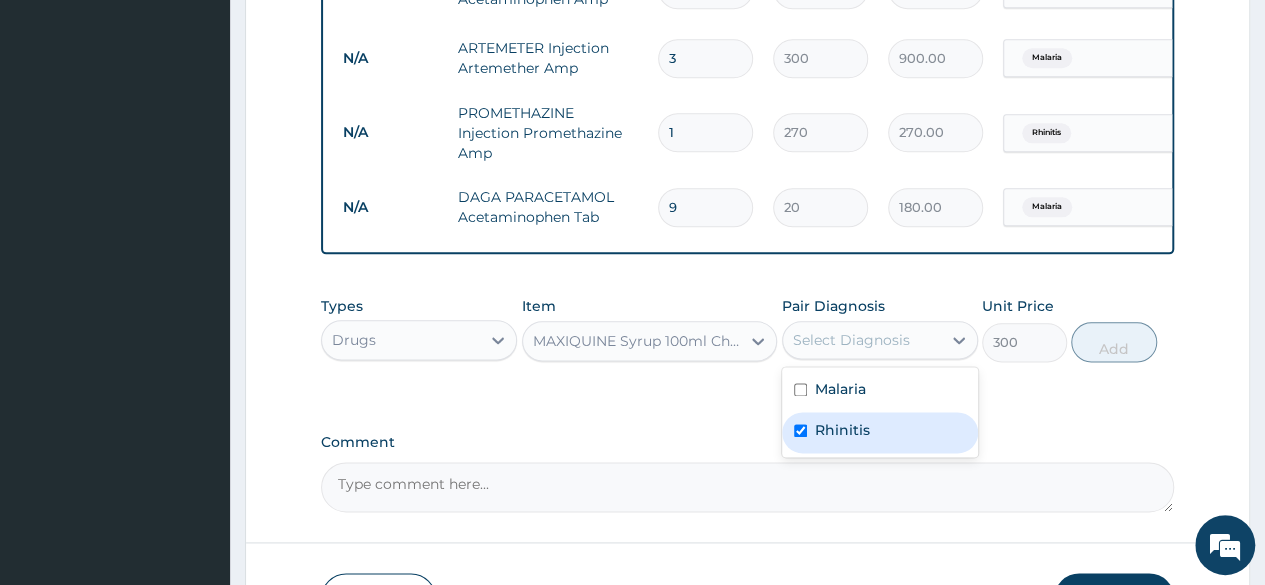 checkbox on "true" 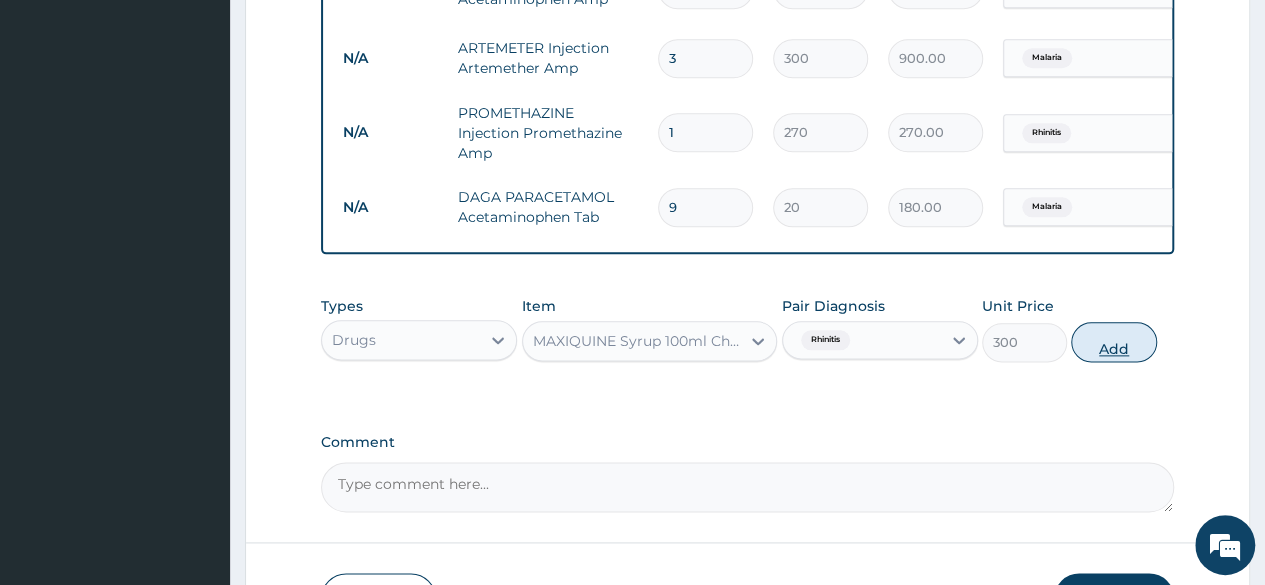 click on "Add" at bounding box center [1113, 342] 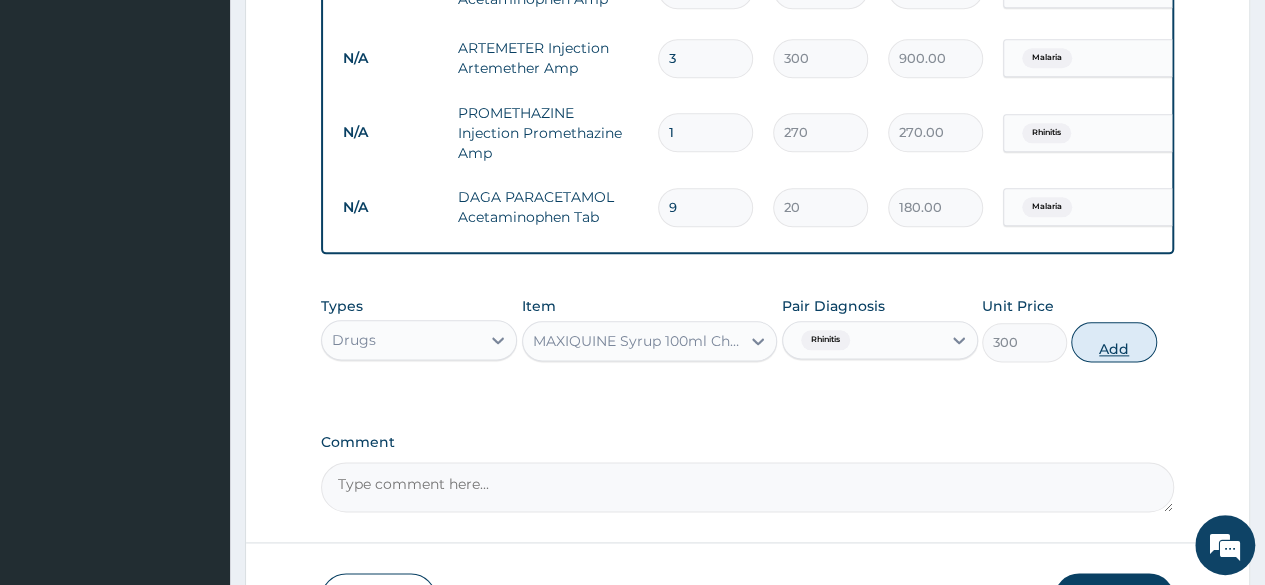 type on "0" 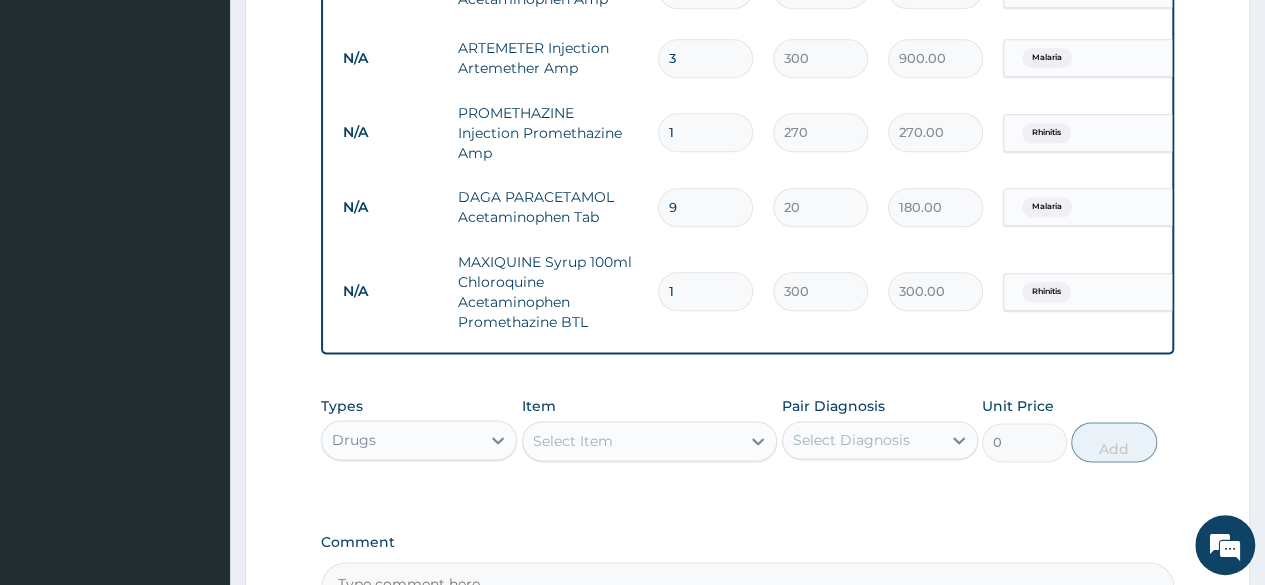 scroll, scrollTop: 1322, scrollLeft: 0, axis: vertical 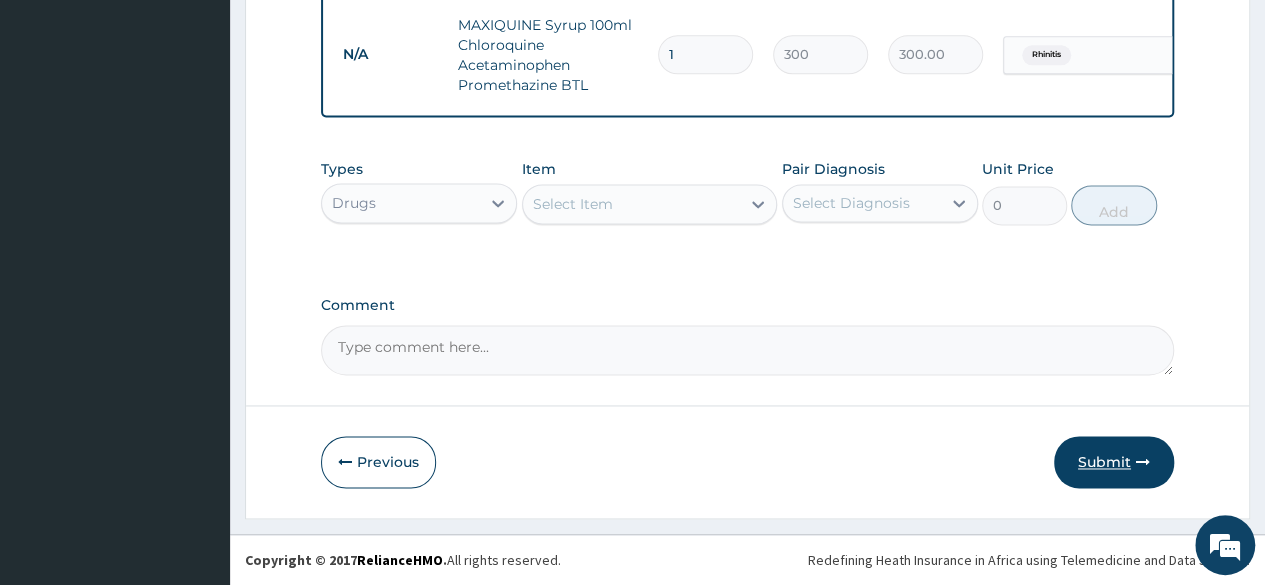 click on "Submit" at bounding box center (1114, 462) 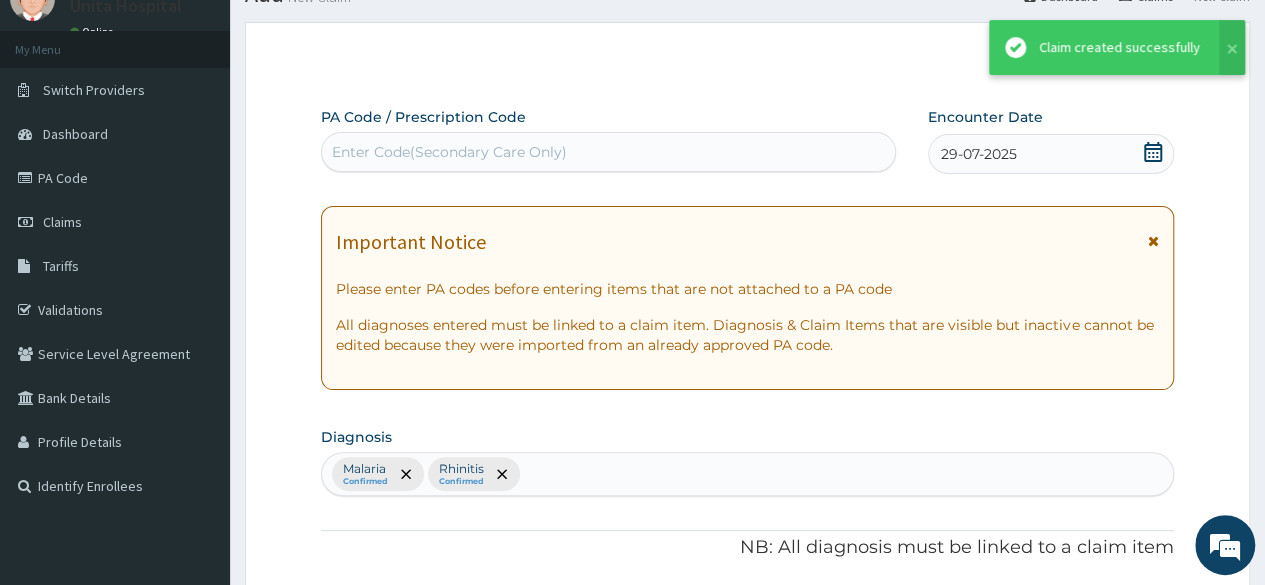 scroll, scrollTop: 1322, scrollLeft: 0, axis: vertical 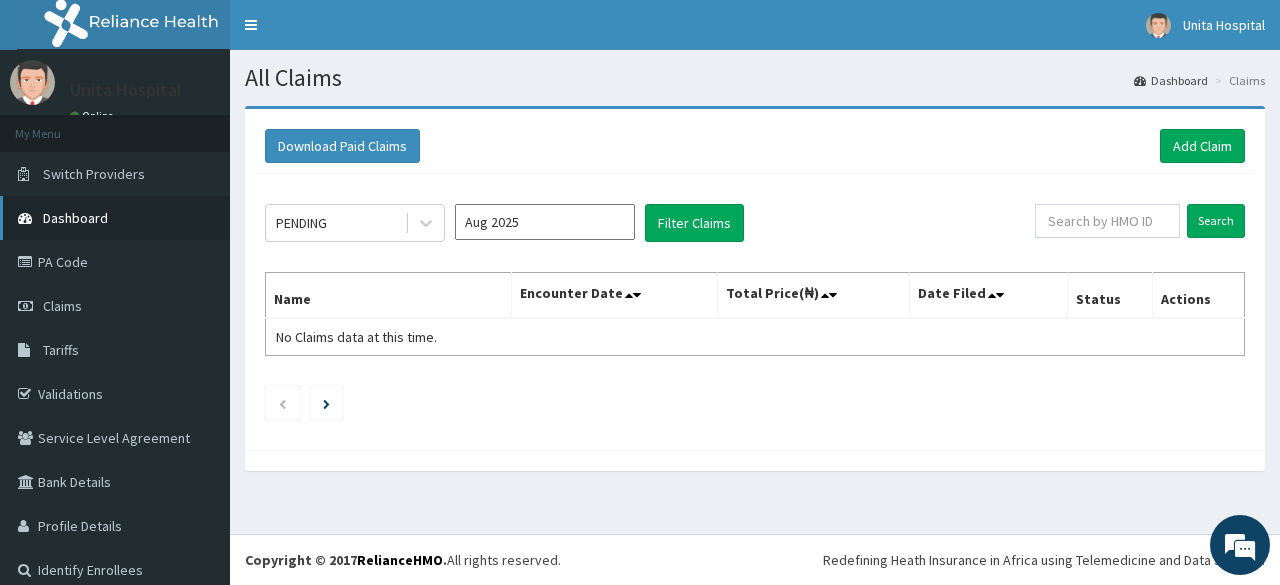 click on "Dashboard" at bounding box center (75, 218) 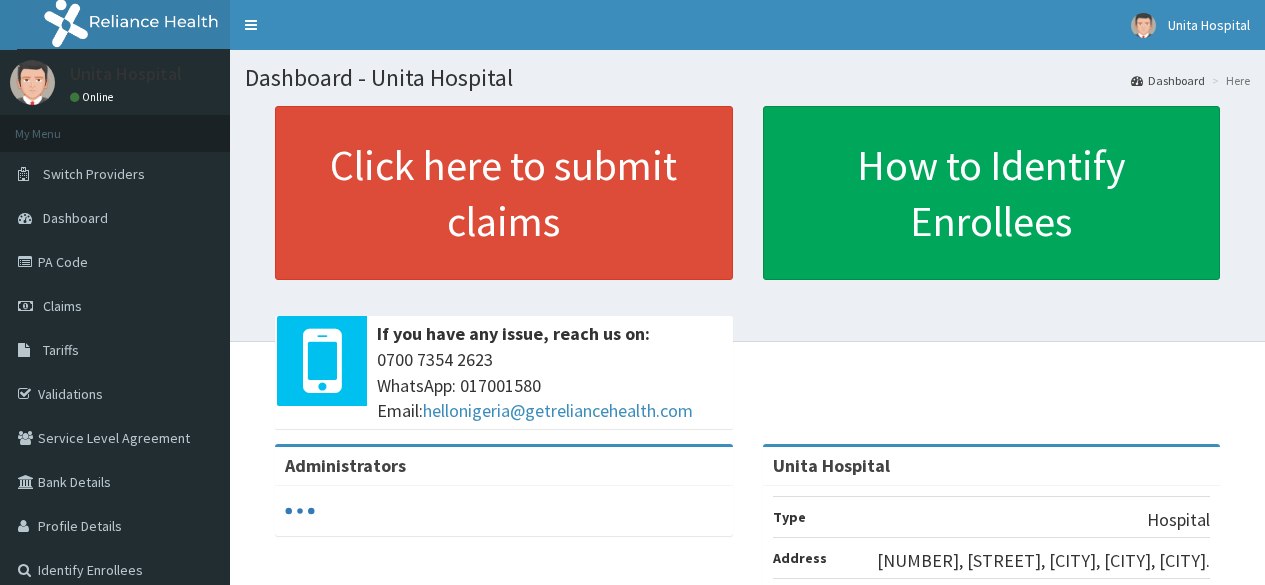 scroll, scrollTop: 0, scrollLeft: 0, axis: both 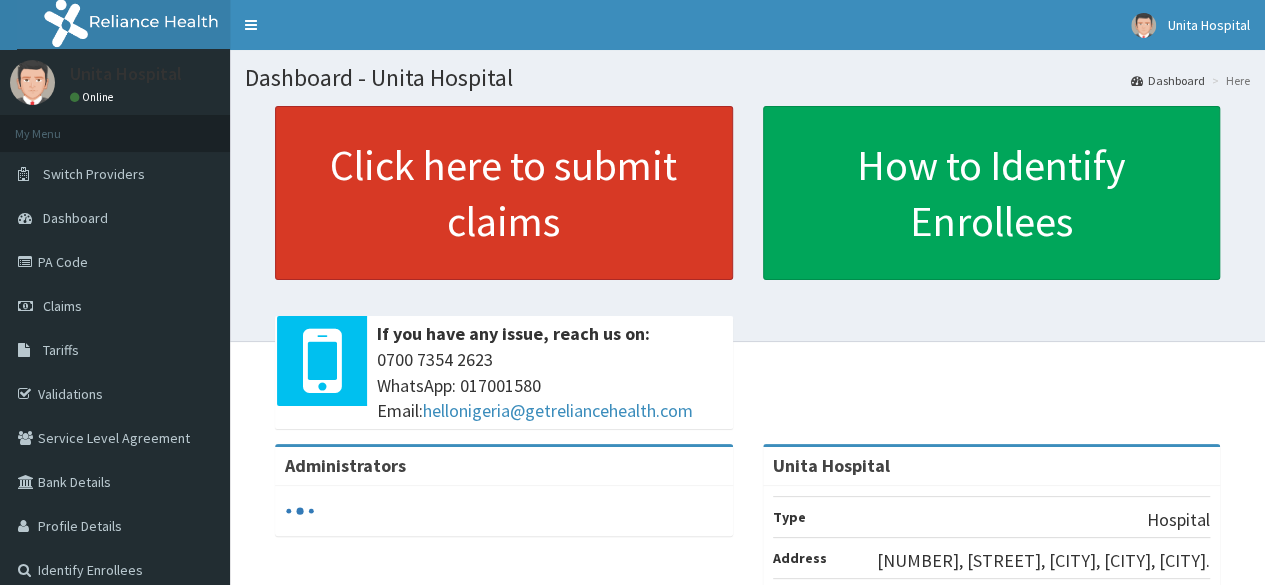 click on "Click here to submit claims" at bounding box center [504, 193] 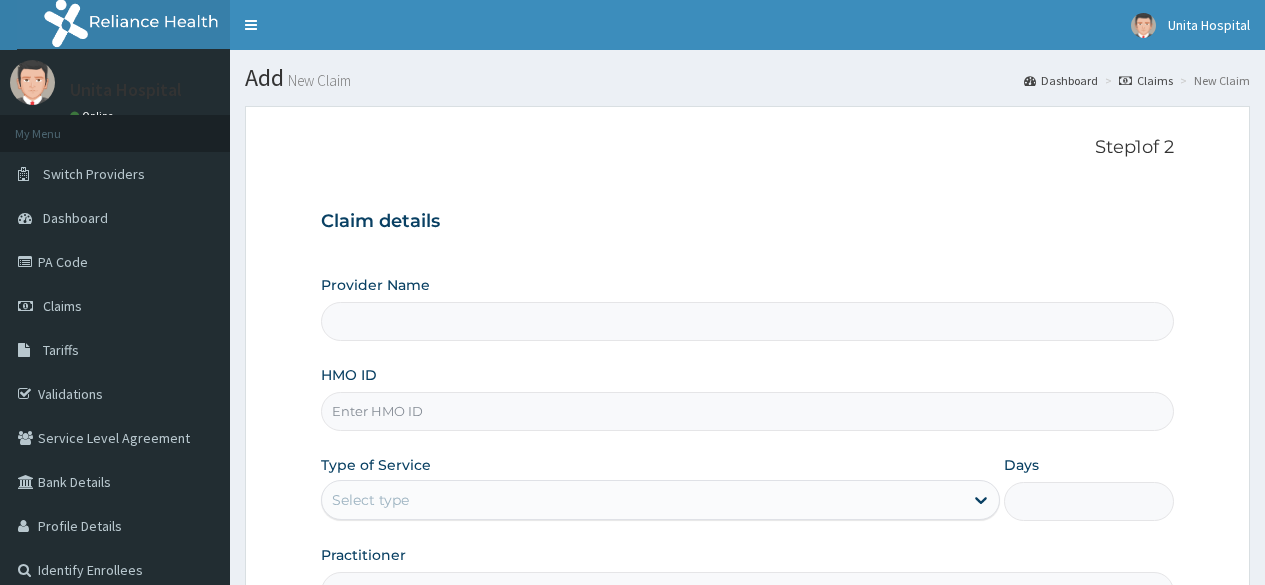 scroll, scrollTop: 0, scrollLeft: 0, axis: both 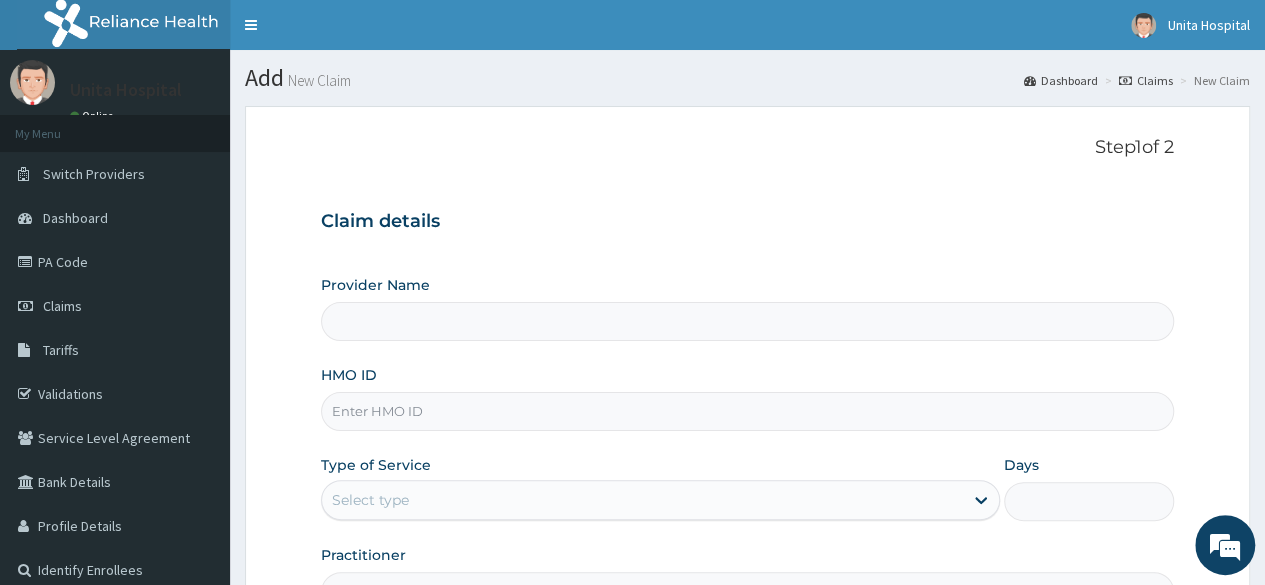type on "Unita Hospital" 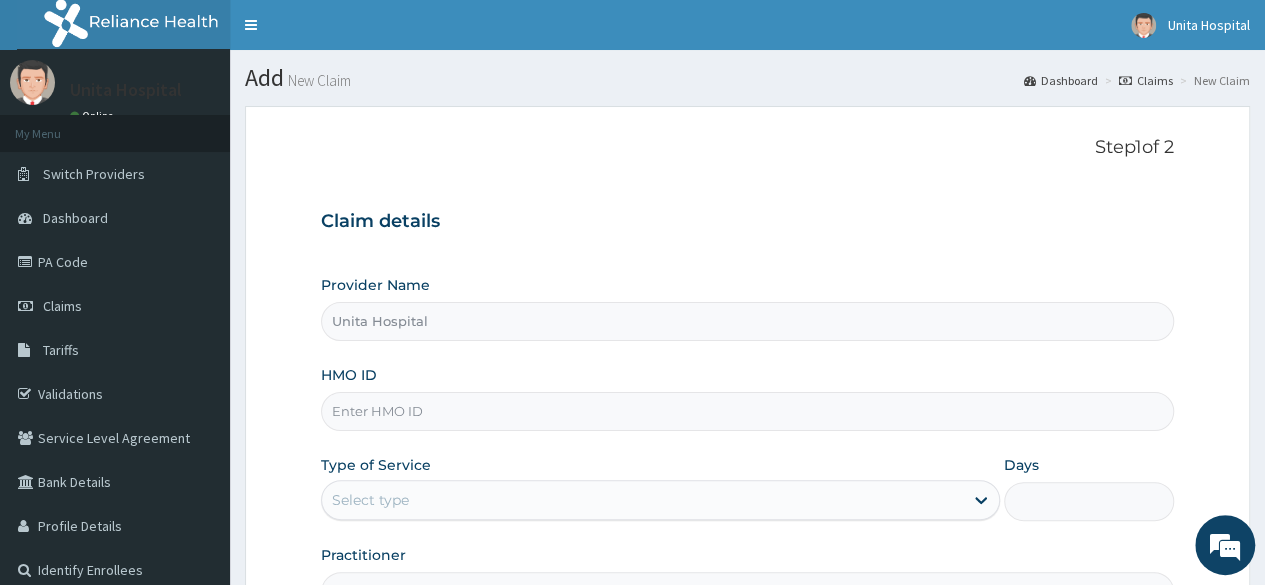 click on "HMO ID" at bounding box center [747, 411] 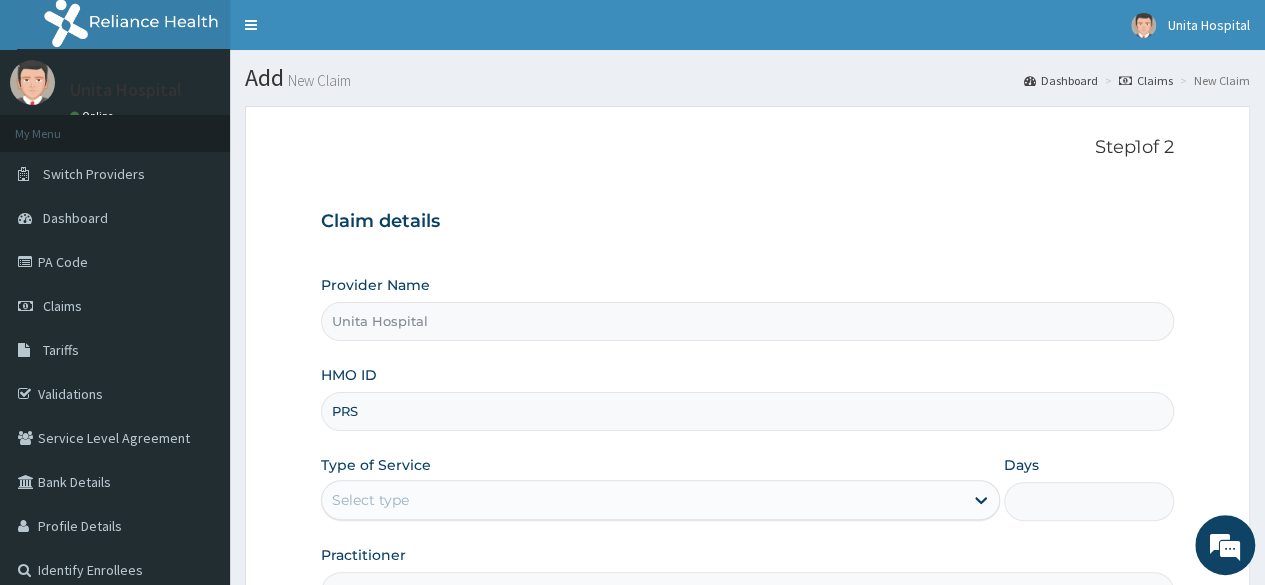 scroll, scrollTop: 0, scrollLeft: 0, axis: both 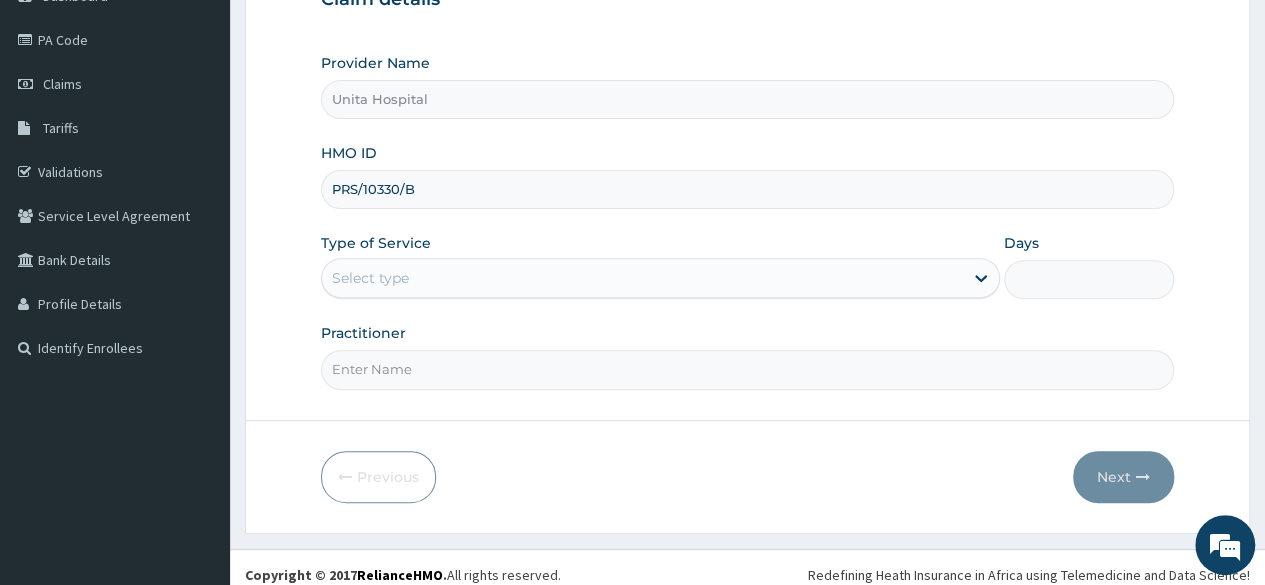type on "PRS/10330/B" 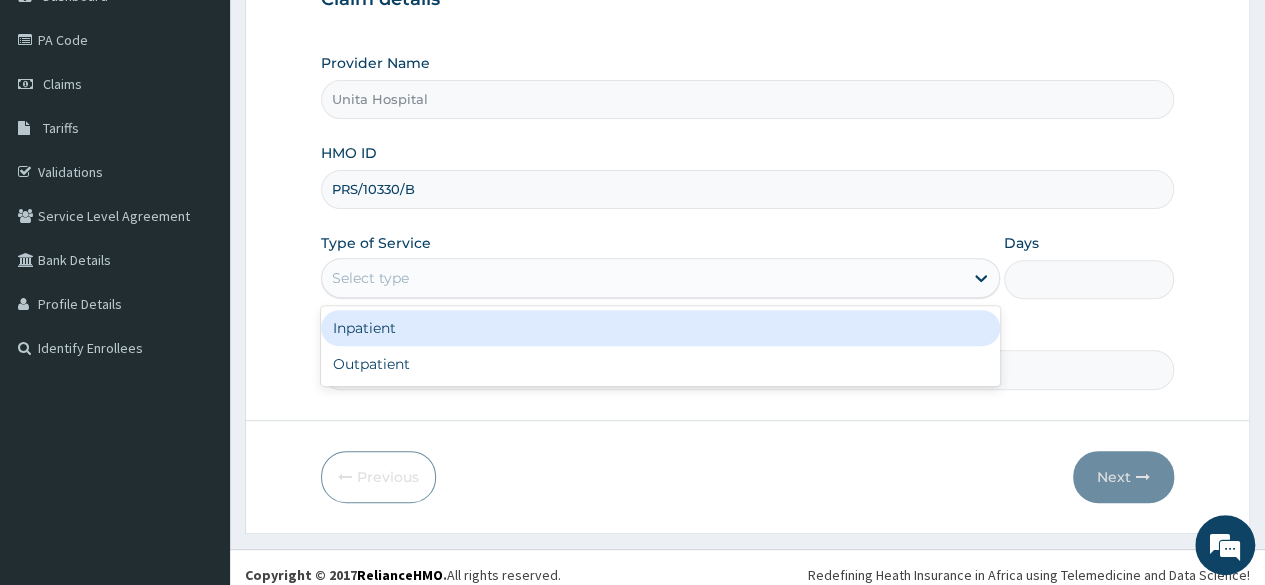 click on "Select type" at bounding box center [642, 278] 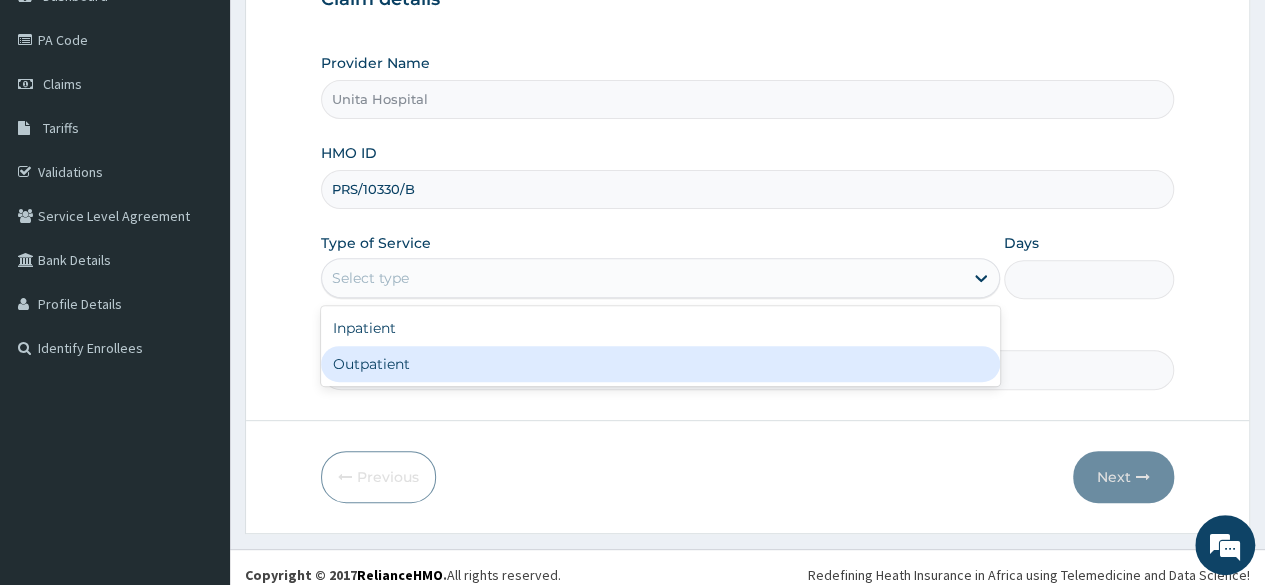 click on "Outpatient" at bounding box center [660, 364] 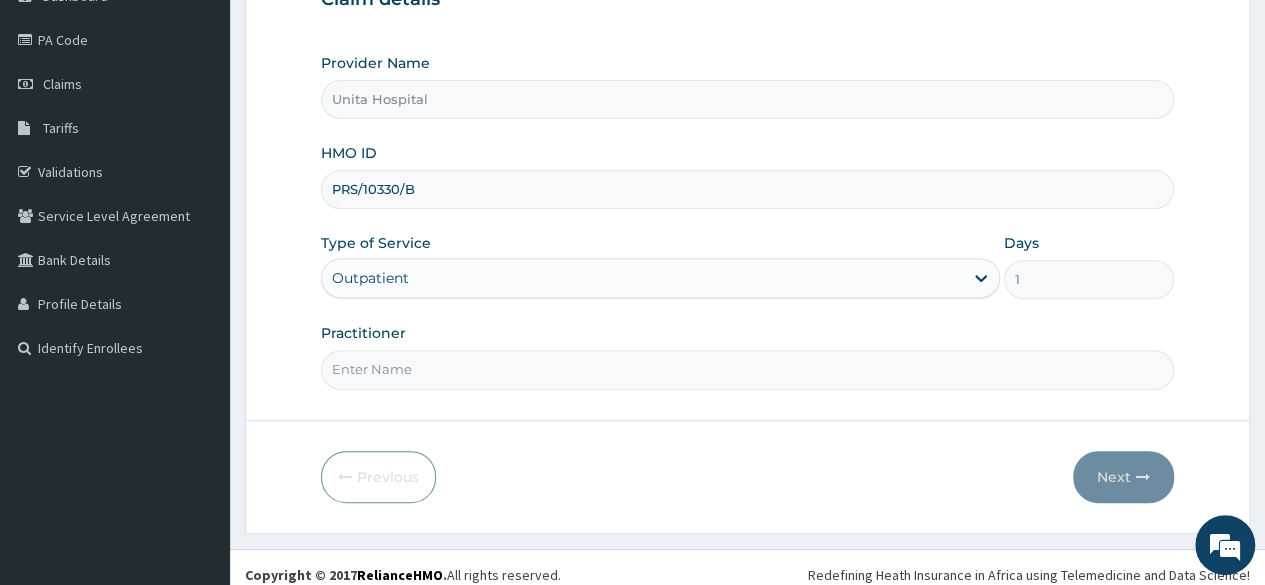 click on "Practitioner" at bounding box center (747, 369) 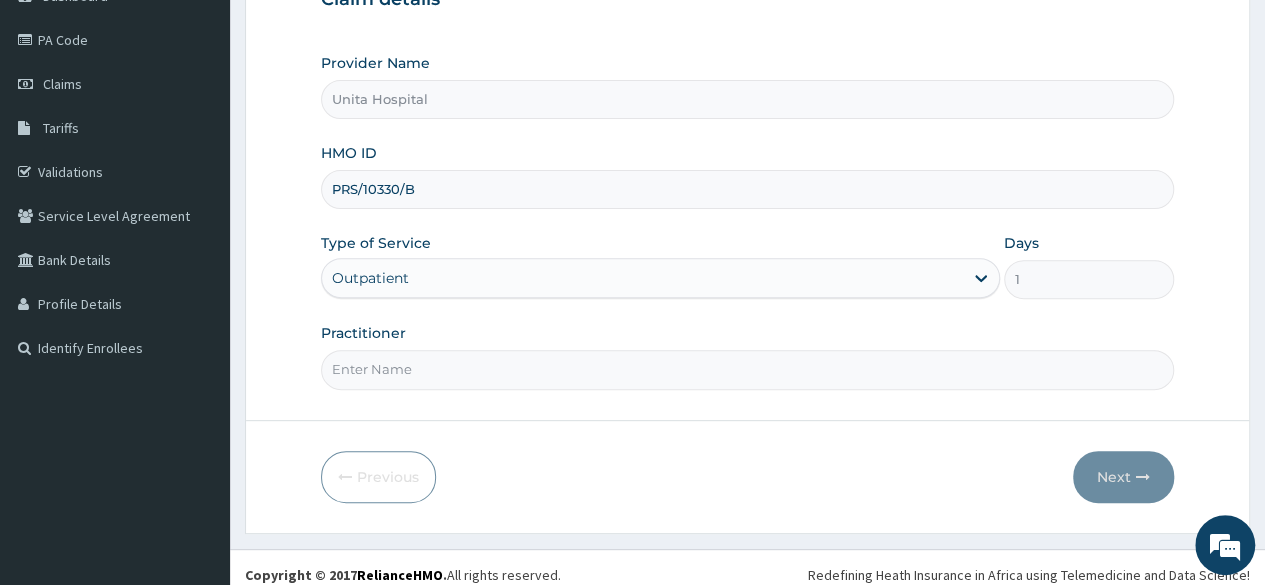 type on "DR [LAST]" 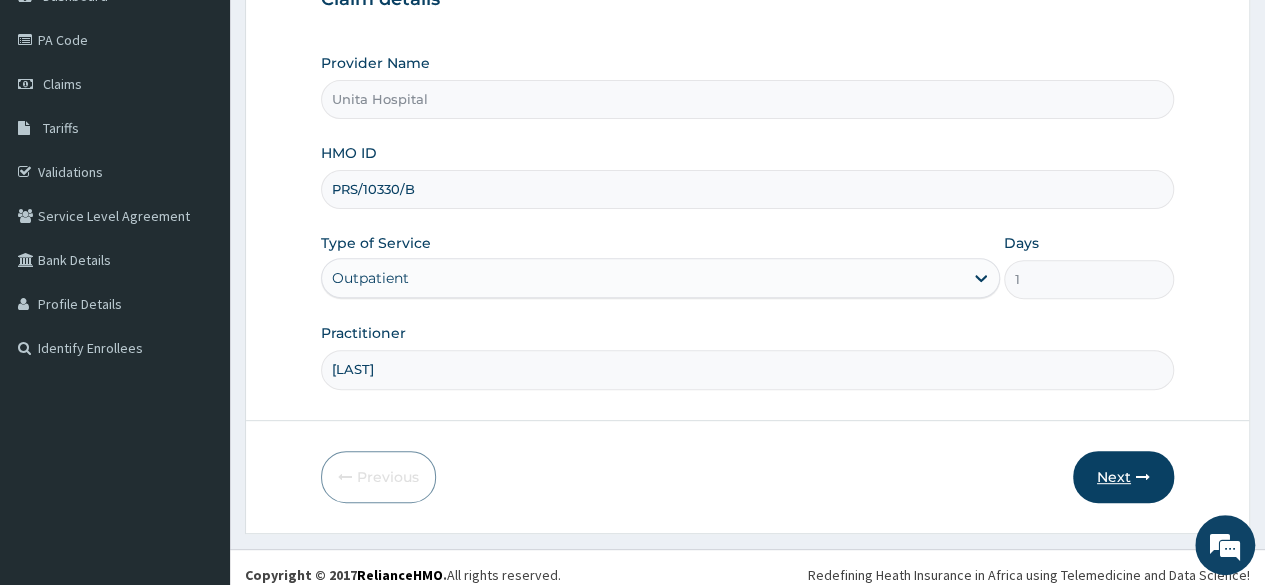 click on "Next" at bounding box center [1123, 477] 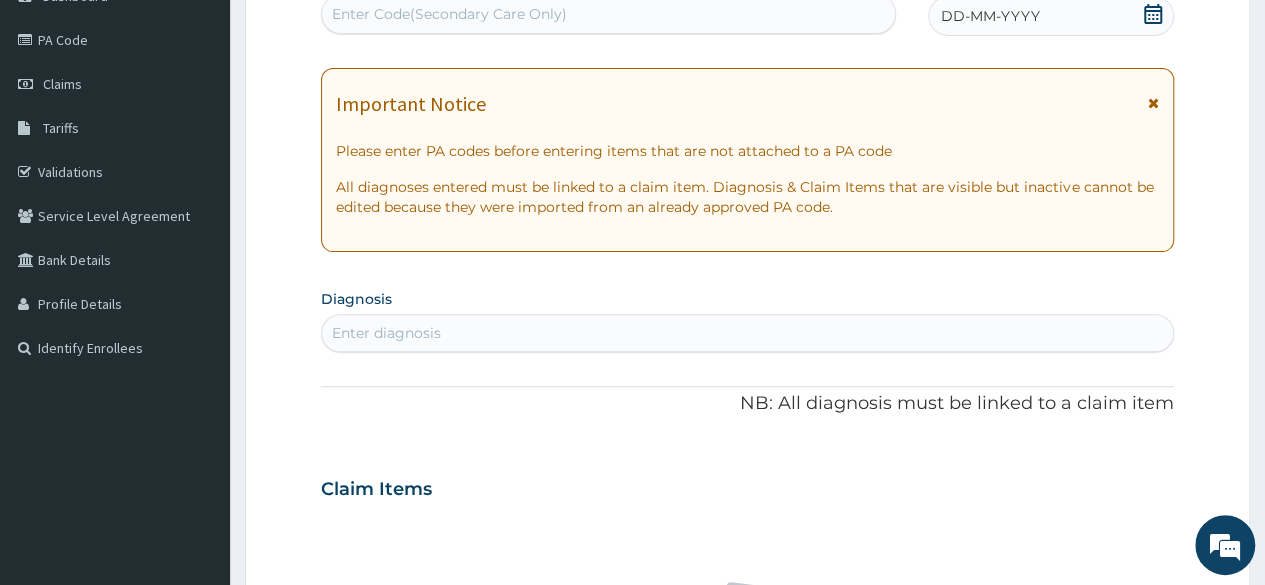 click on "DD-MM-YYYY" at bounding box center (1051, 16) 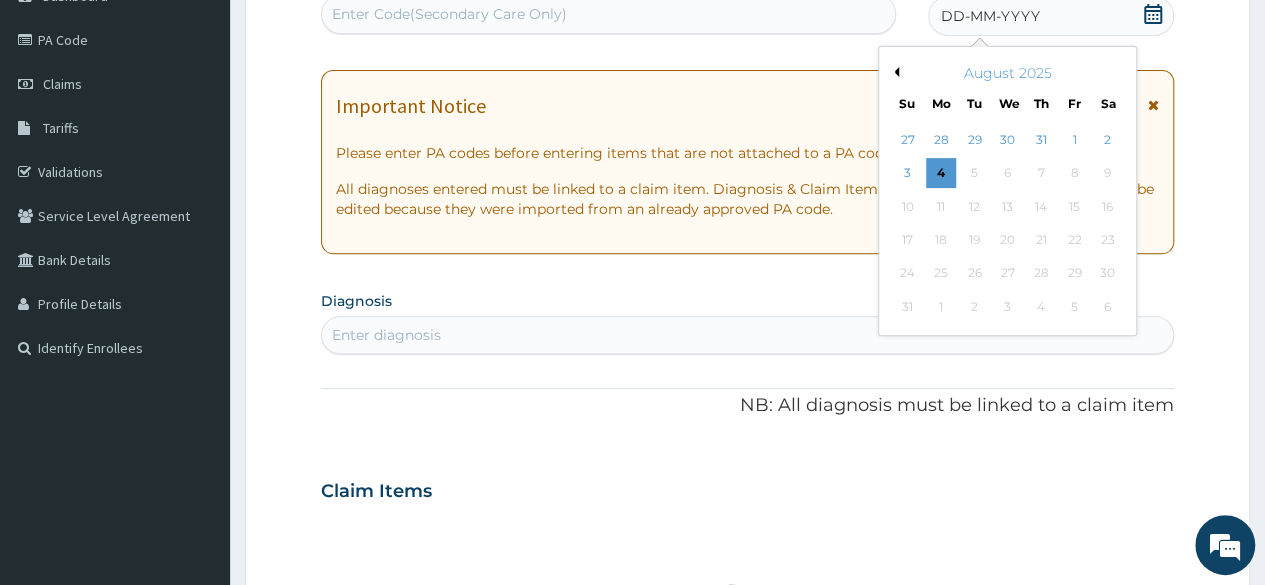 click on "Previous Month" at bounding box center [894, 72] 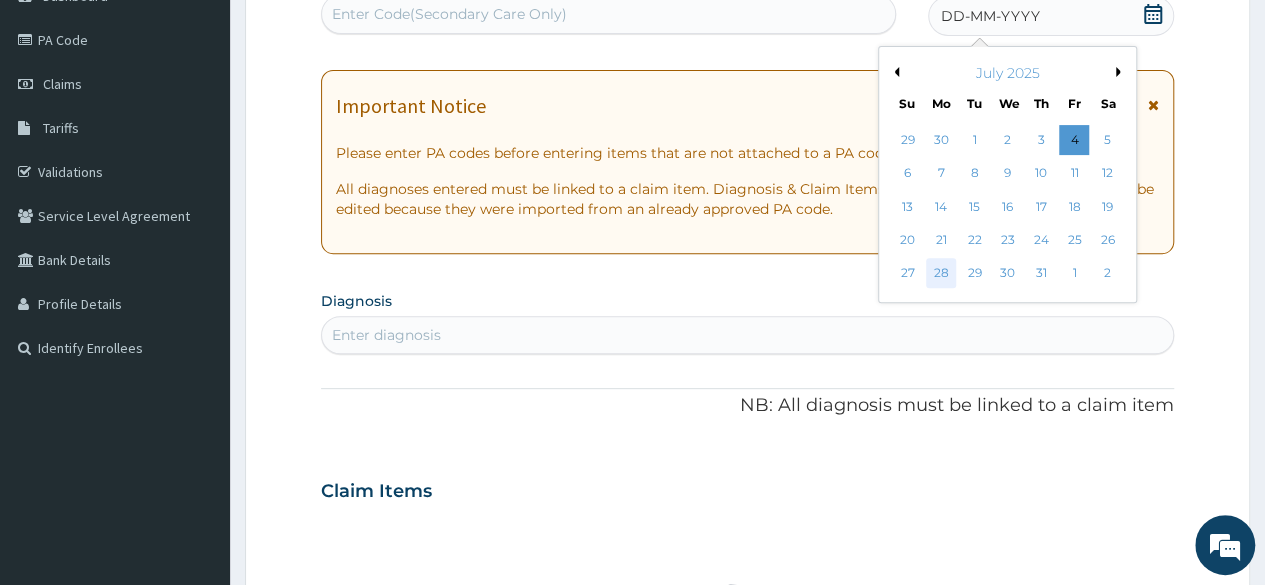 click on "28" at bounding box center [941, 274] 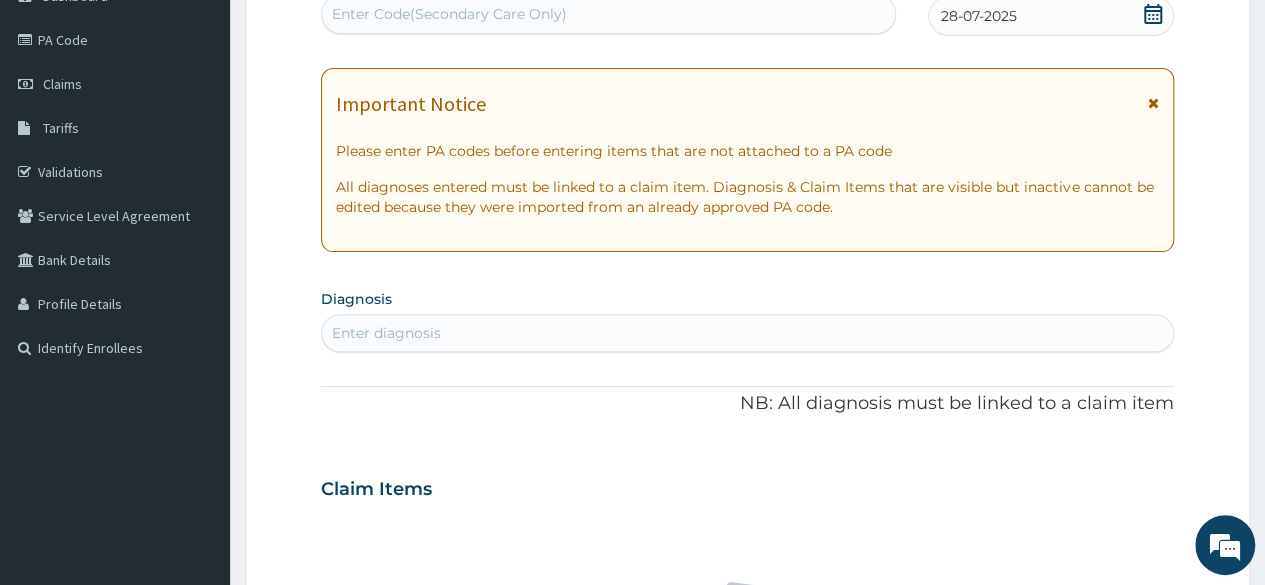 click on "Enter diagnosis" at bounding box center (747, 333) 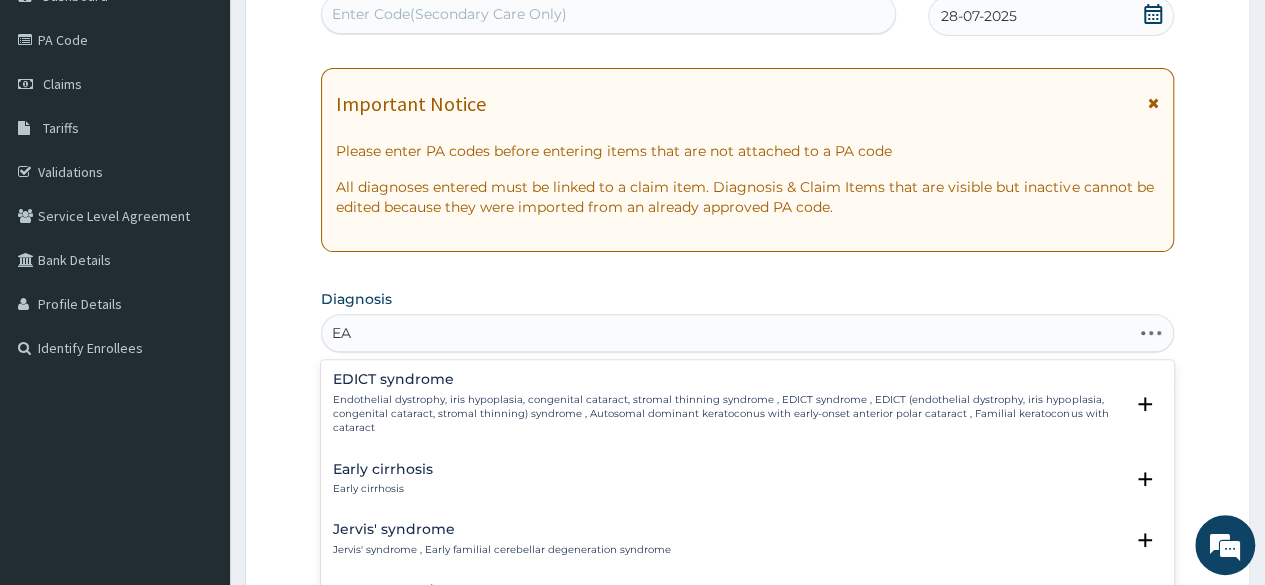 type on "E" 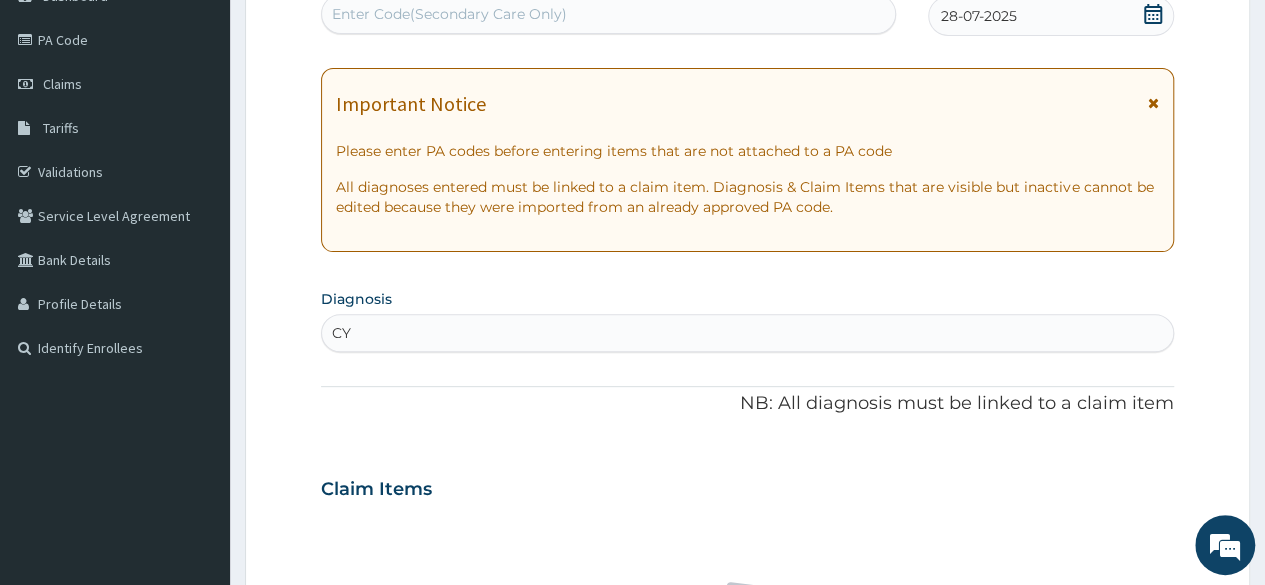 type on "C" 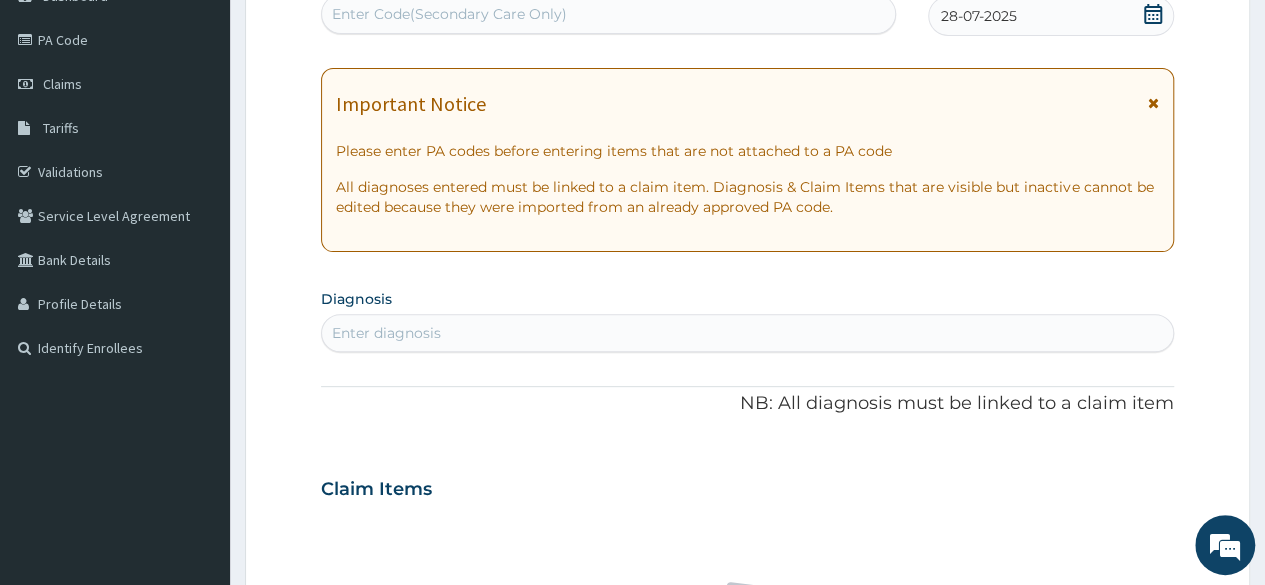 type on "P" 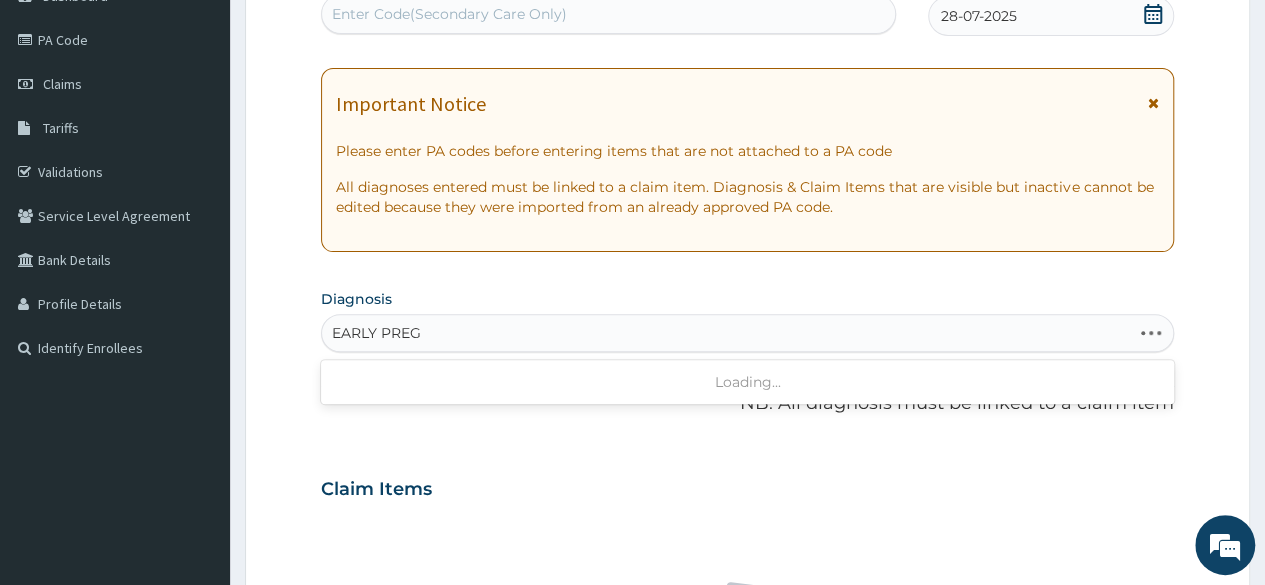type on "EARLY PREGN" 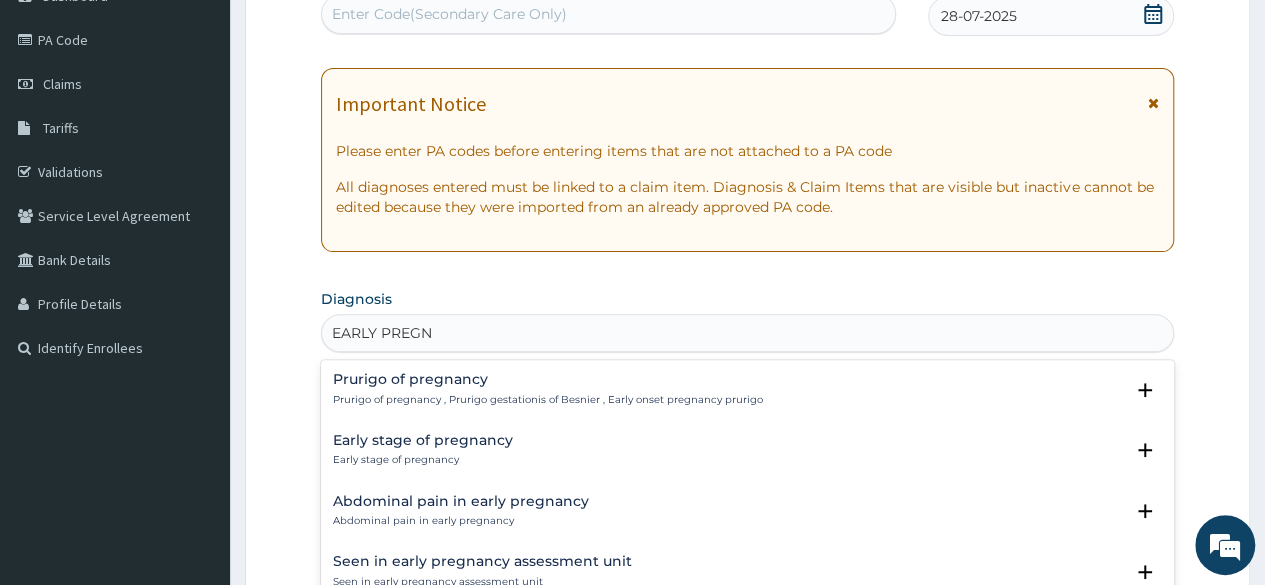 click on "Early stage of pregnancy" at bounding box center [423, 440] 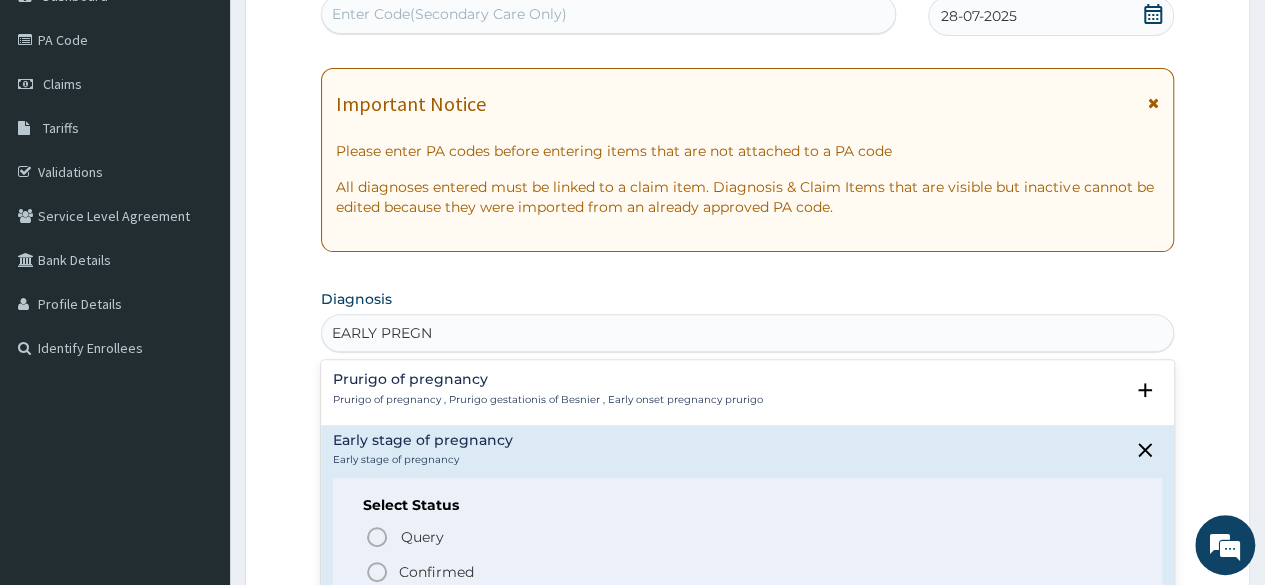 click 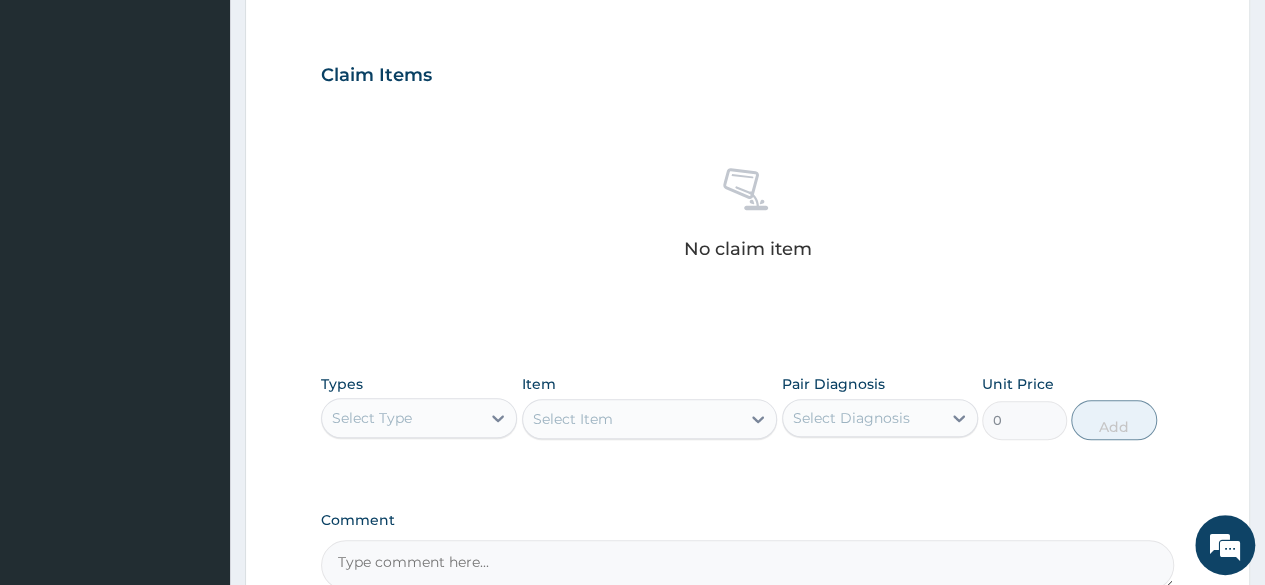 scroll, scrollTop: 744, scrollLeft: 0, axis: vertical 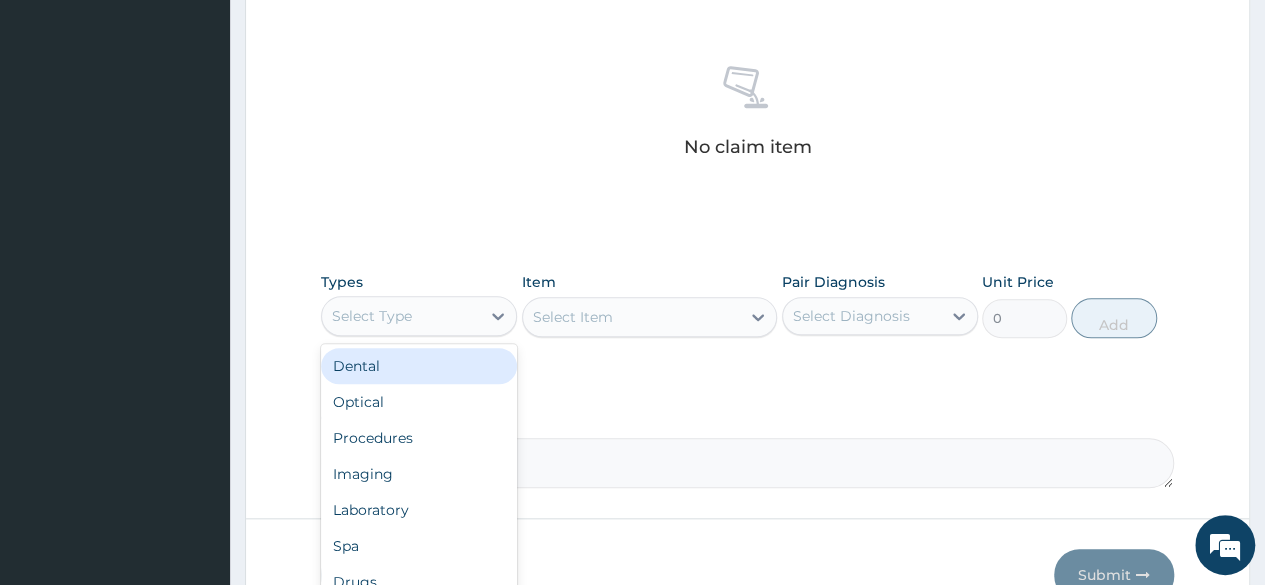 click on "Select Type" at bounding box center [401, 316] 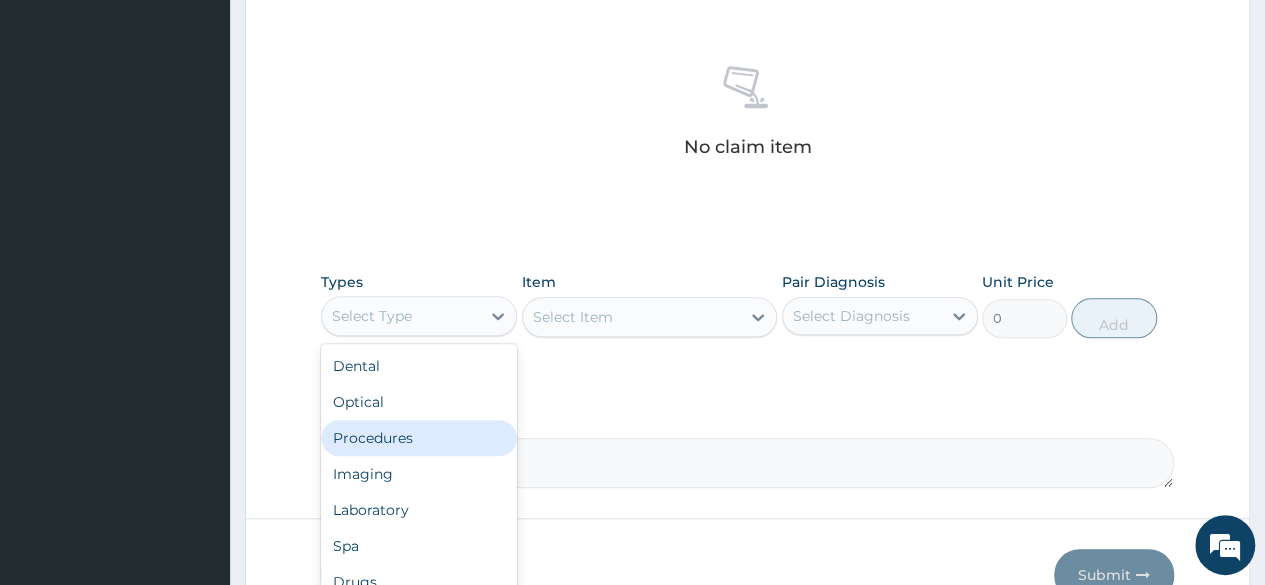 click on "Procedures" at bounding box center (419, 438) 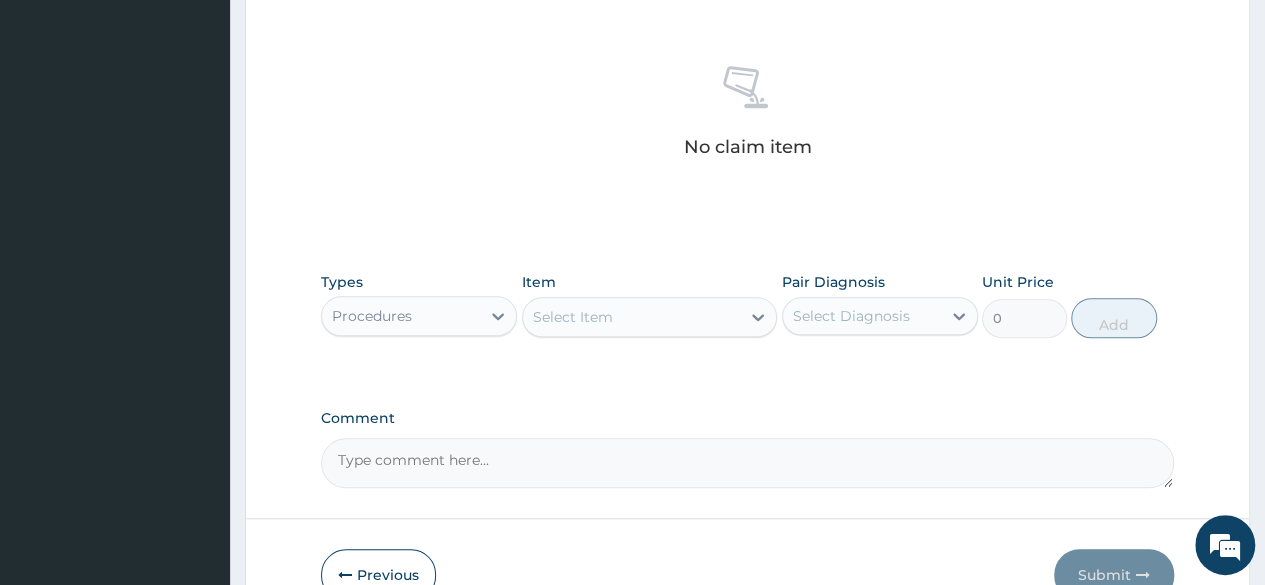 click on "Select Item" at bounding box center [632, 317] 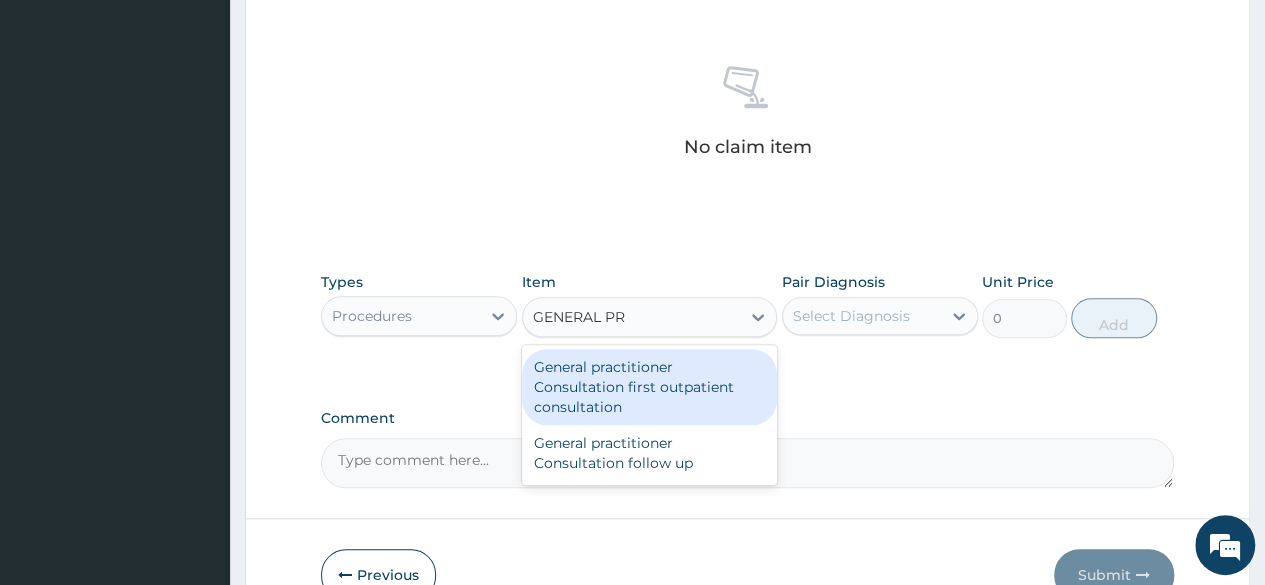 type on "GENERAL PRA" 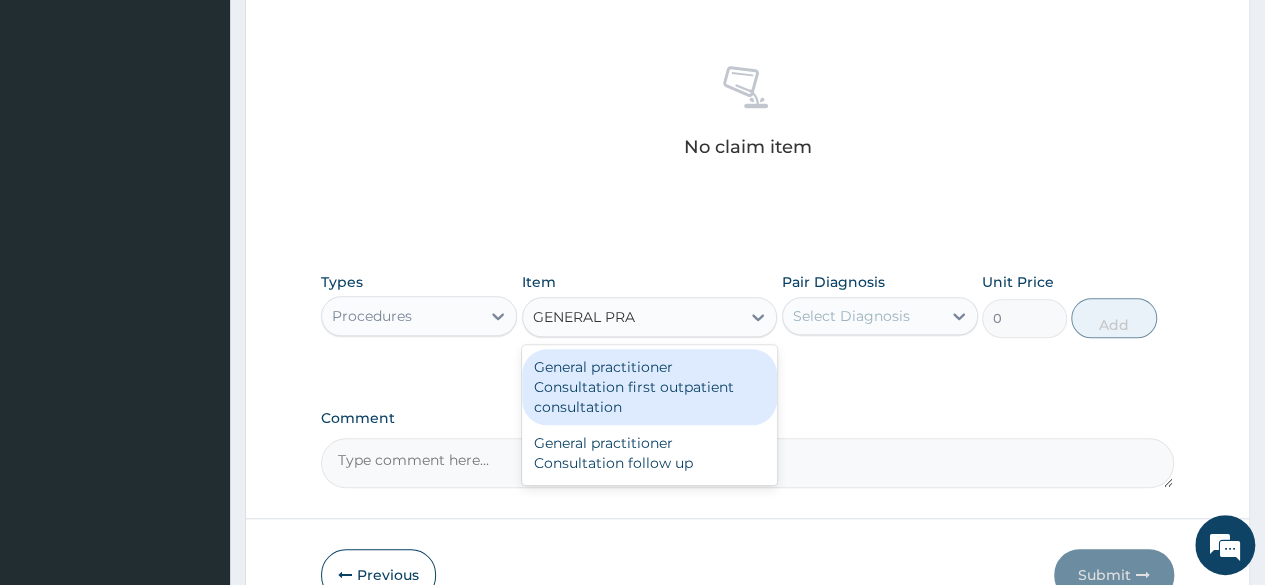 click on "General practitioner Consultation first outpatient consultation" at bounding box center [650, 387] 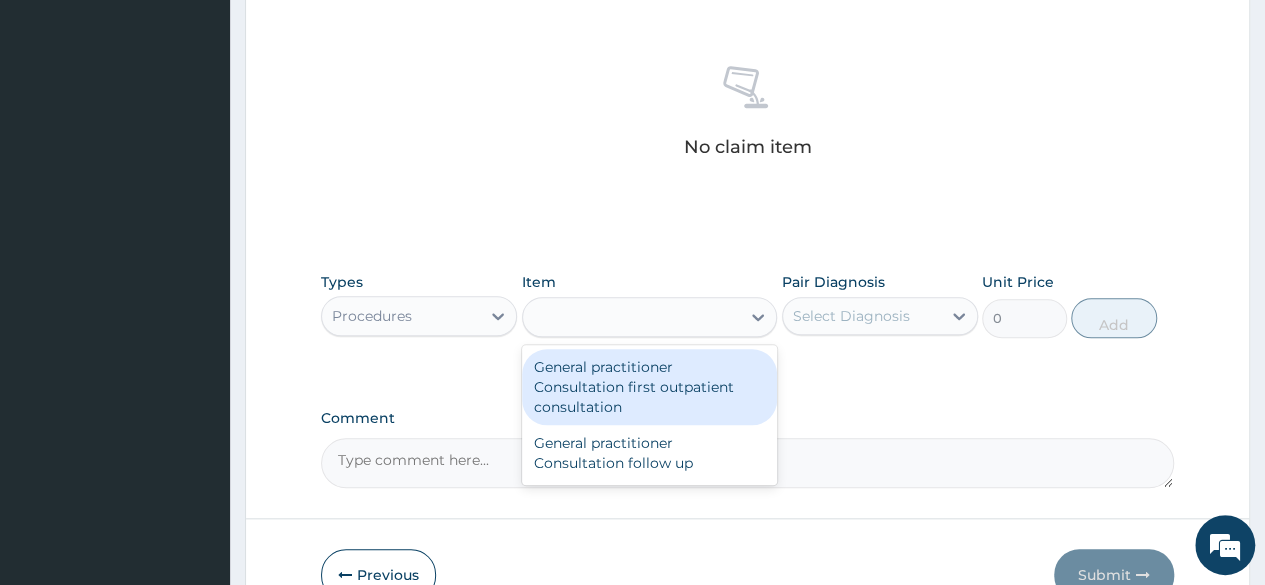 type on "3000" 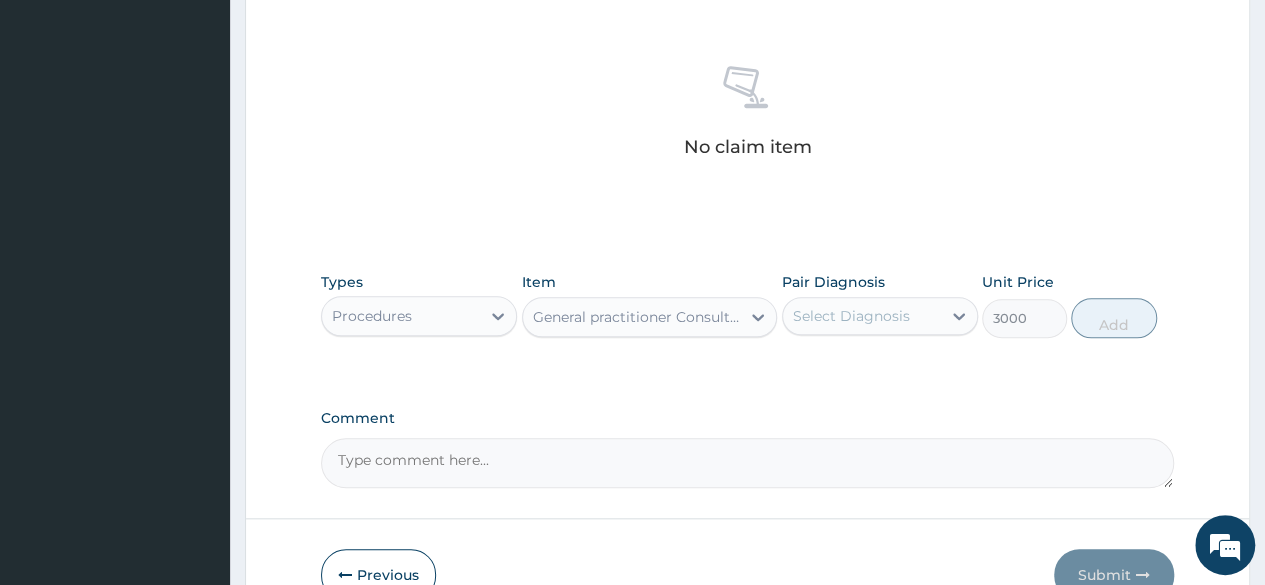 click on "Types Procedures Item General practitioner Consultation first outpatient consultation Pair Diagnosis Select Diagnosis Unit Price 3000 Add" at bounding box center [747, 305] 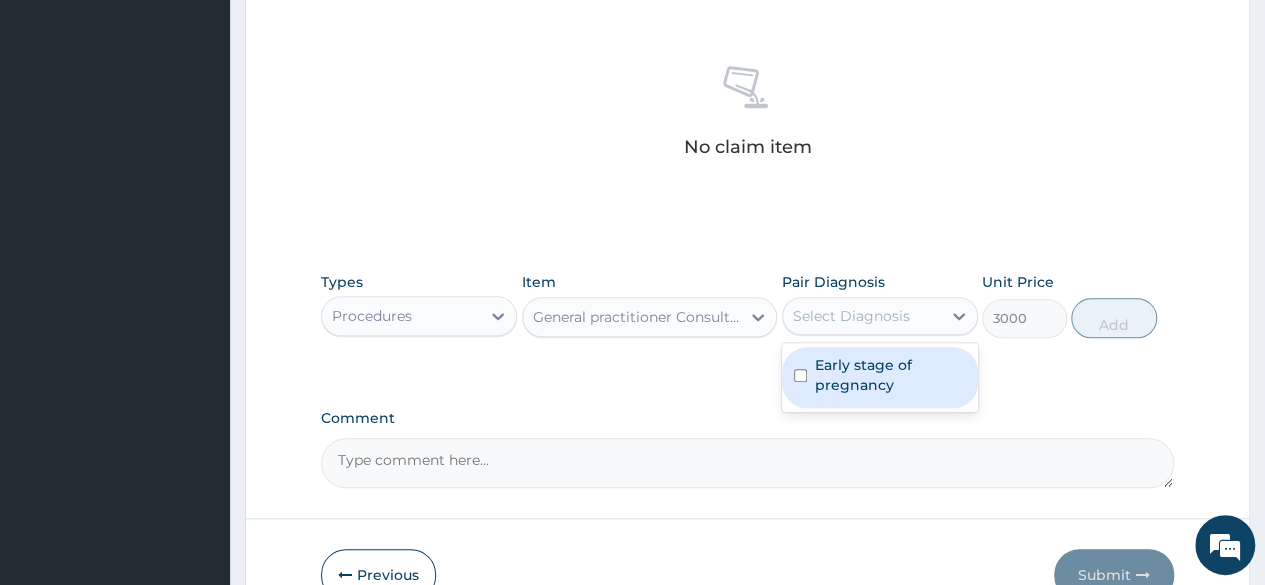 click on "Select Diagnosis" at bounding box center [851, 316] 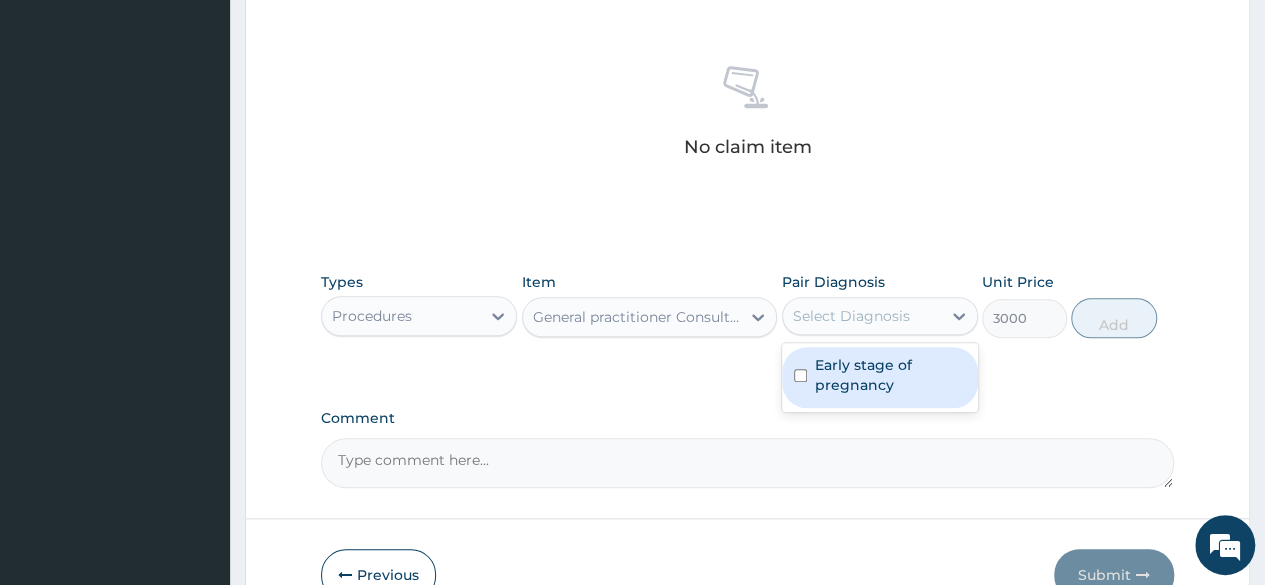 click on "Early stage of pregnancy" at bounding box center (890, 375) 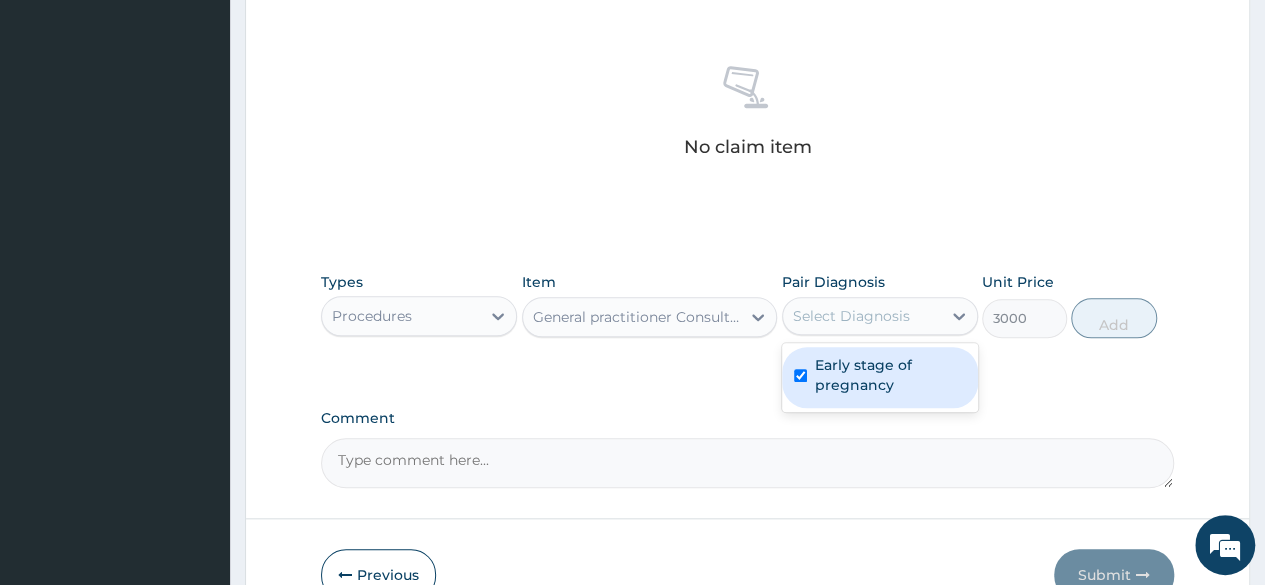 checkbox on "true" 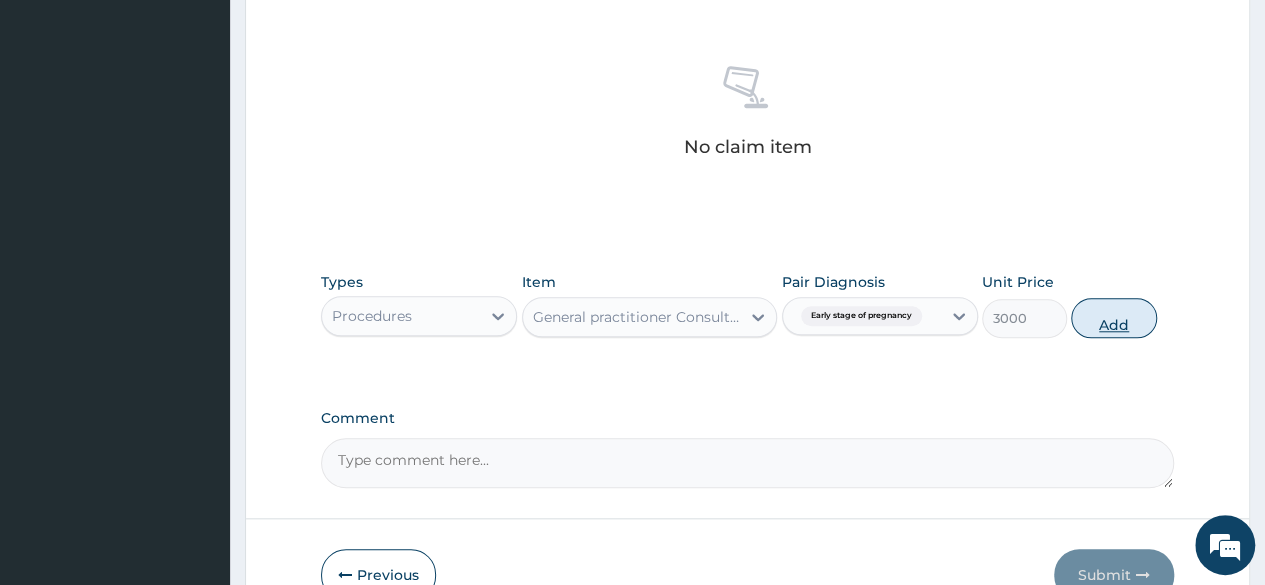 click on "Add" at bounding box center (1113, 318) 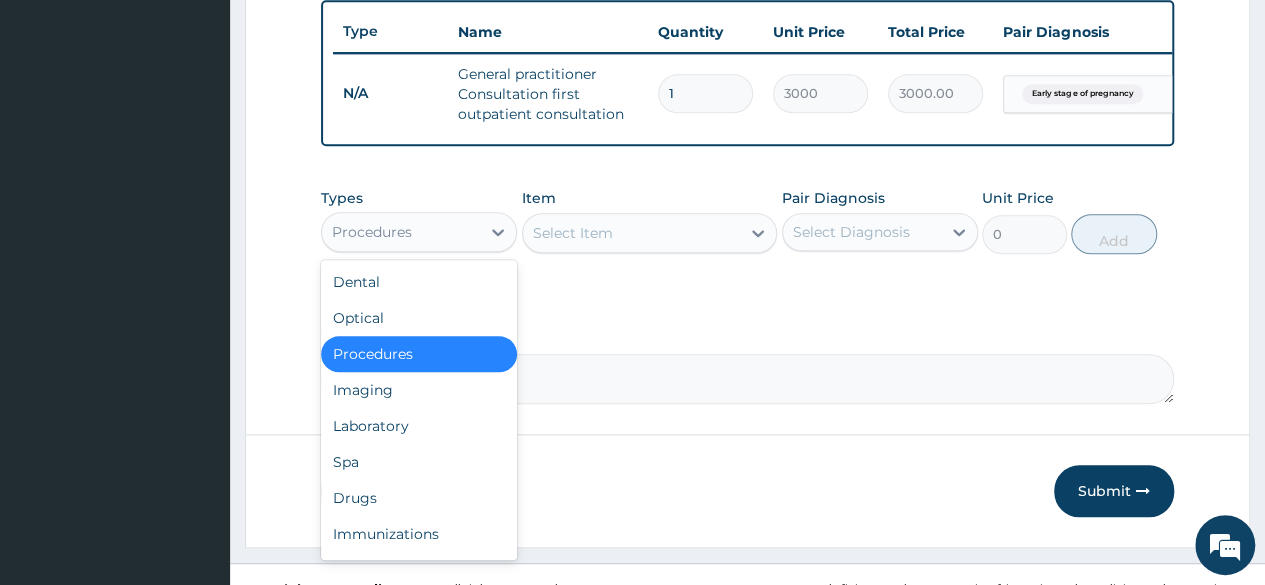click at bounding box center (498, 232) 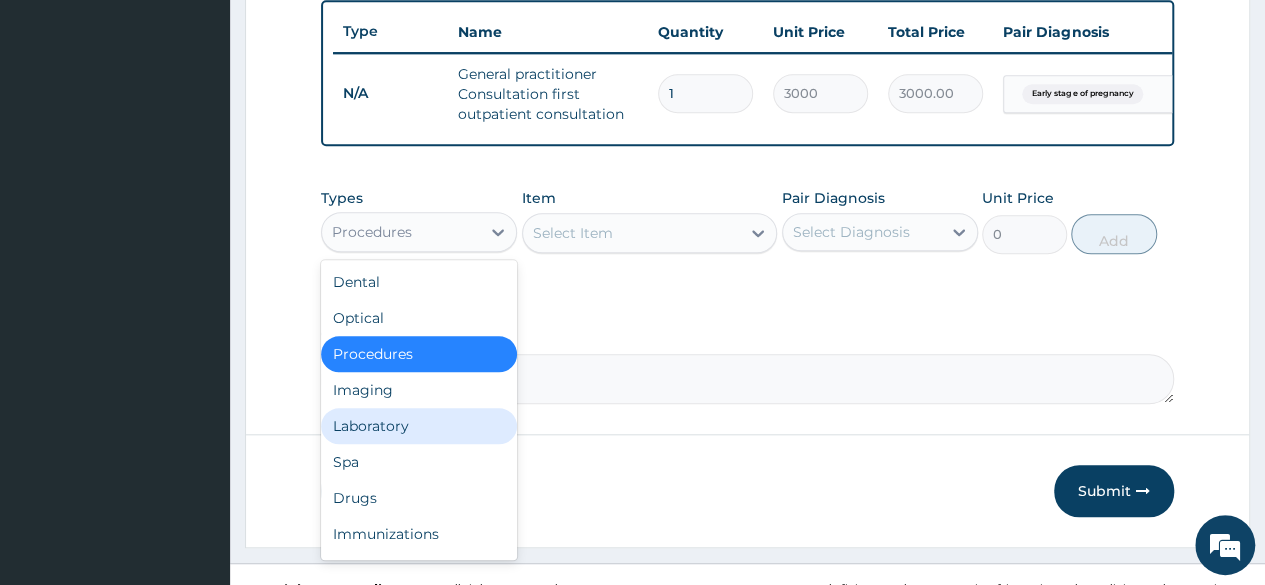 click on "Laboratory" at bounding box center (419, 426) 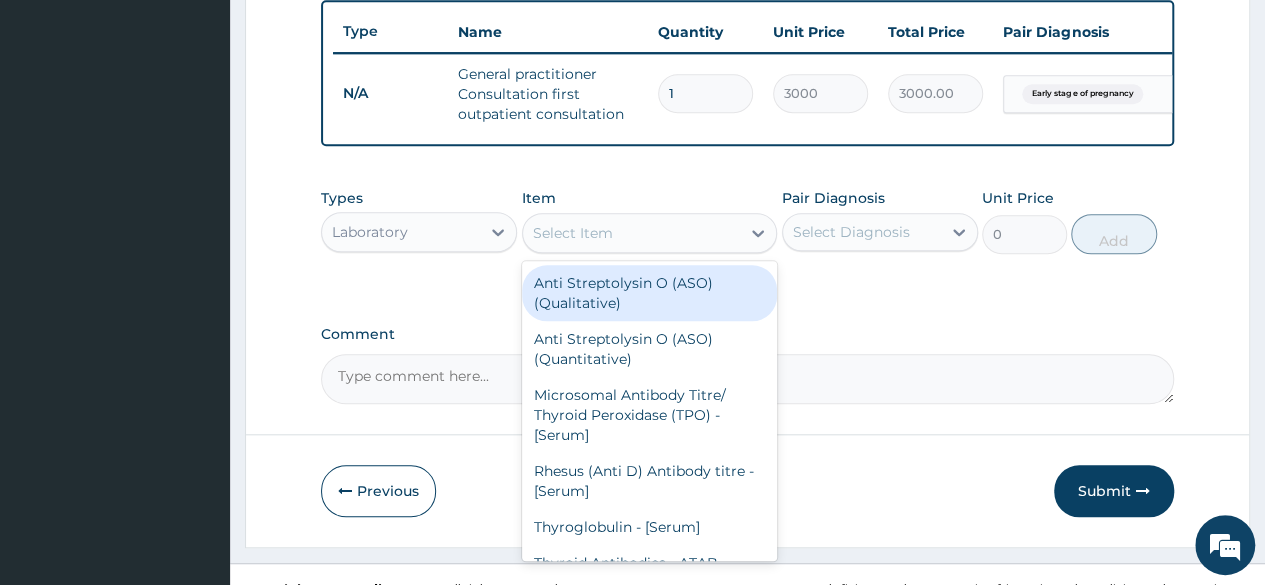 click on "Select Item" at bounding box center (632, 233) 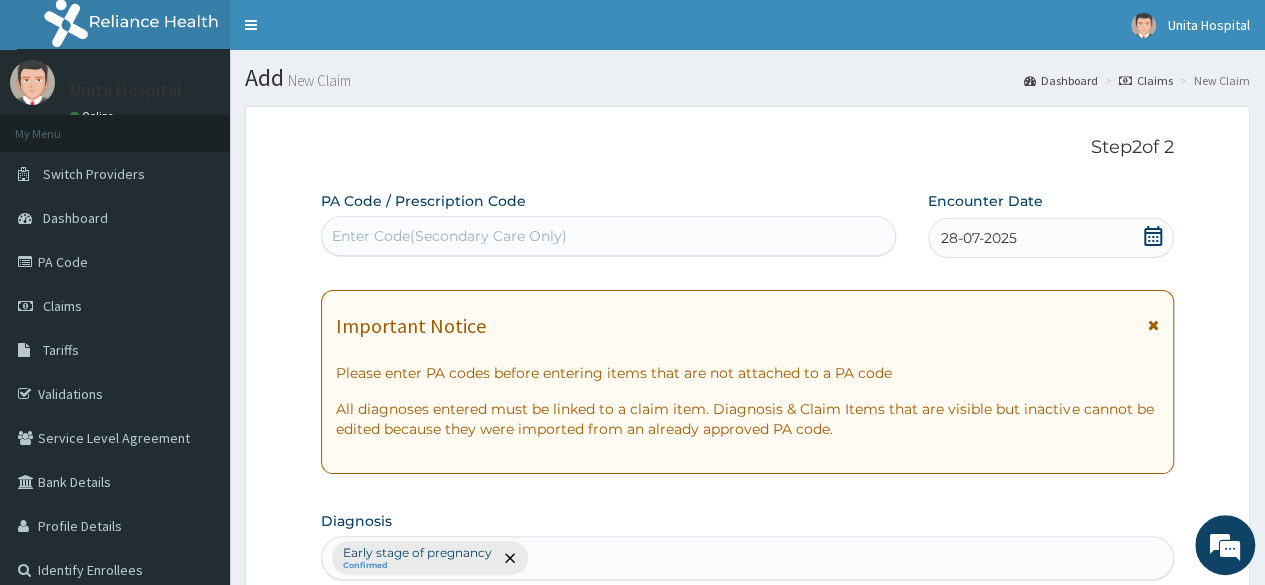 scroll, scrollTop: 413, scrollLeft: 0, axis: vertical 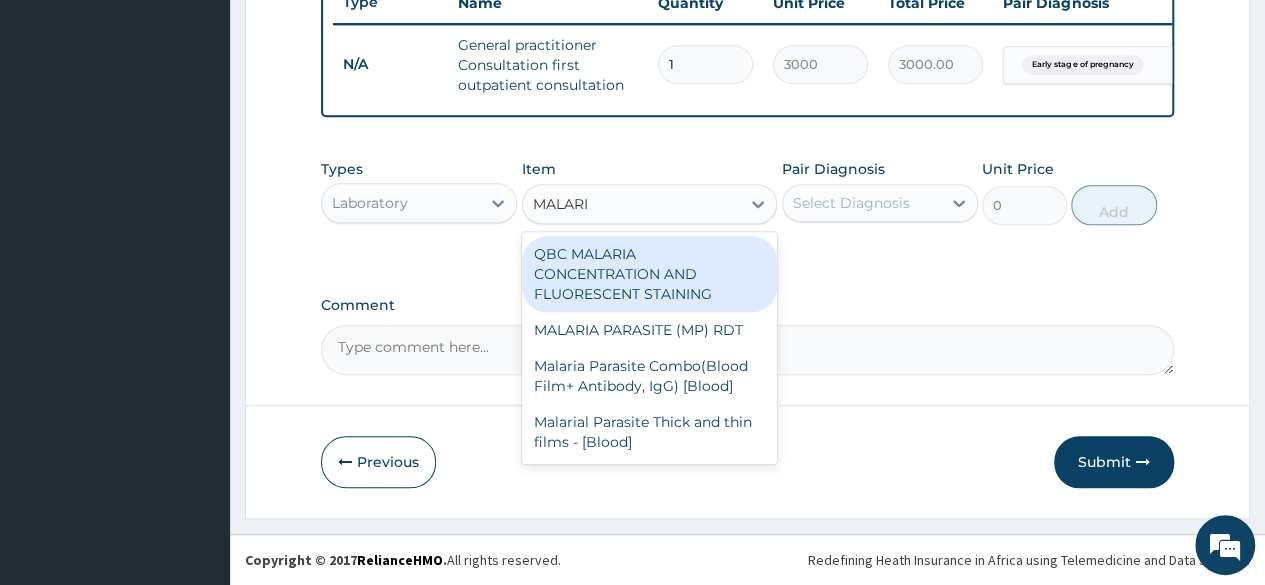 type on "MALARIA" 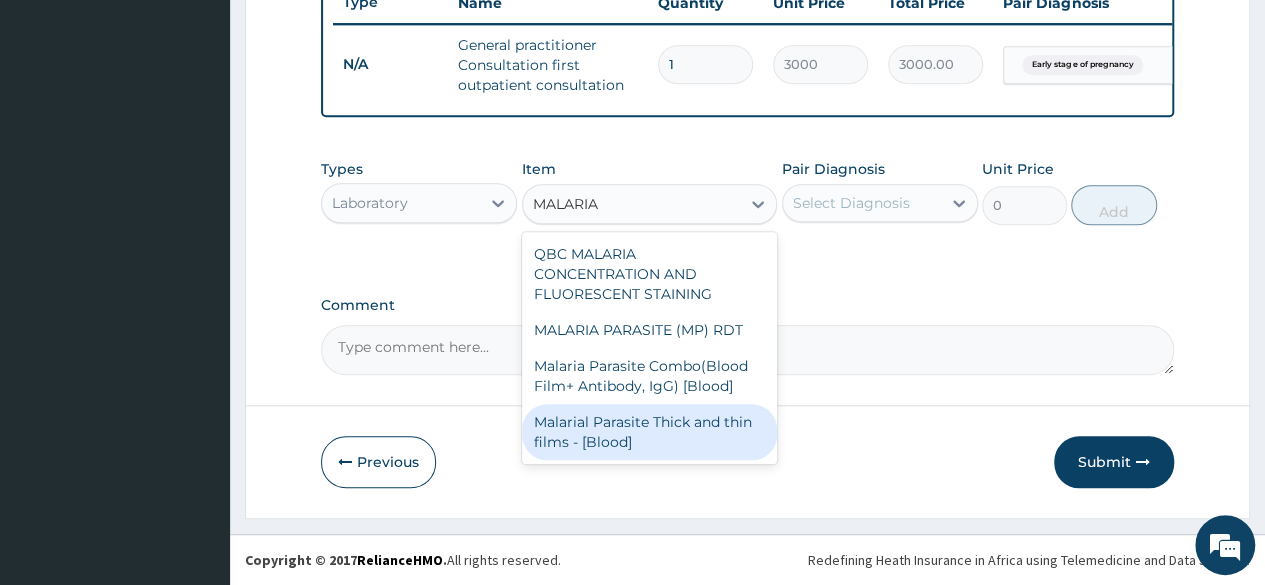 click on "Malarial Parasite Thick and thin films - [Blood]" at bounding box center (650, 432) 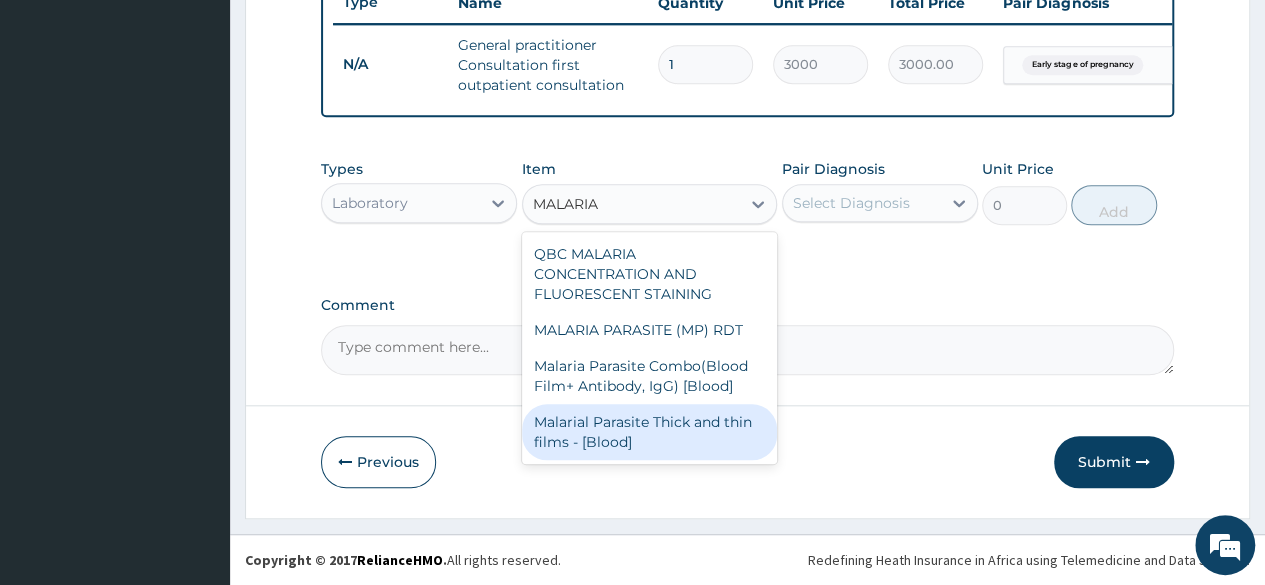 type 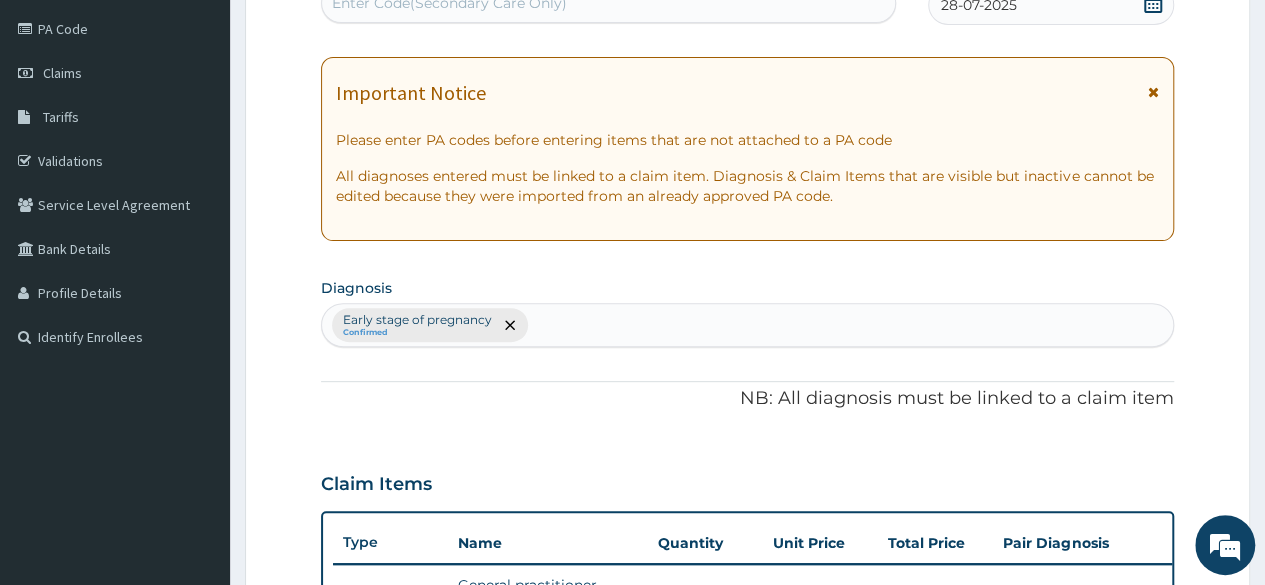 scroll, scrollTop: 240, scrollLeft: 0, axis: vertical 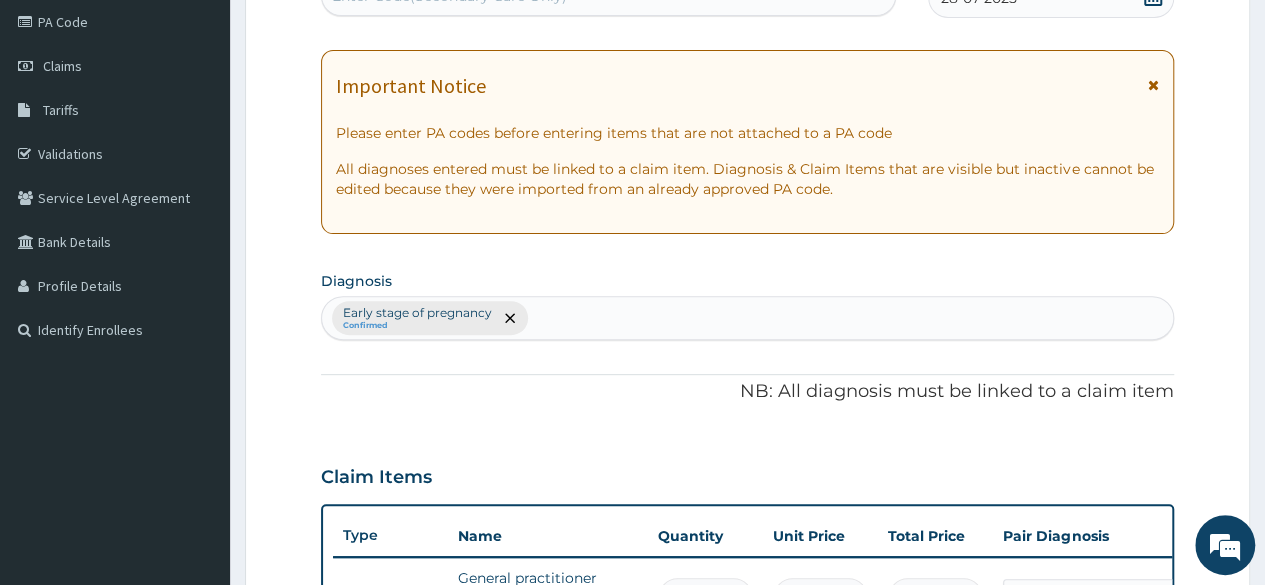 click on "Early stage of pregnancy Confirmed" at bounding box center (747, 318) 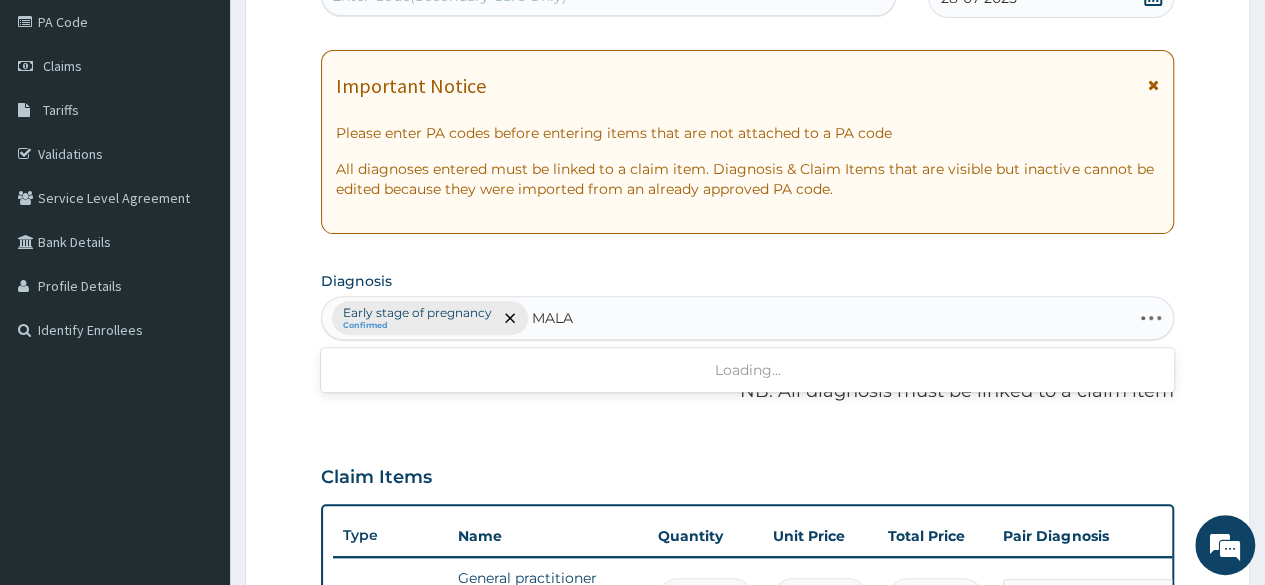 type on "MALAR" 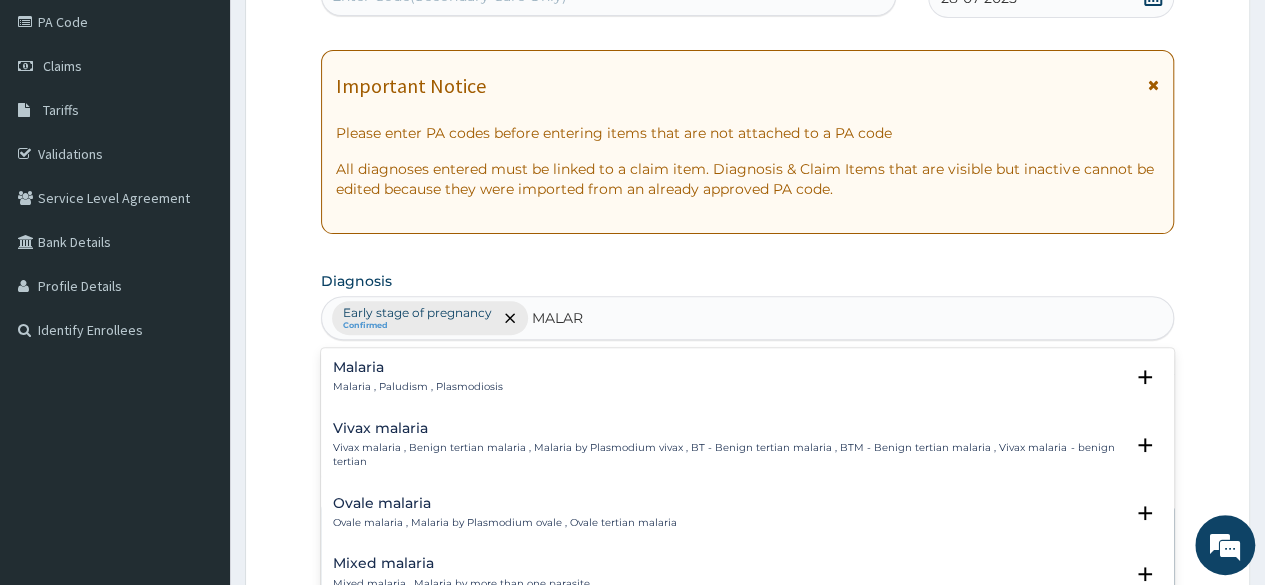click on "Malaria , Paludism , Plasmodiosis" at bounding box center (418, 387) 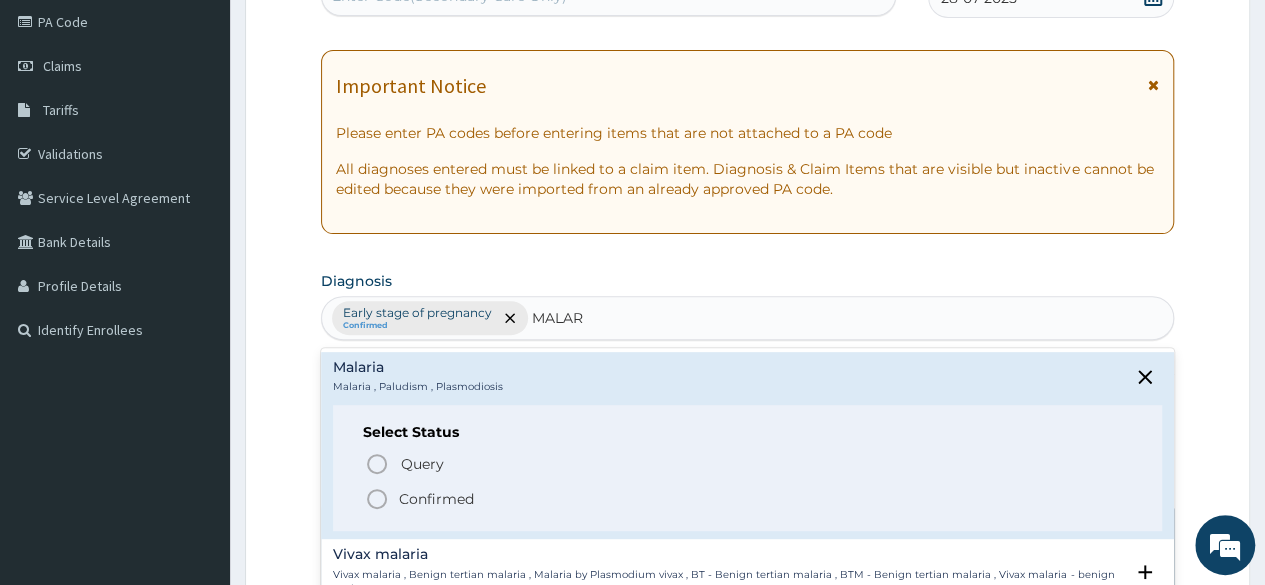 click 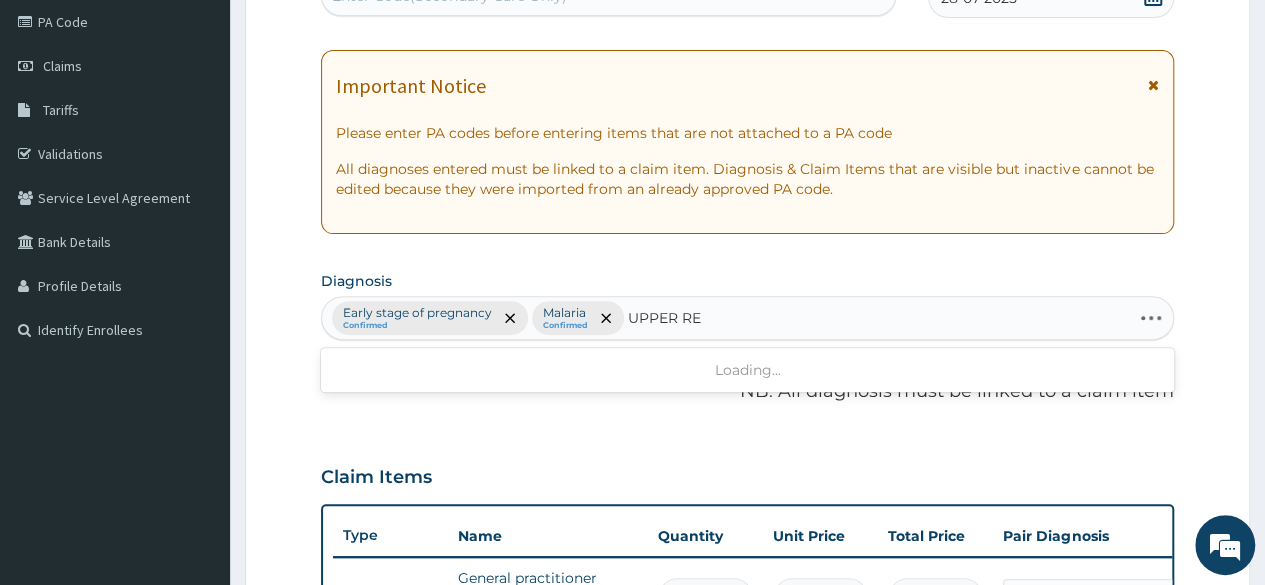 type on "UPPER RES" 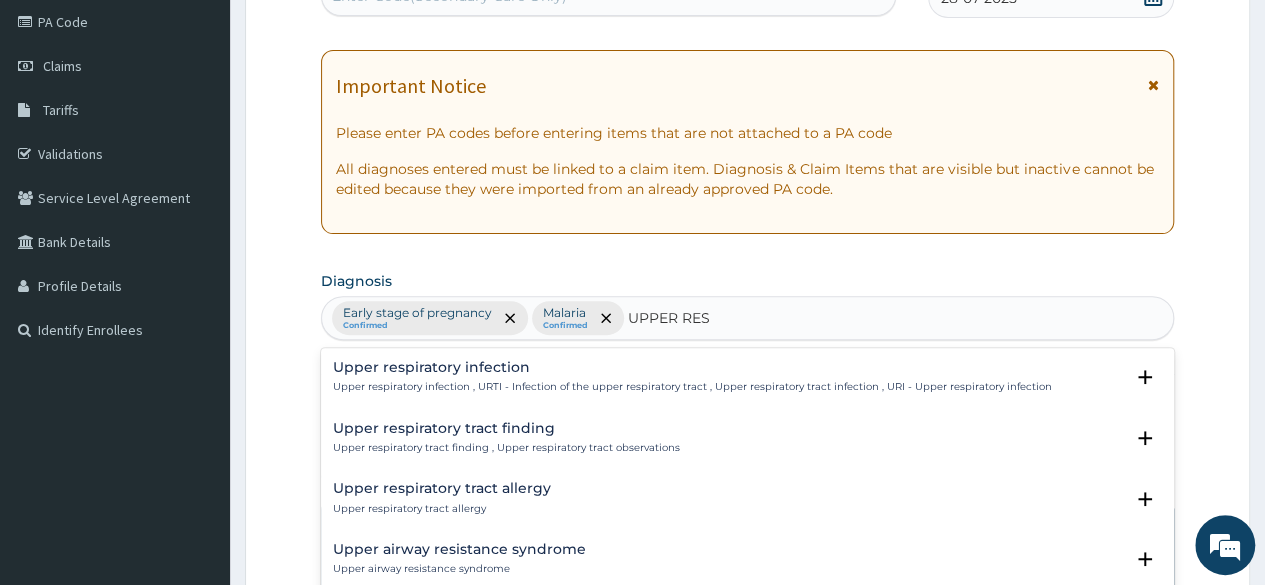 click on "Upper respiratory infection" at bounding box center (692, 367) 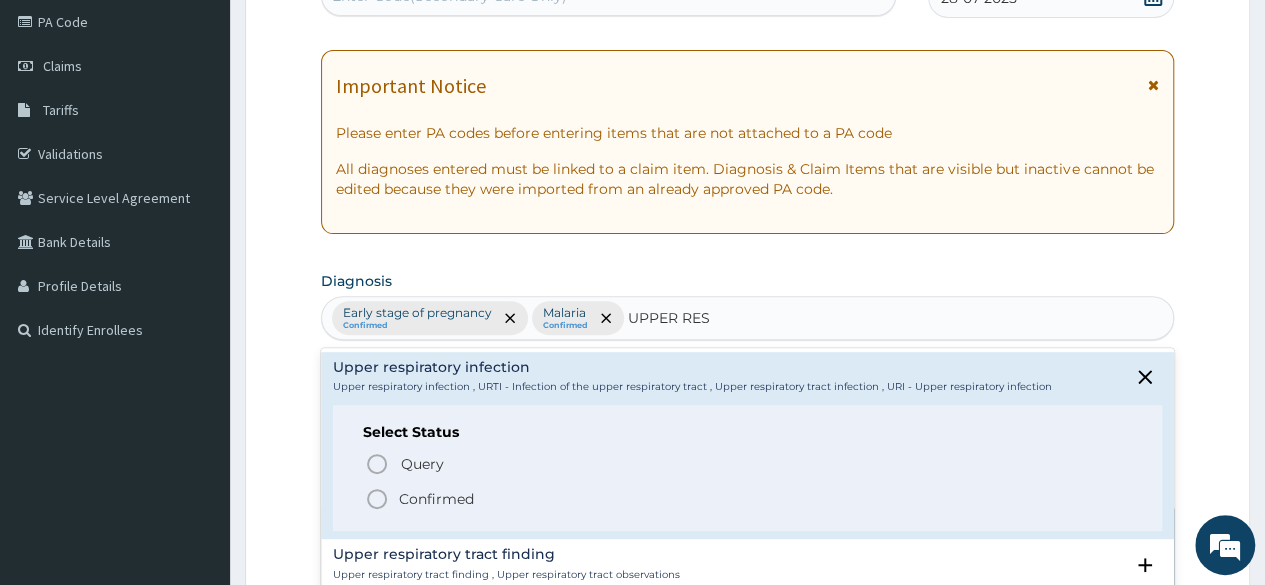 click 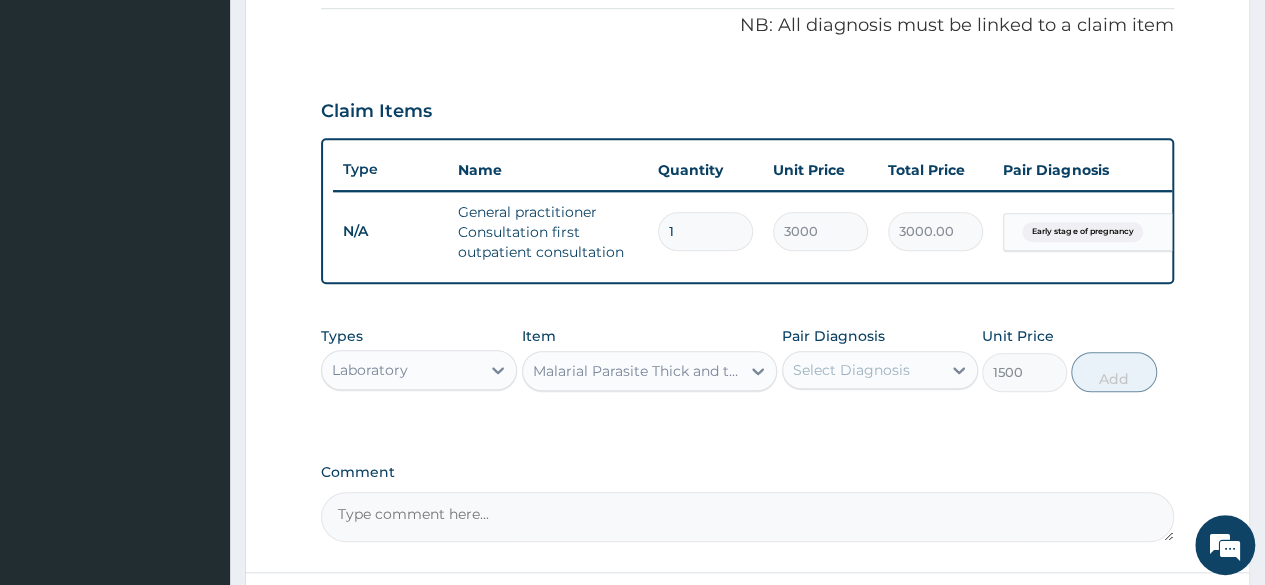 scroll, scrollTop: 608, scrollLeft: 0, axis: vertical 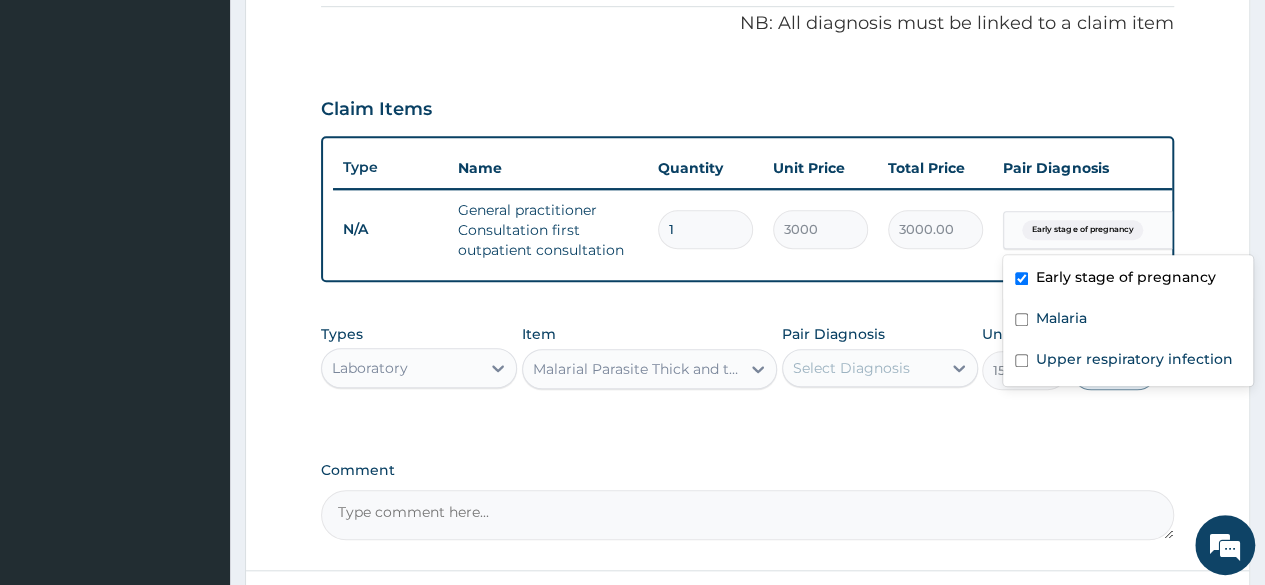 click on "Early stage of pregnancy" at bounding box center (1082, 230) 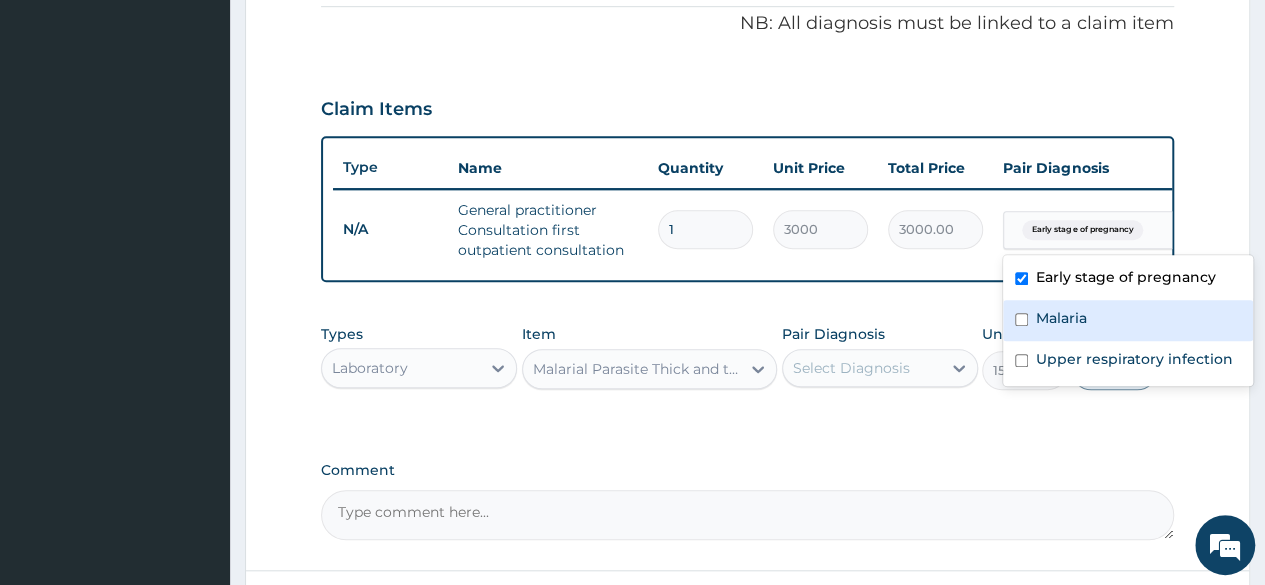click on "Malaria" at bounding box center [1128, 320] 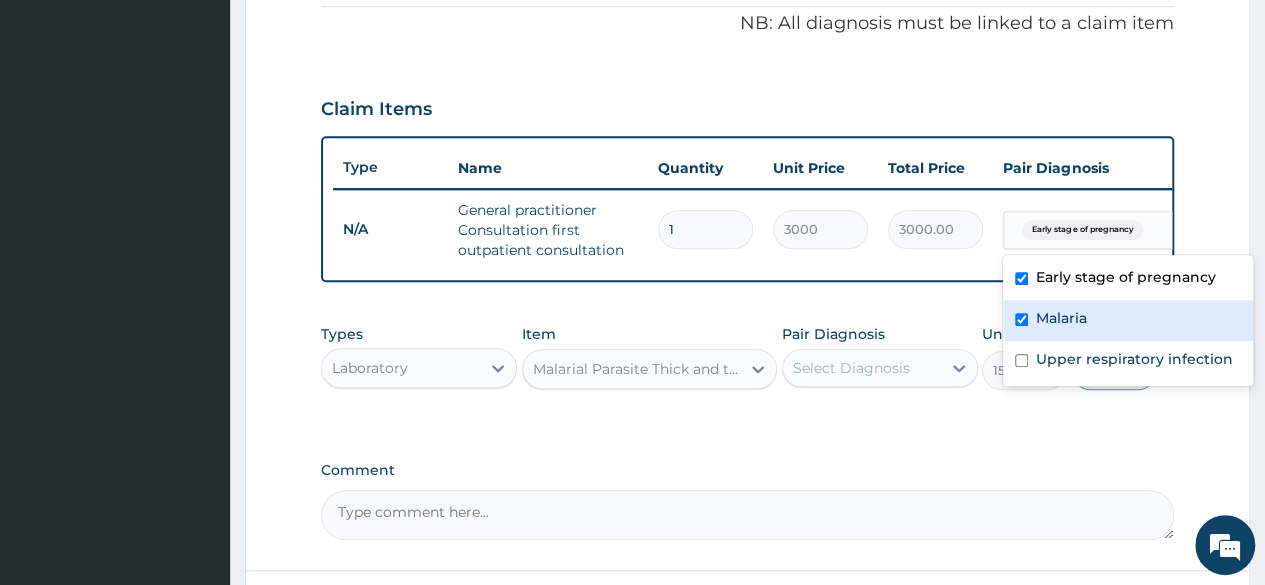 checkbox on "true" 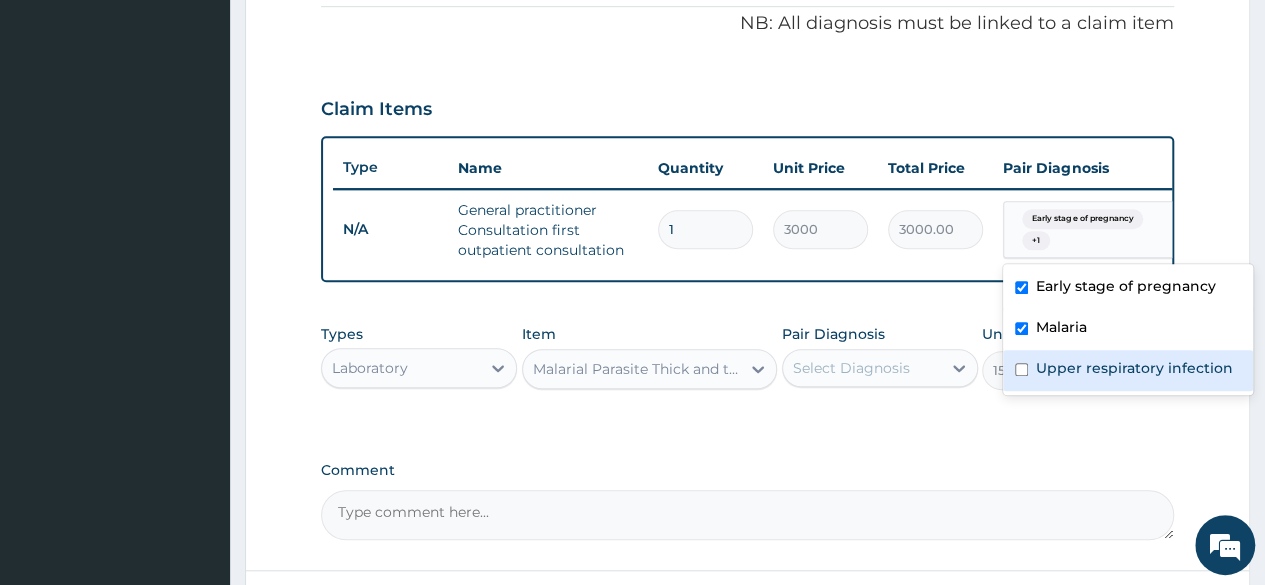 click on "Upper respiratory infection" at bounding box center [1134, 368] 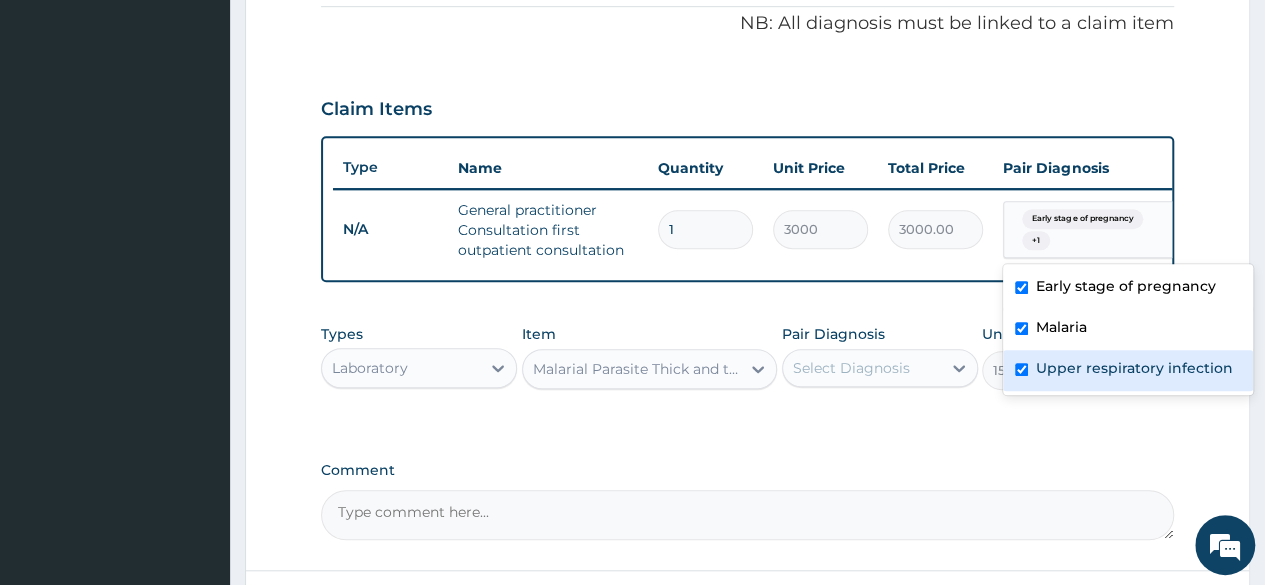 checkbox on "true" 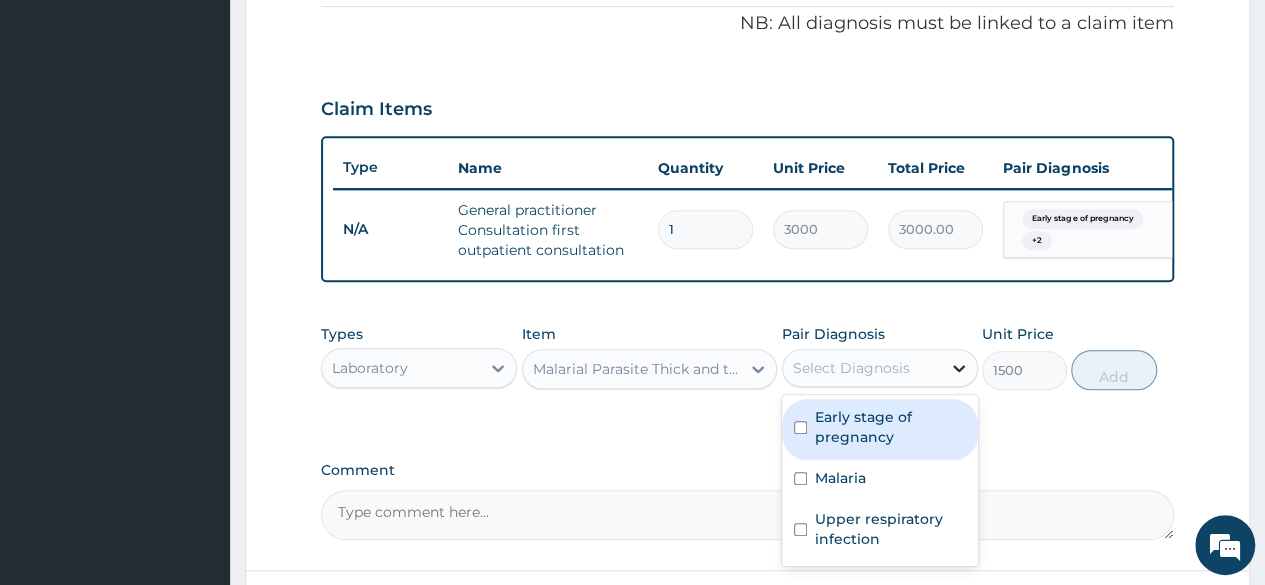 click 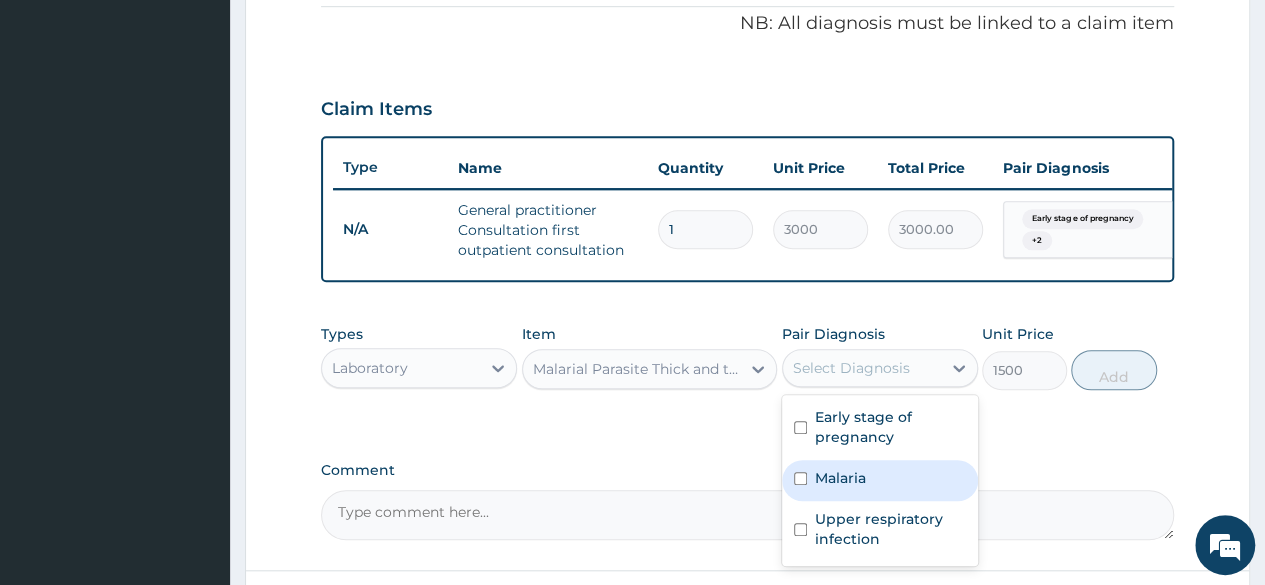 click on "Malaria" at bounding box center [880, 480] 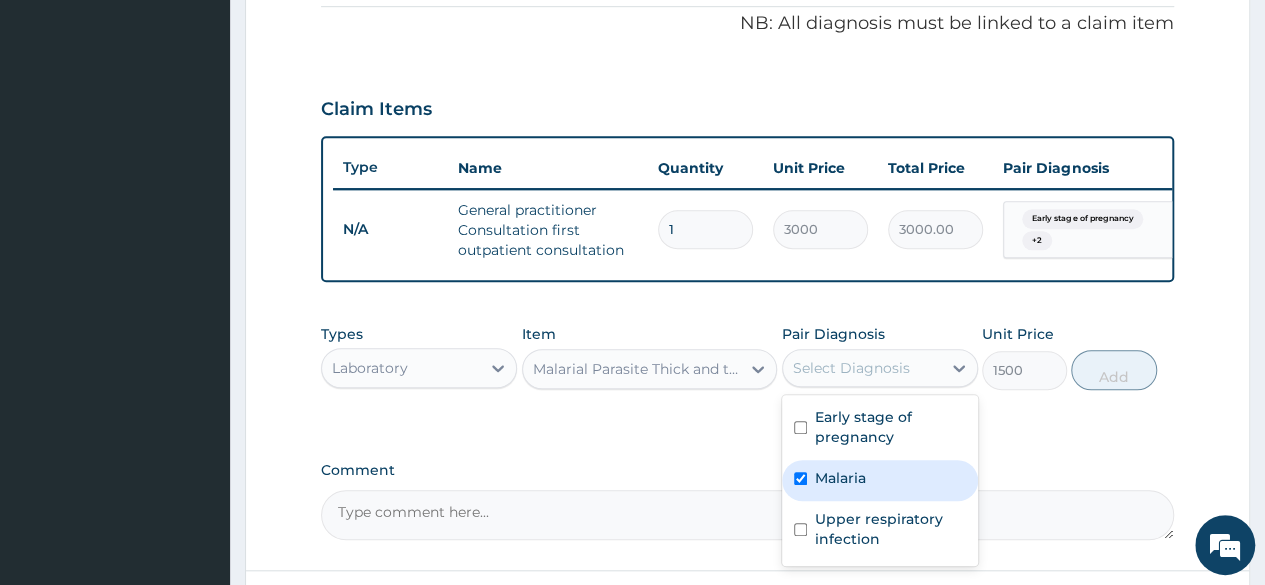 checkbox on "true" 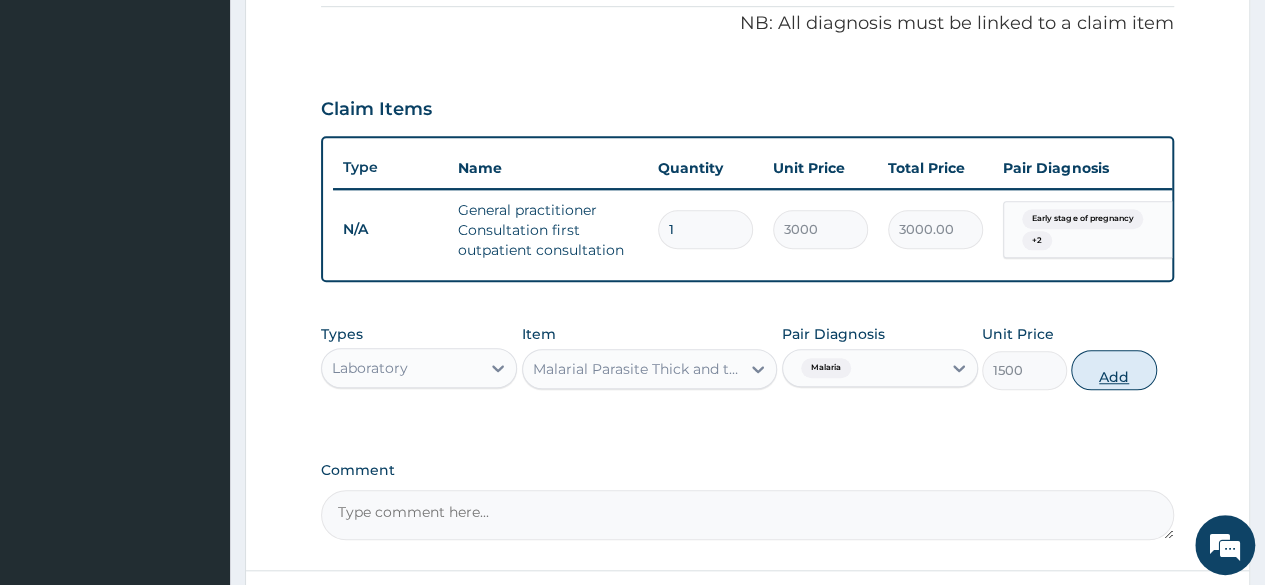 click on "Add" at bounding box center (1113, 370) 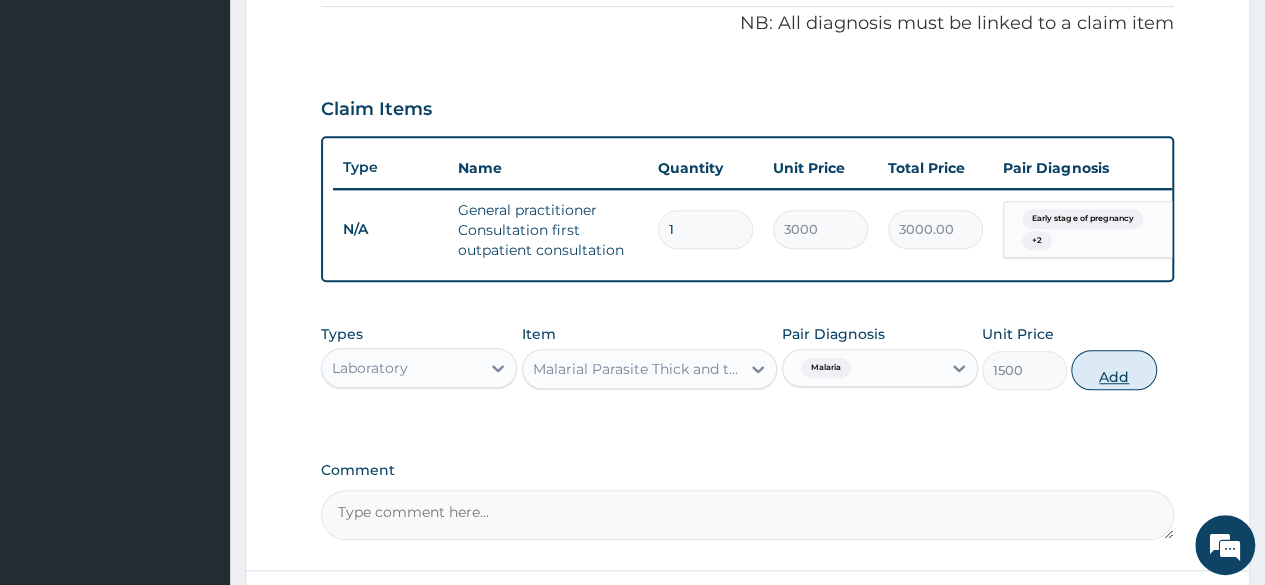 type on "0" 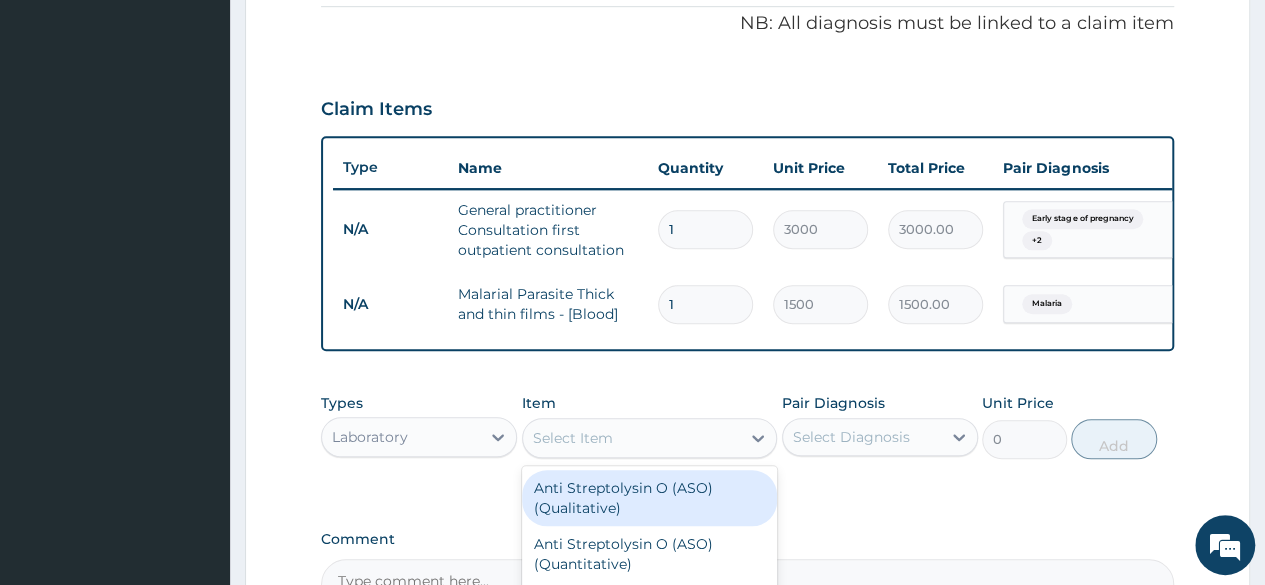 click on "Select Item" at bounding box center [632, 438] 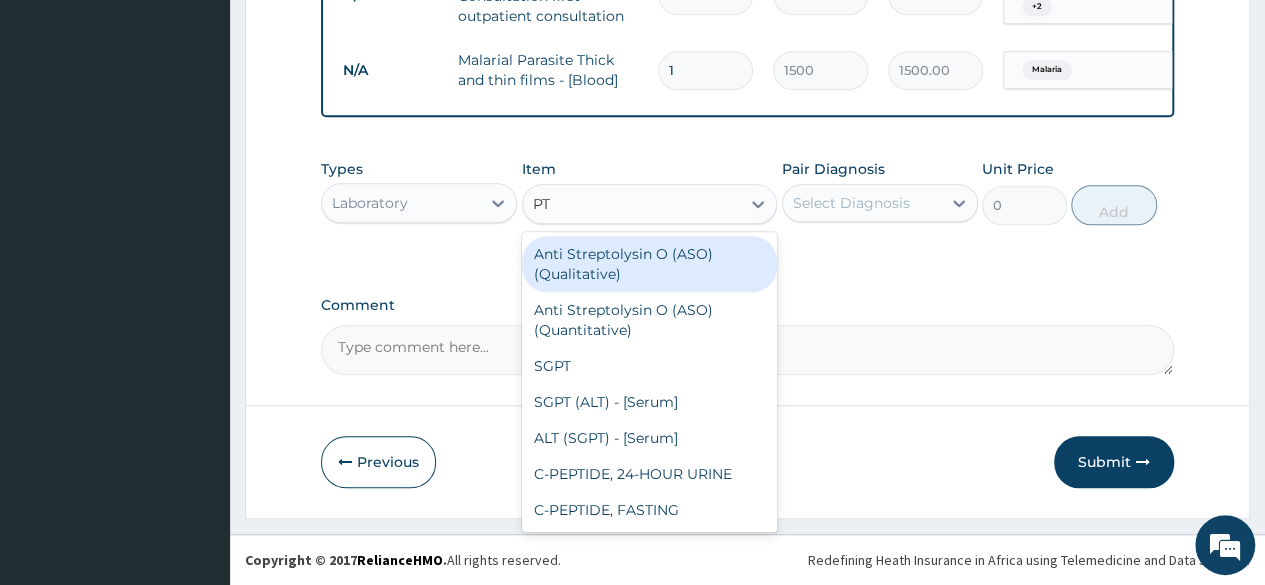 scroll, scrollTop: 854, scrollLeft: 0, axis: vertical 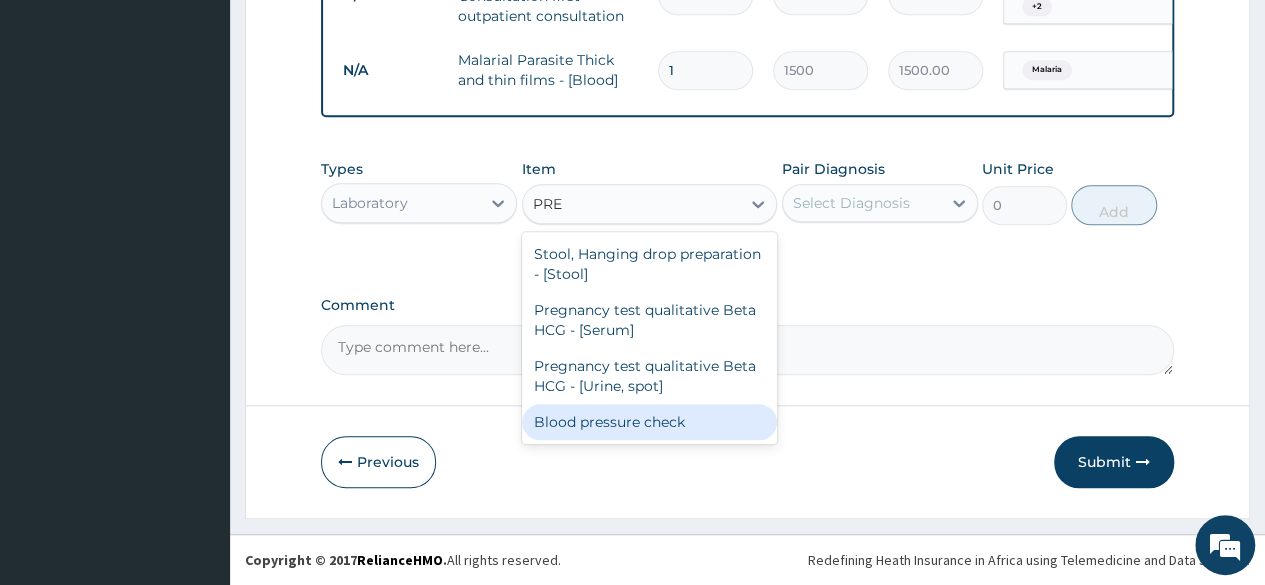 type on "PREG" 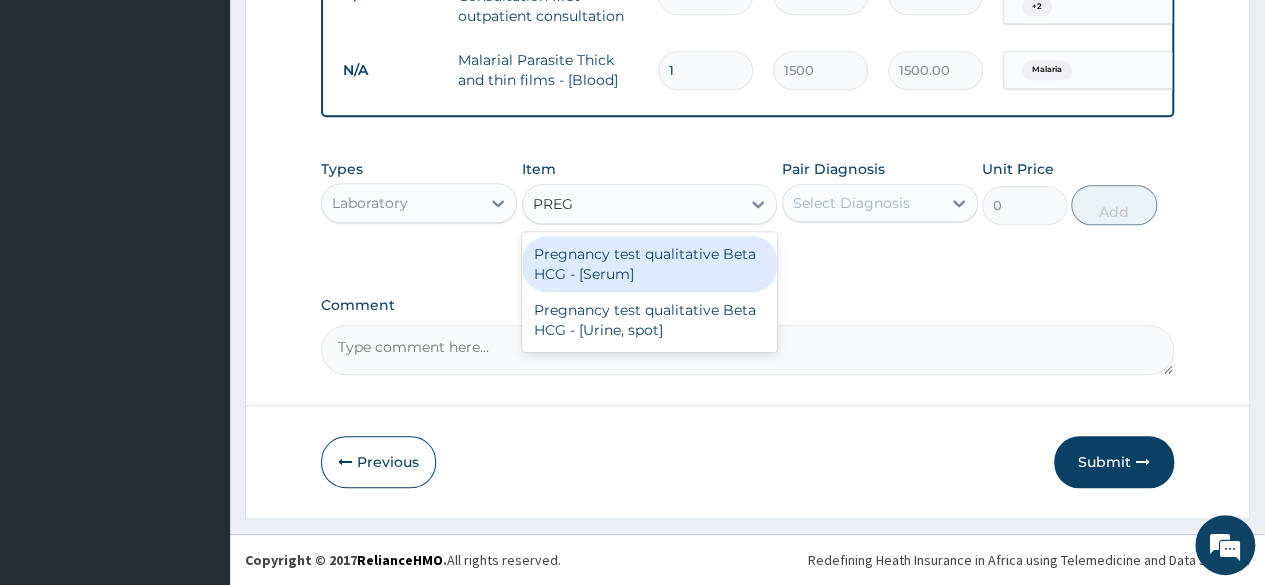 click on "Pregnancy test qualitative Beta HCG - [Serum]" at bounding box center [650, 264] 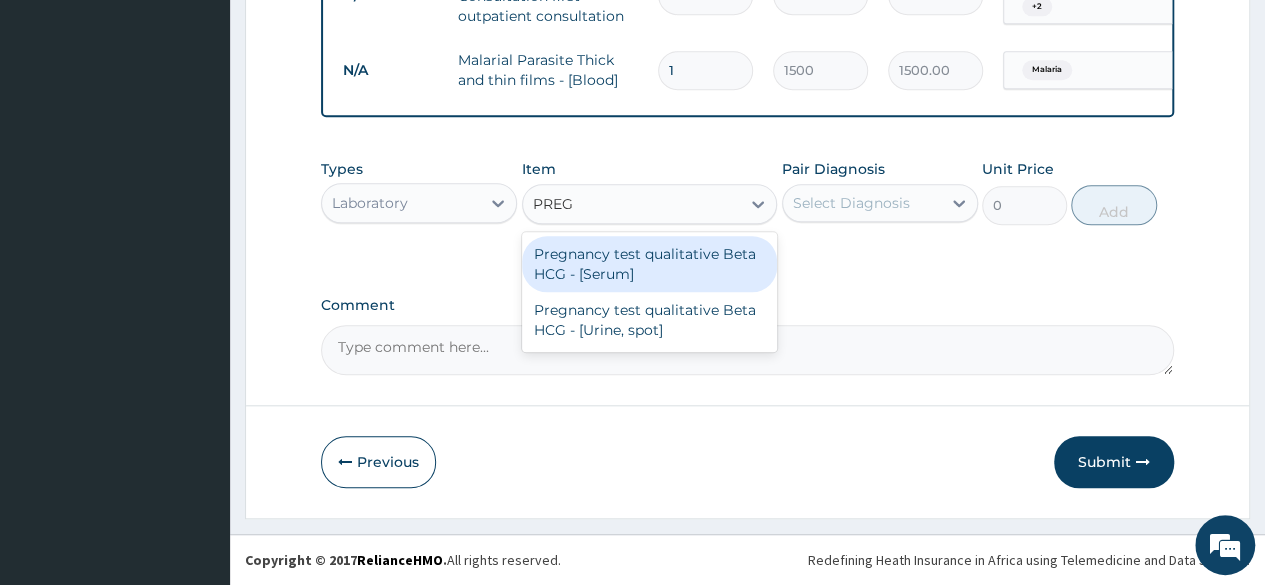 type 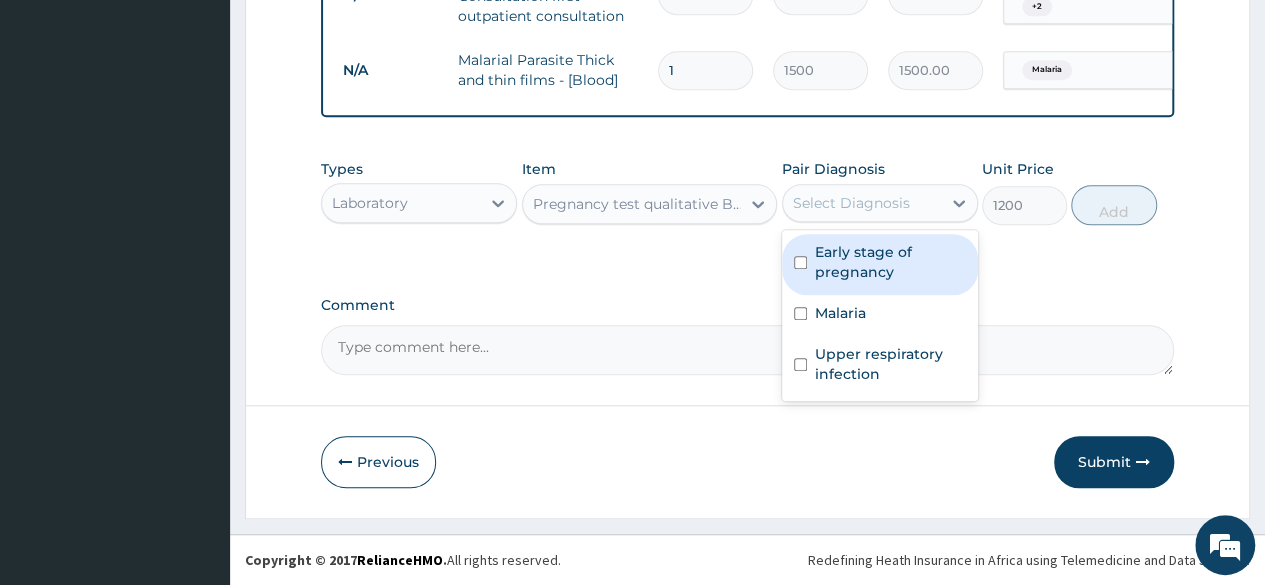 click on "Select Diagnosis" at bounding box center [851, 203] 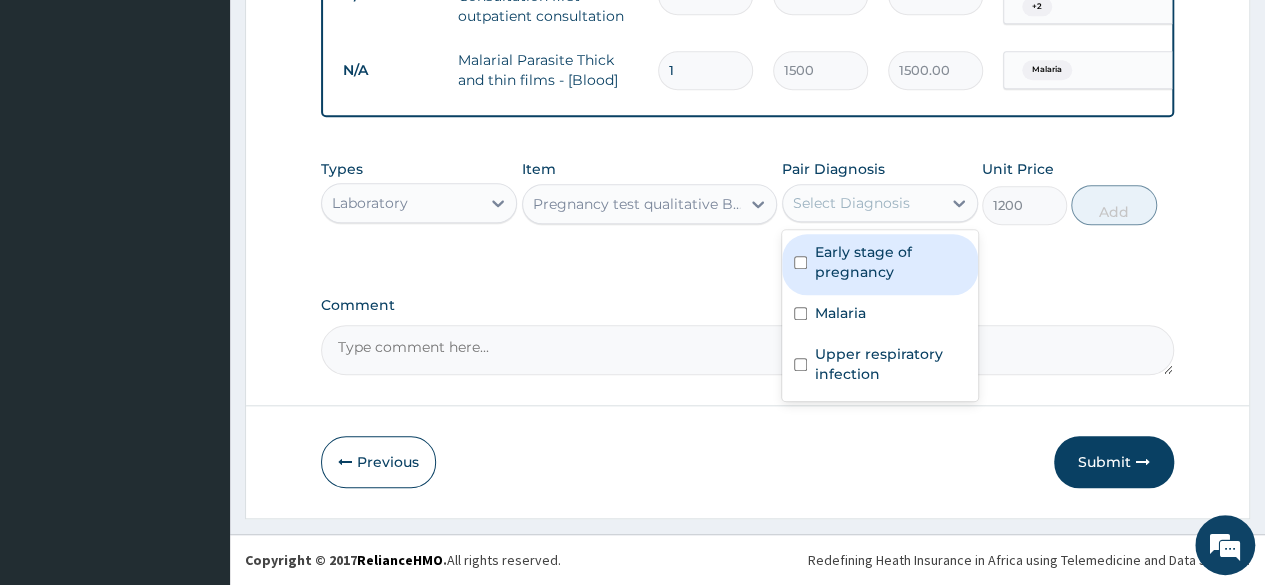 click on "Early stage of pregnancy" at bounding box center [890, 262] 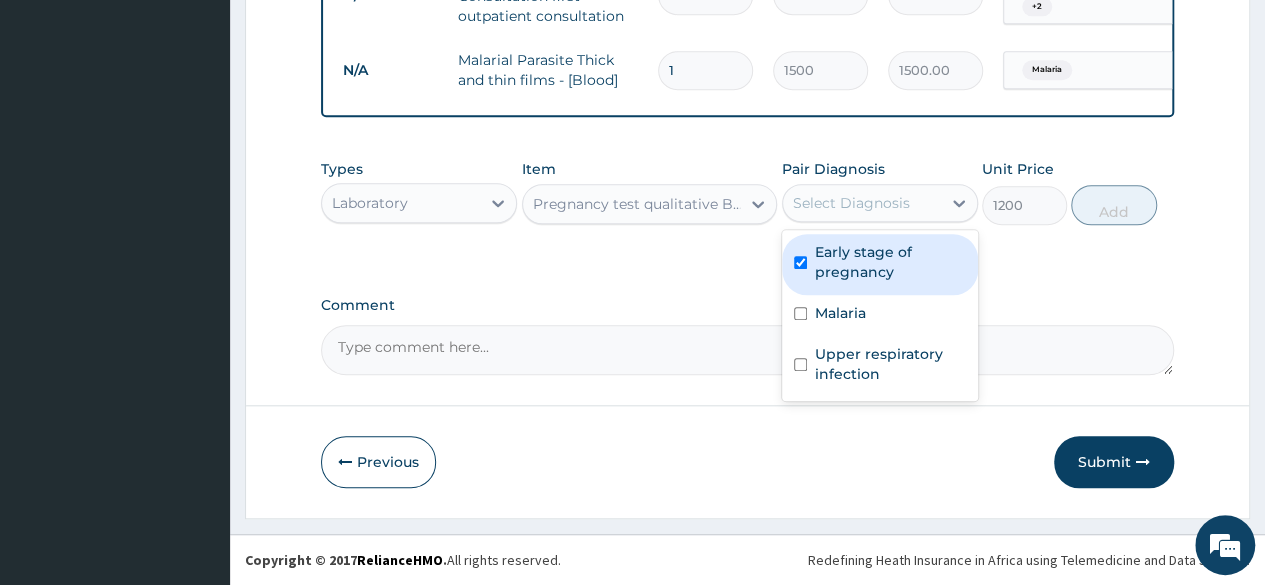 checkbox on "true" 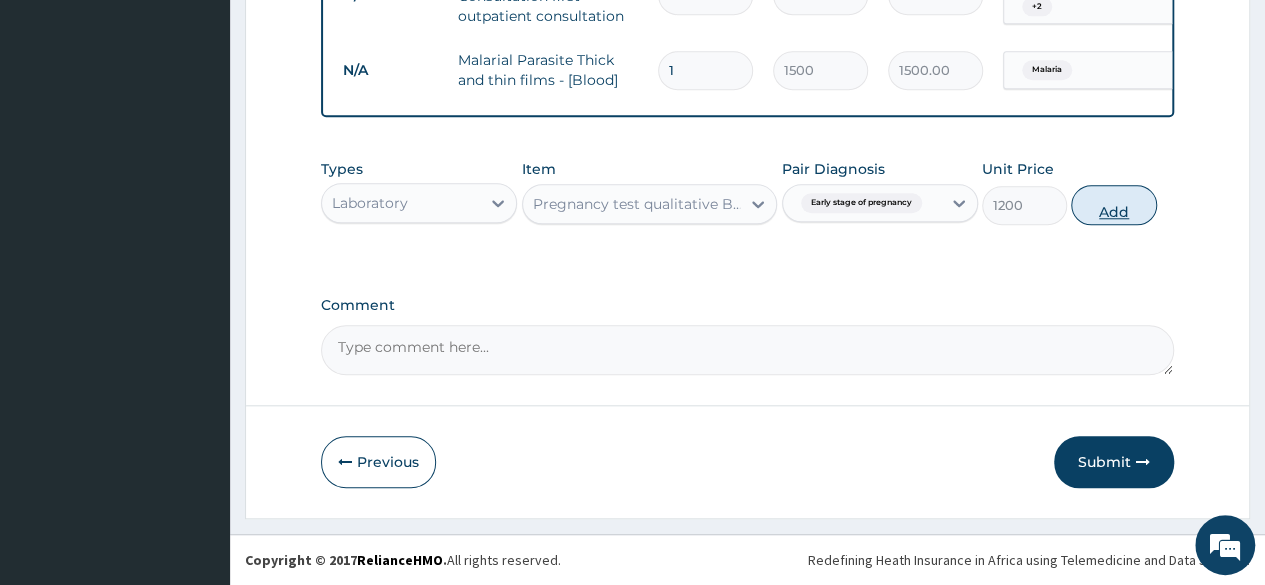 click on "Add" at bounding box center (1113, 205) 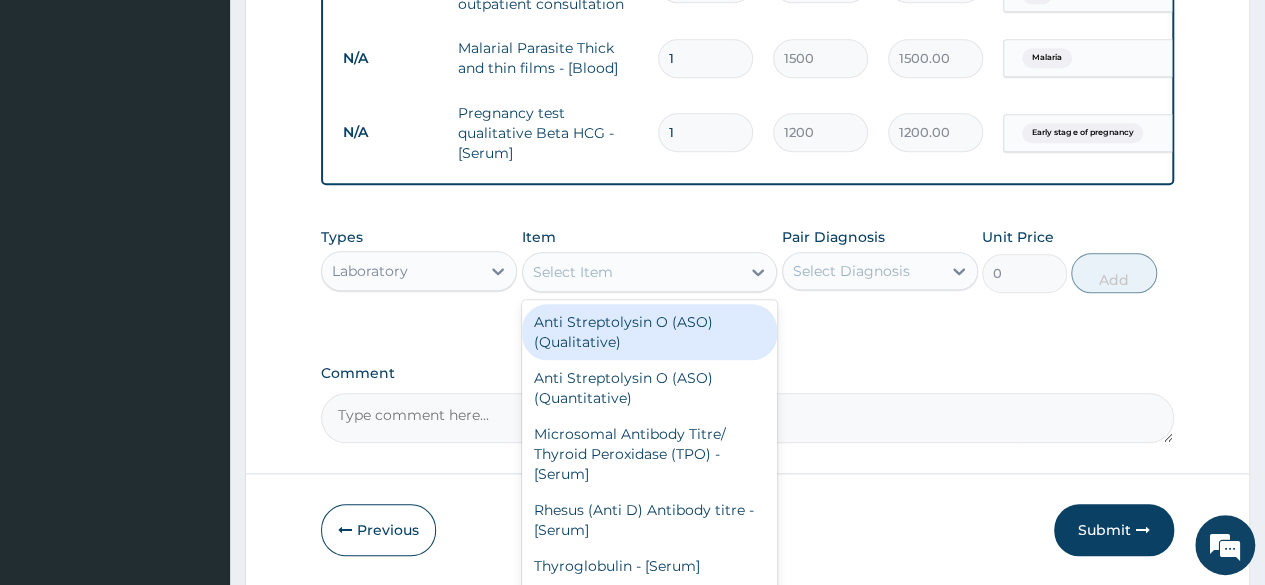 click on "Select Item" at bounding box center (573, 272) 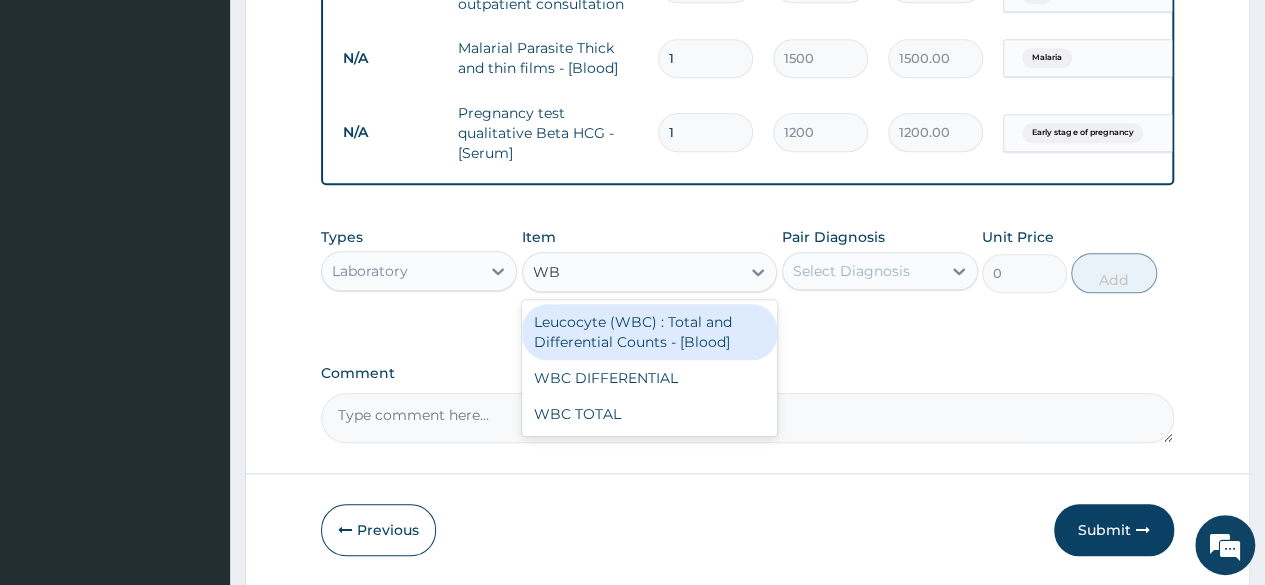 type on "WBC" 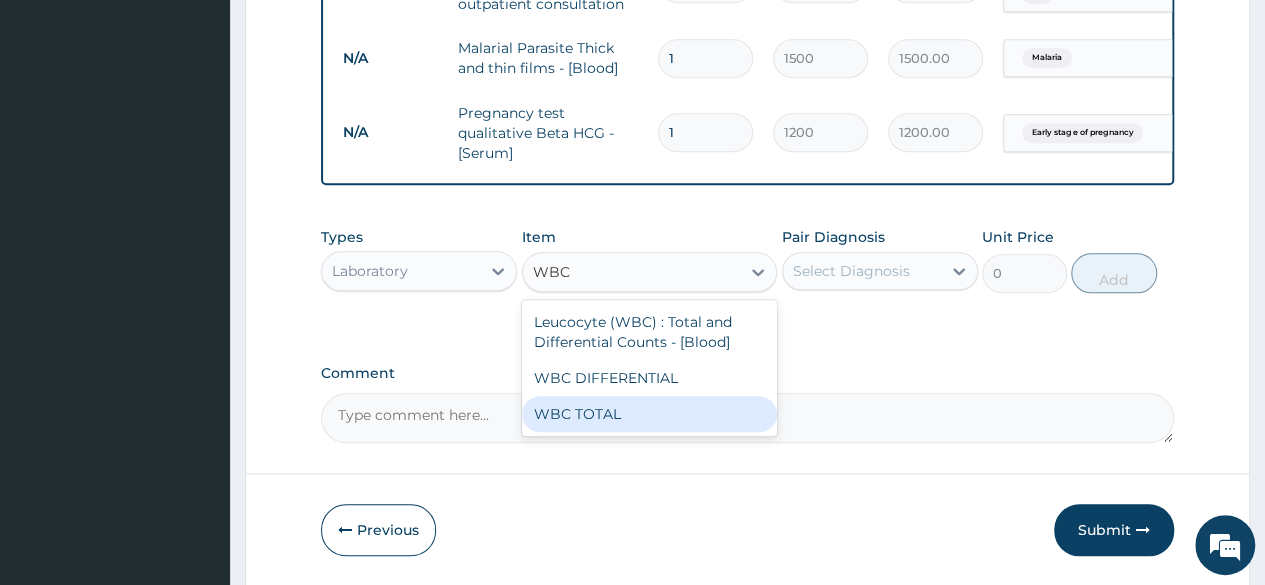 click on "WBC TOTAL" at bounding box center (650, 414) 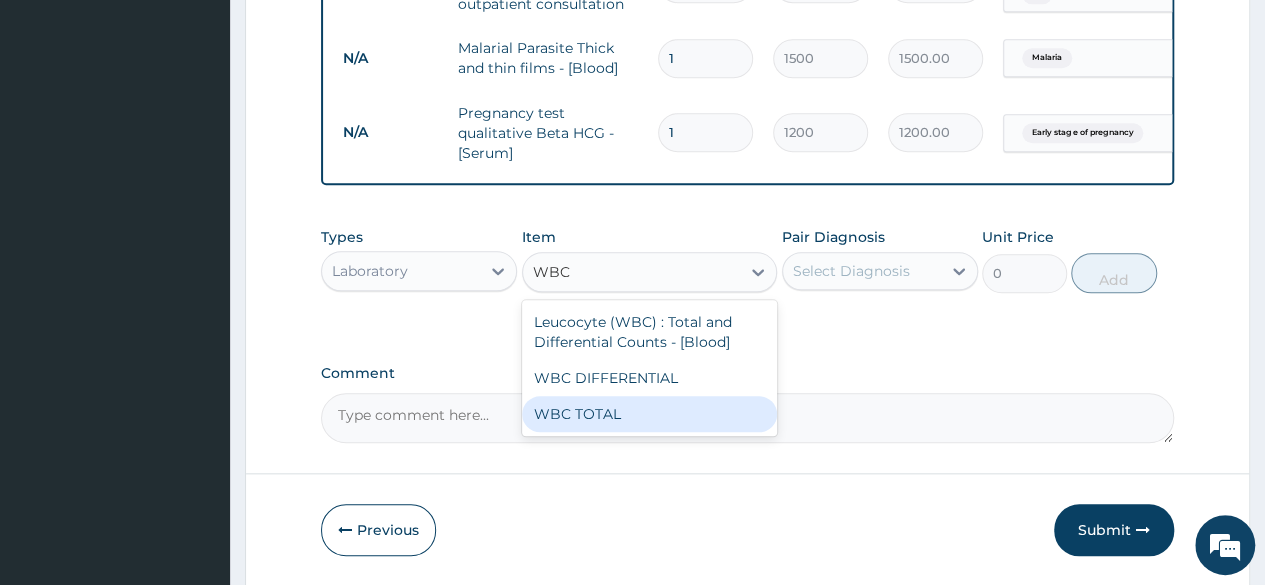 type 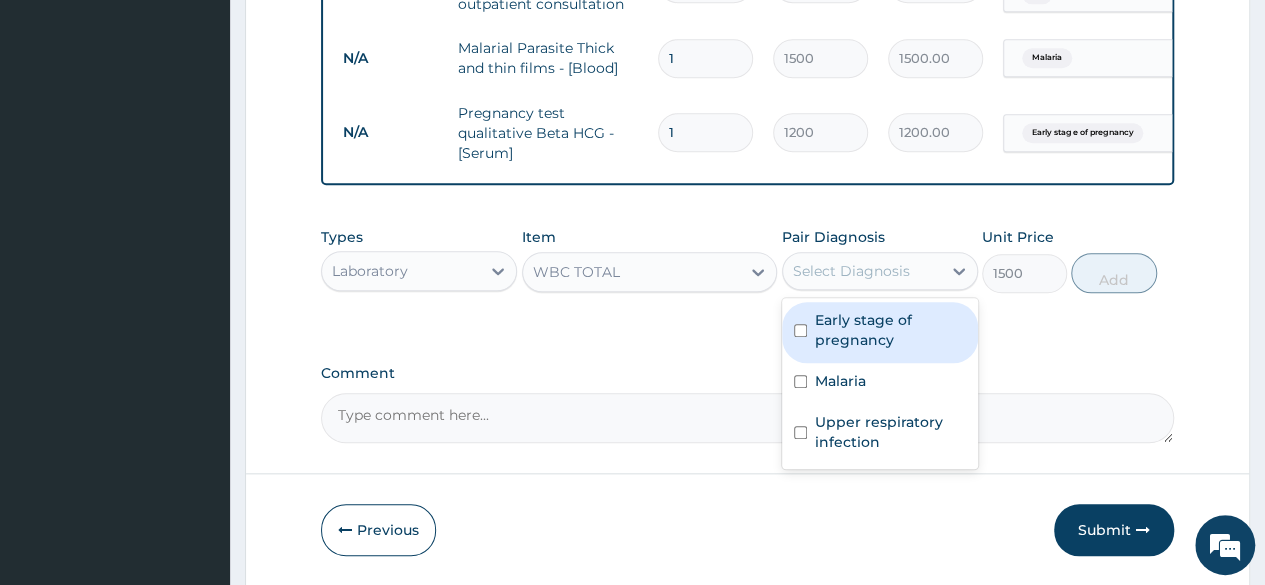 click on "Select Diagnosis" at bounding box center (862, 271) 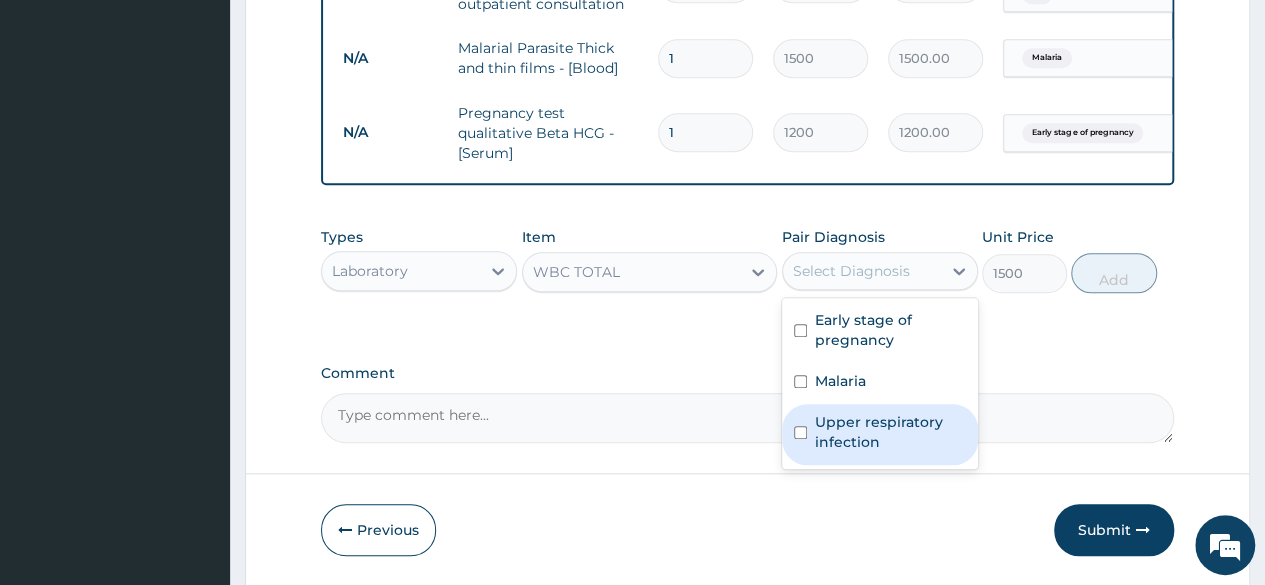 click on "Upper respiratory infection" at bounding box center (890, 432) 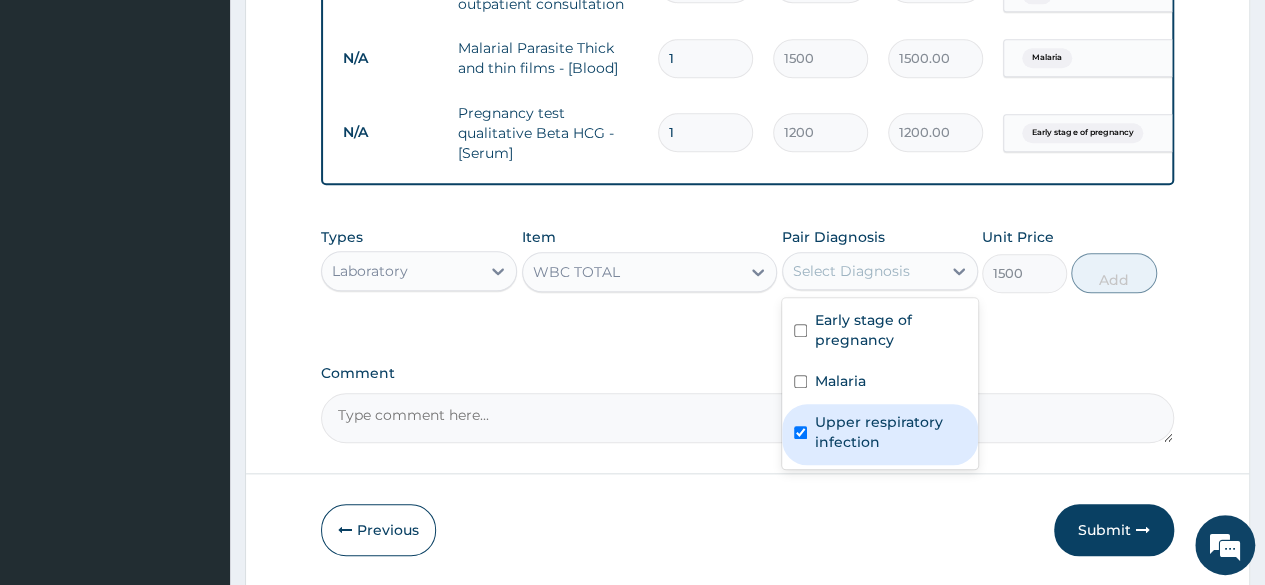 checkbox on "true" 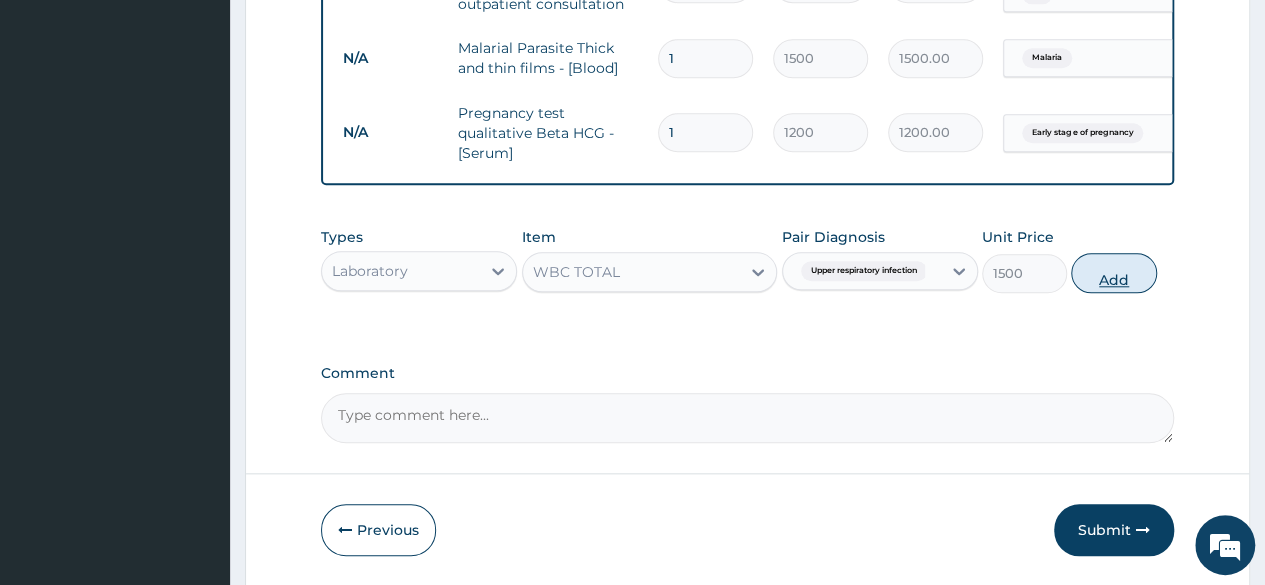 click on "Add" at bounding box center (1113, 273) 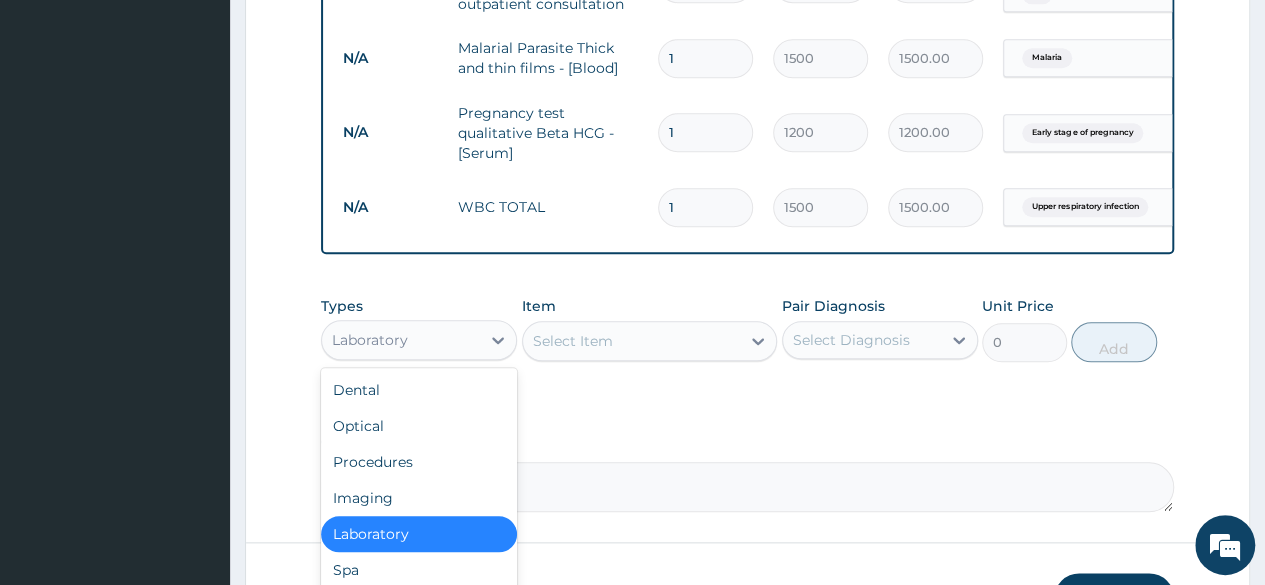 click on "Laboratory" at bounding box center [401, 340] 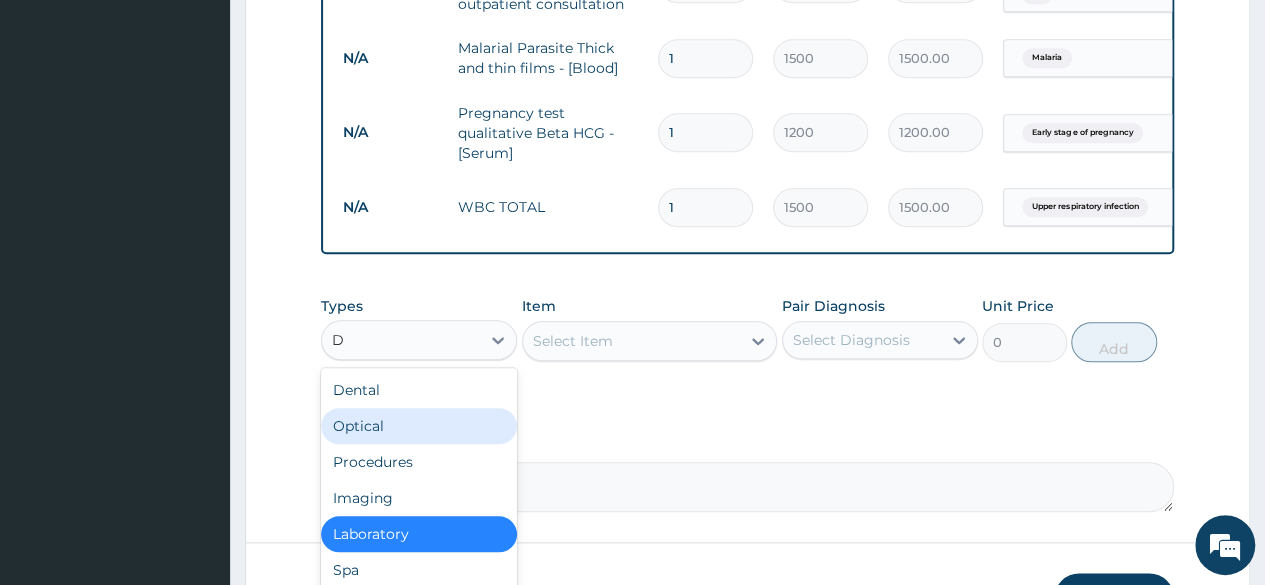 type on "DR" 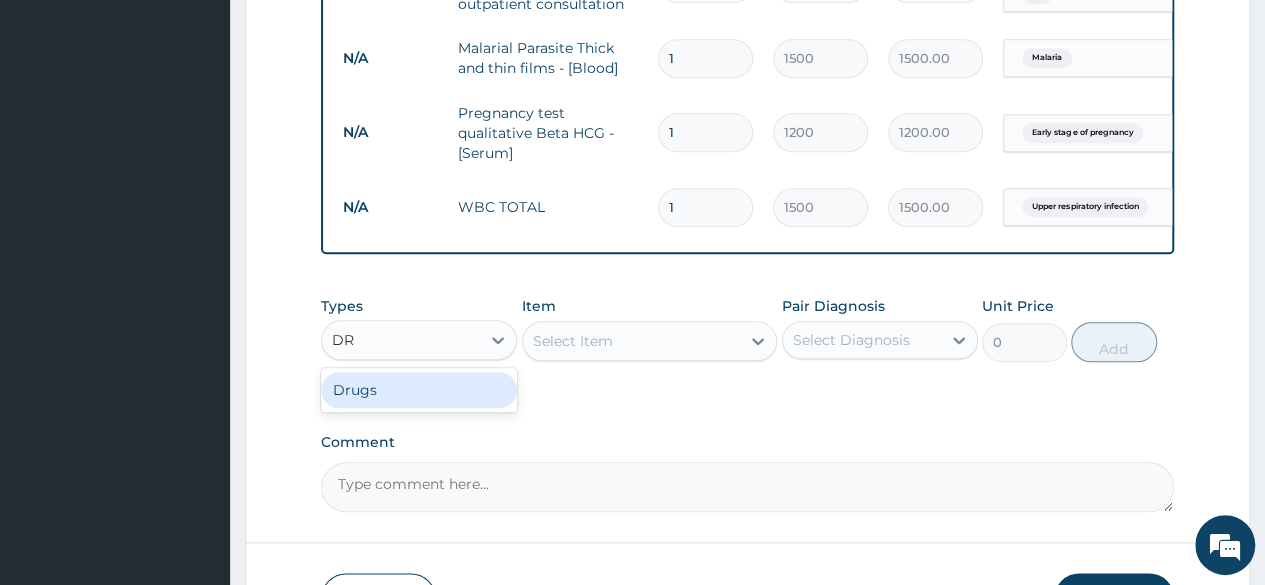 click on "Drugs" at bounding box center (419, 390) 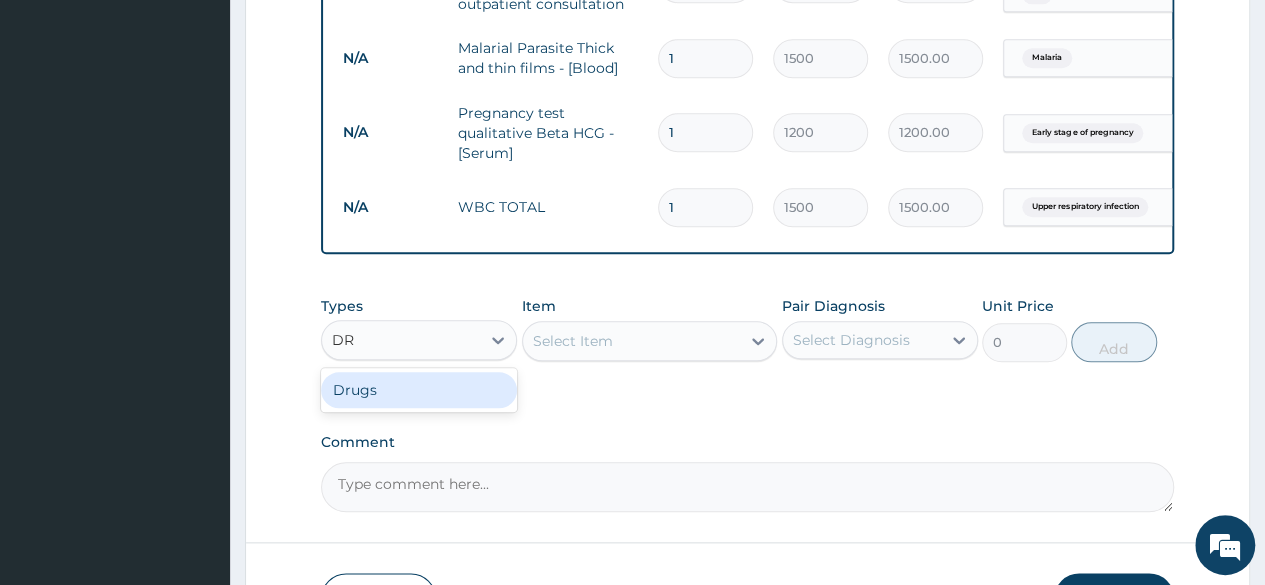 type 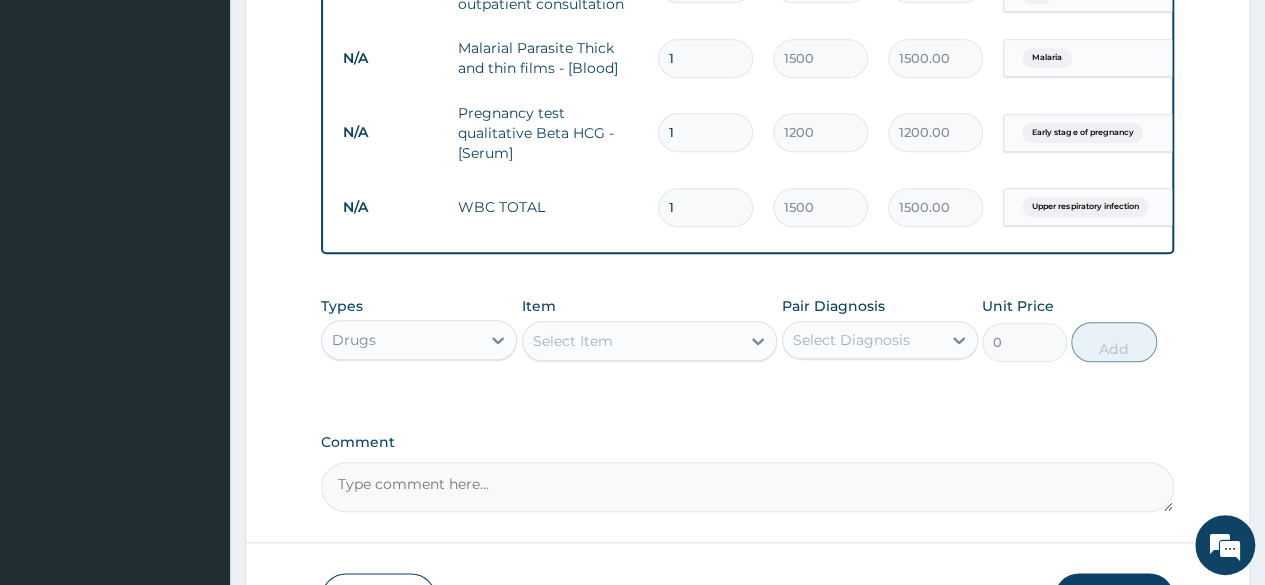 click on "Select Item" at bounding box center (632, 341) 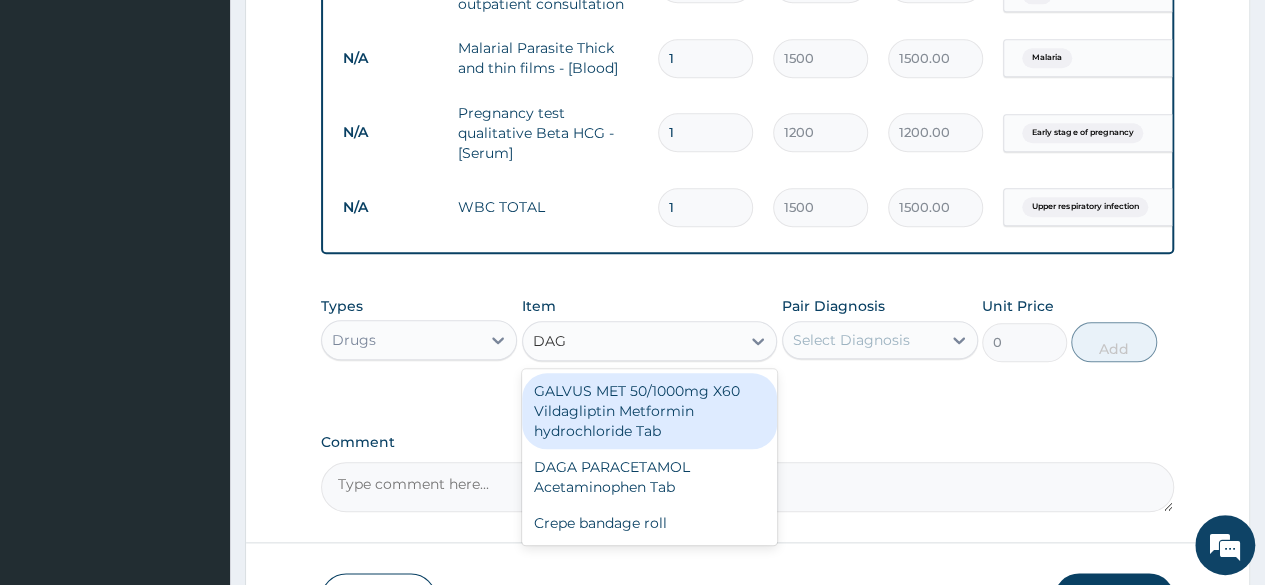 type on "DAGA" 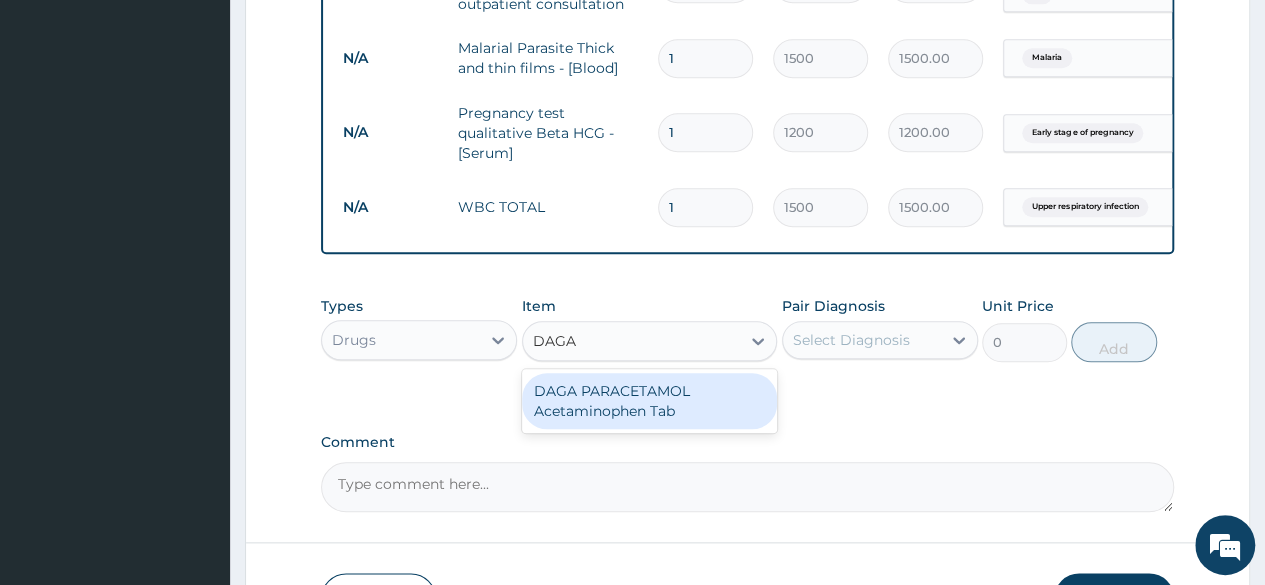 click on "DAGA PARACETAMOL Acetaminophen Tab" at bounding box center [650, 401] 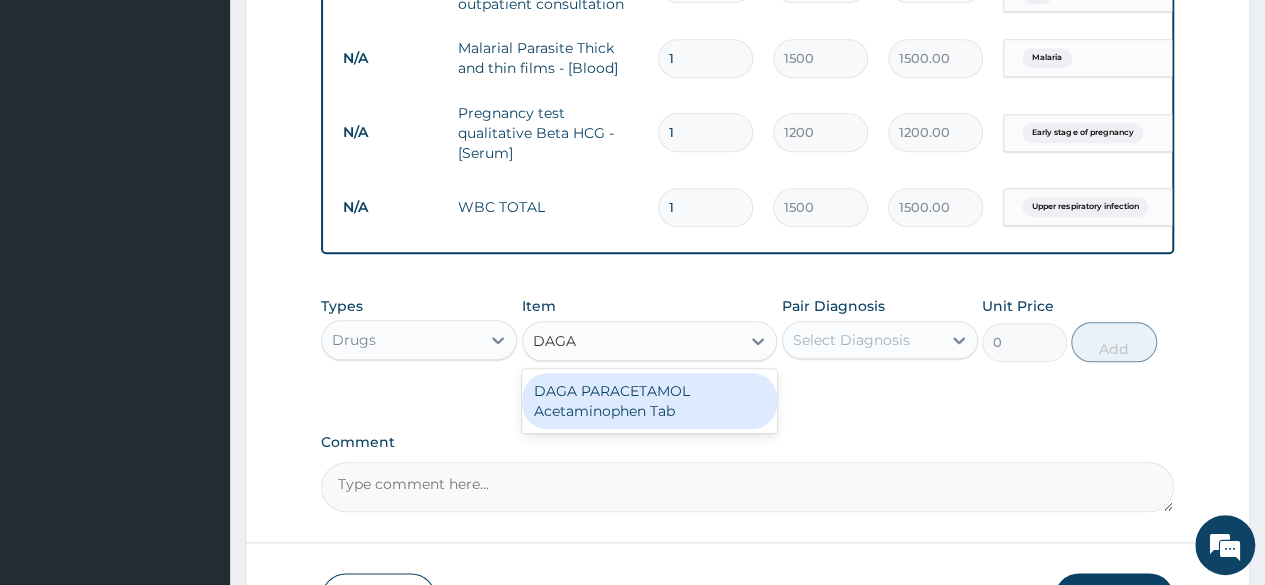 type 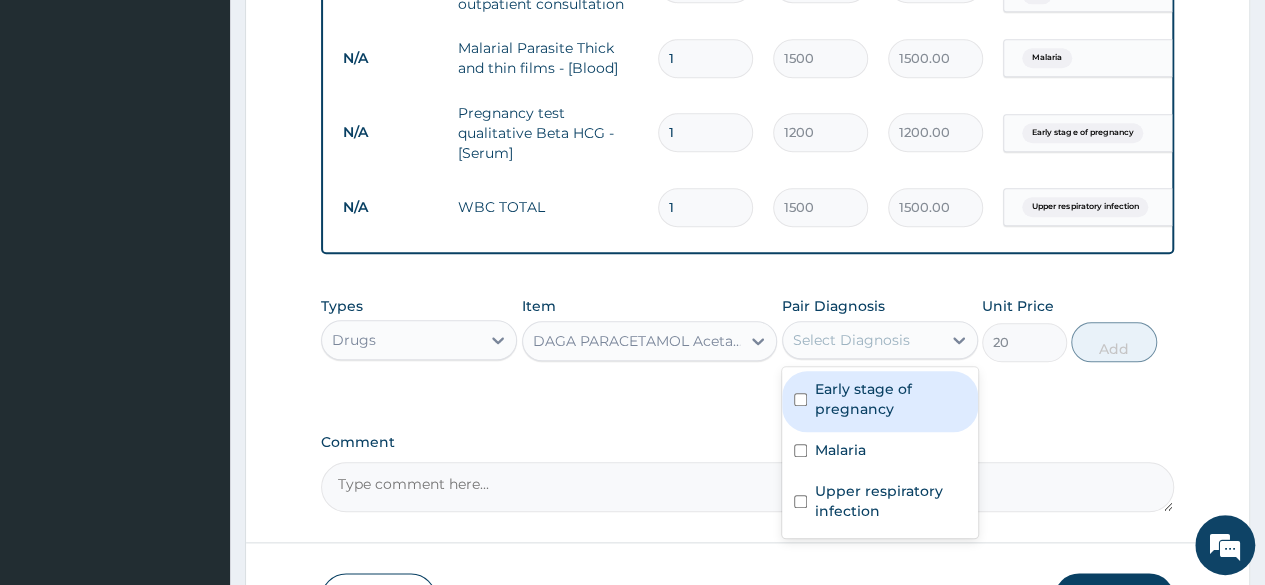 click on "Select Diagnosis" at bounding box center (851, 340) 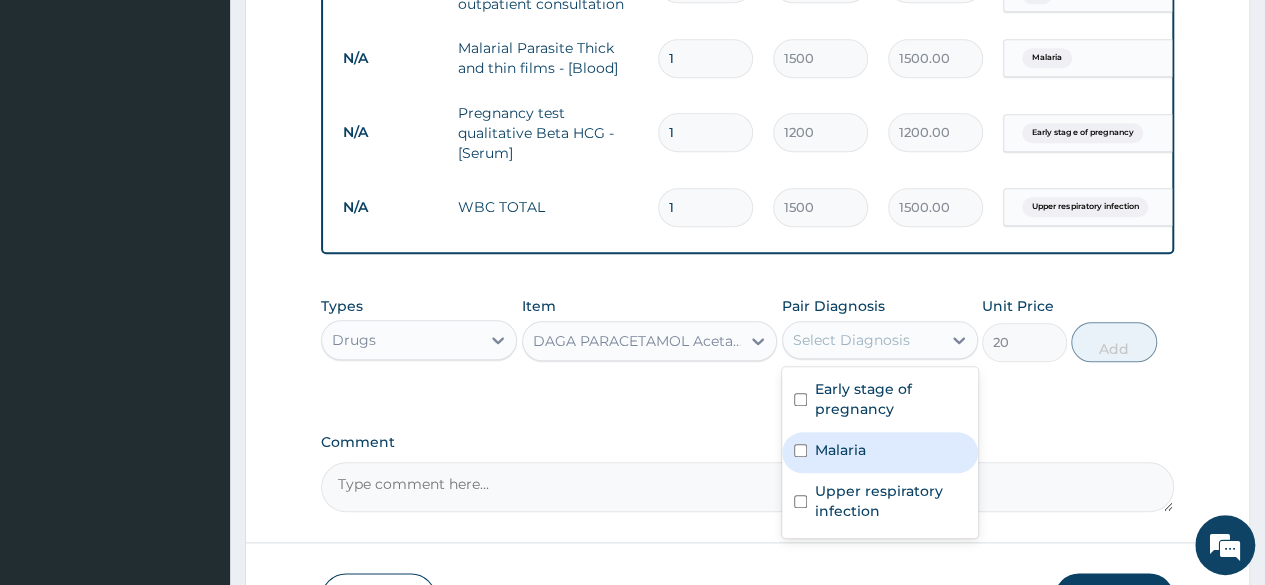 click on "Malaria" at bounding box center [880, 452] 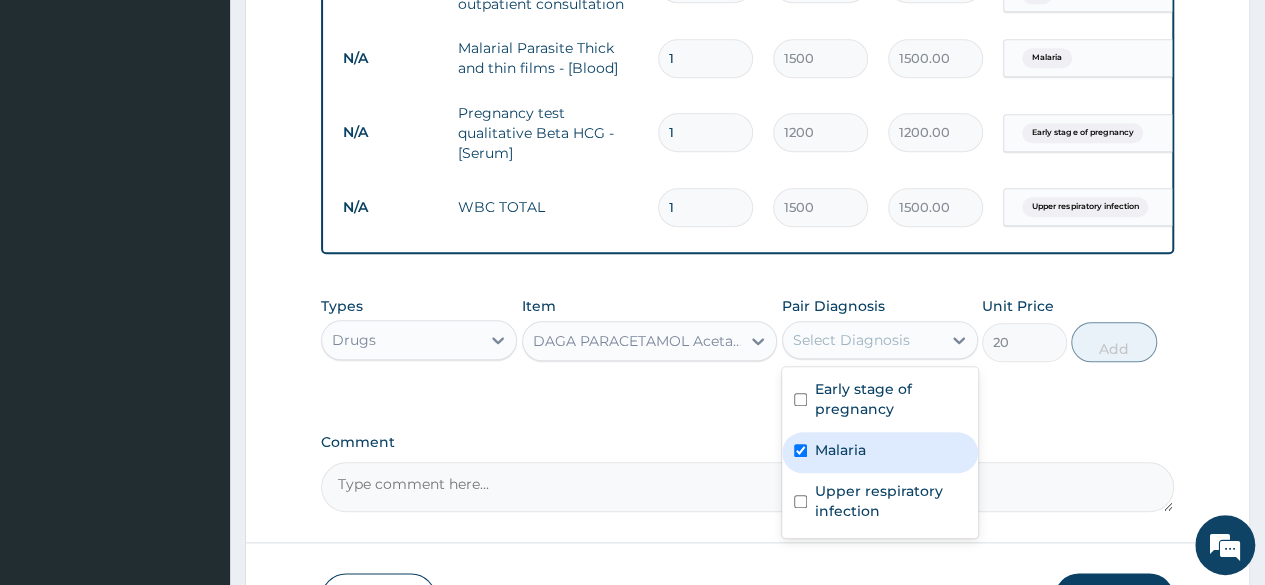 checkbox on "true" 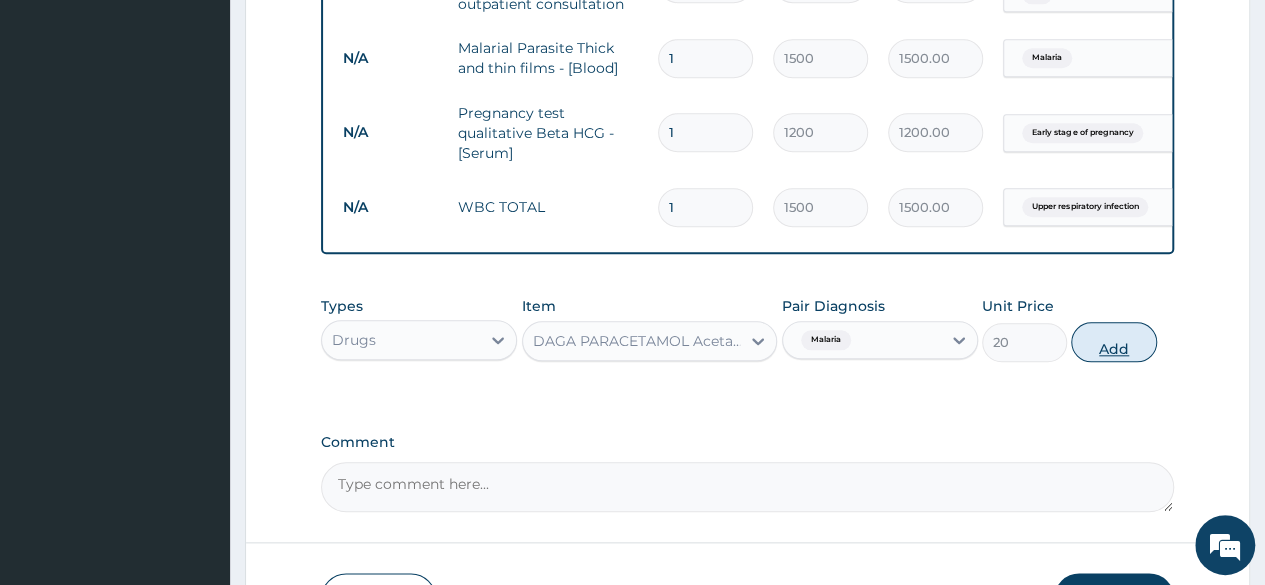 click on "Add" at bounding box center [1113, 342] 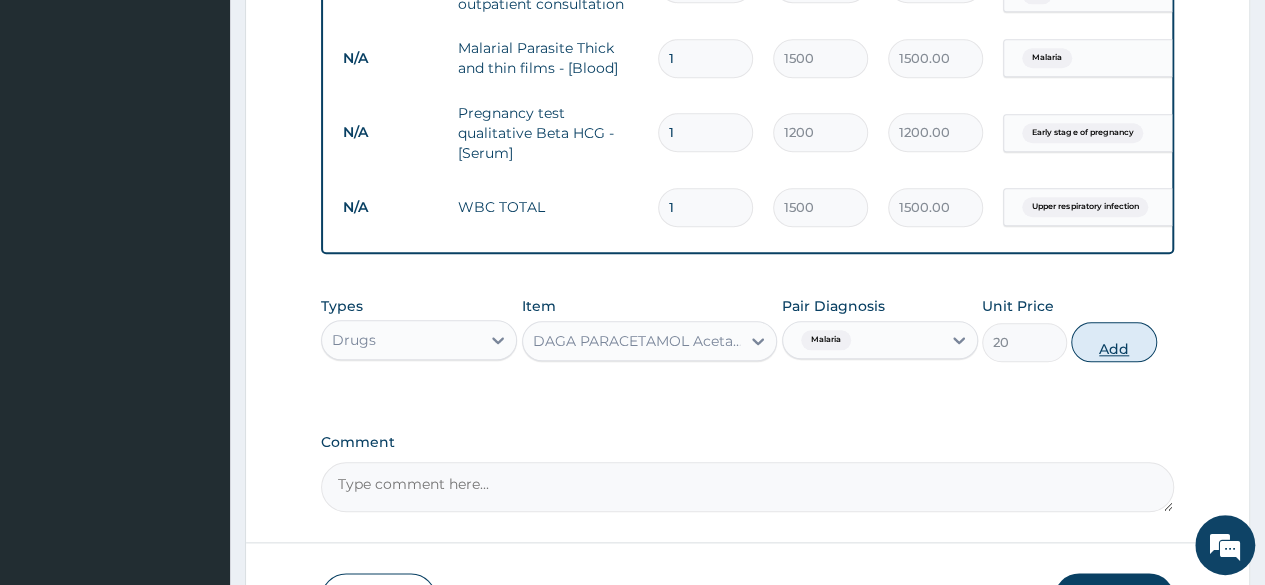 type on "0" 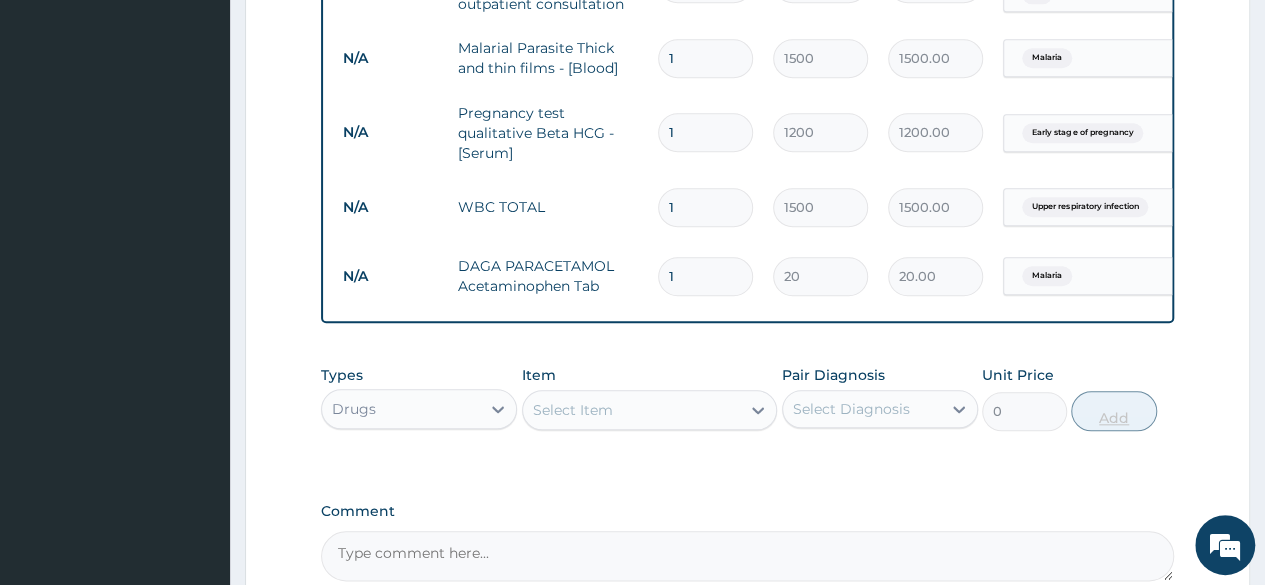 type on "18" 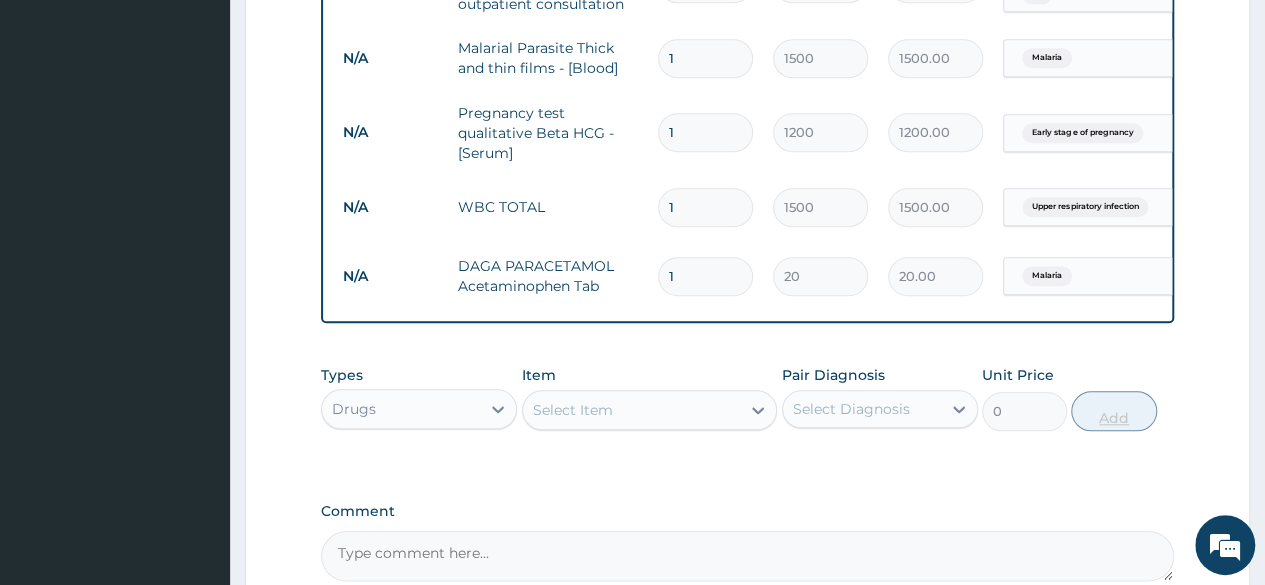 type on "360.00" 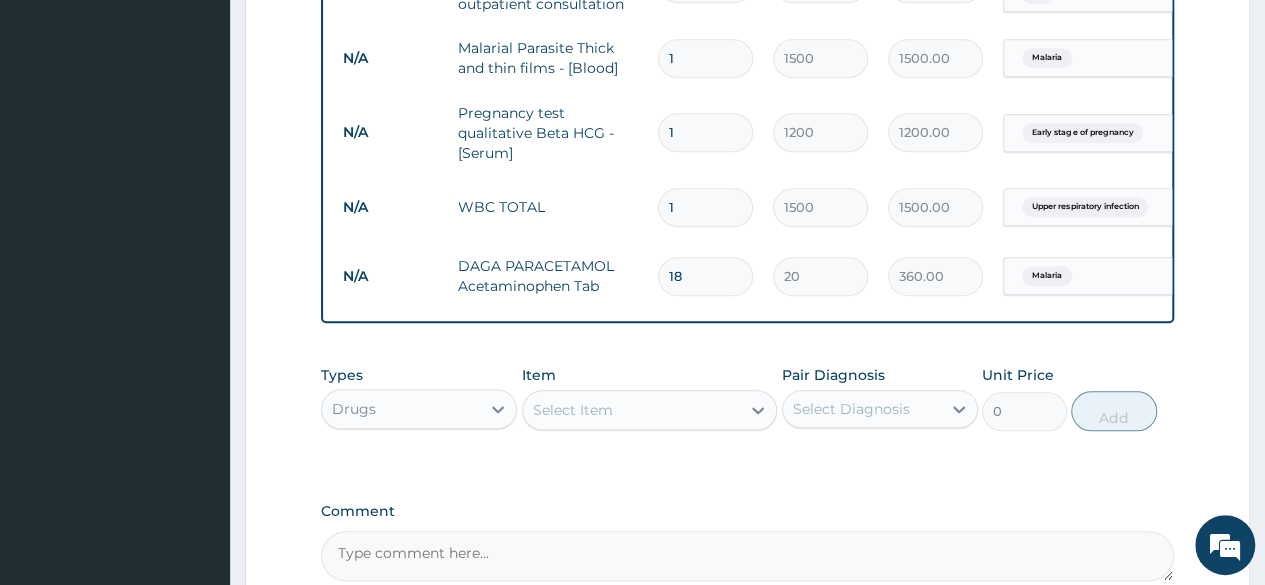 type on "18" 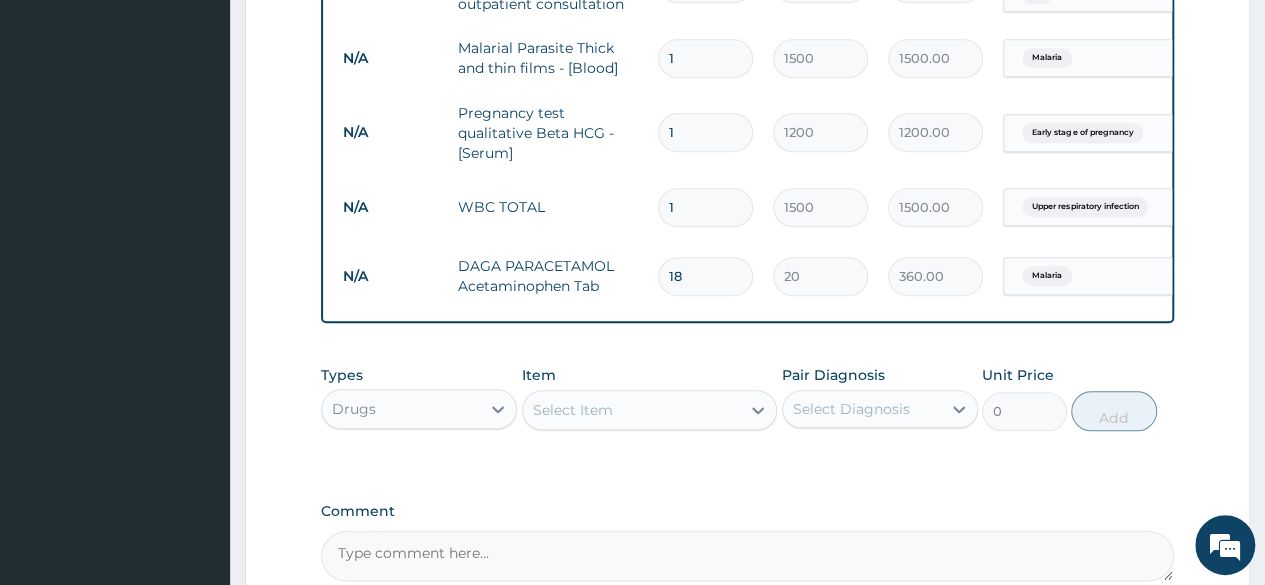 click on "Select Item" at bounding box center (573, 410) 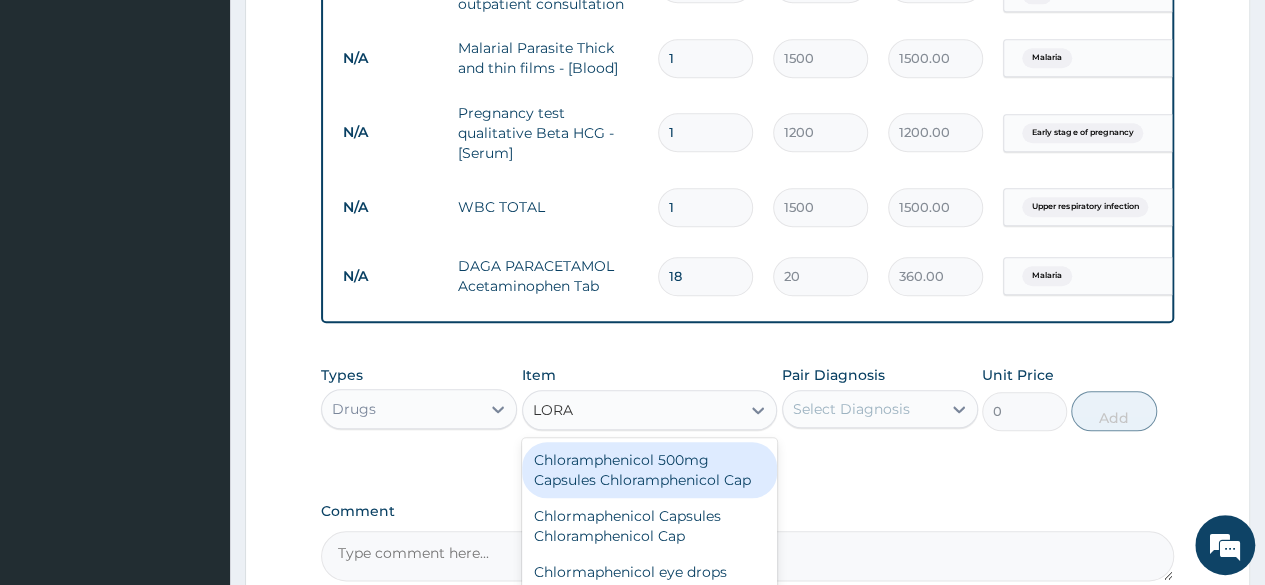 type on "LORAT" 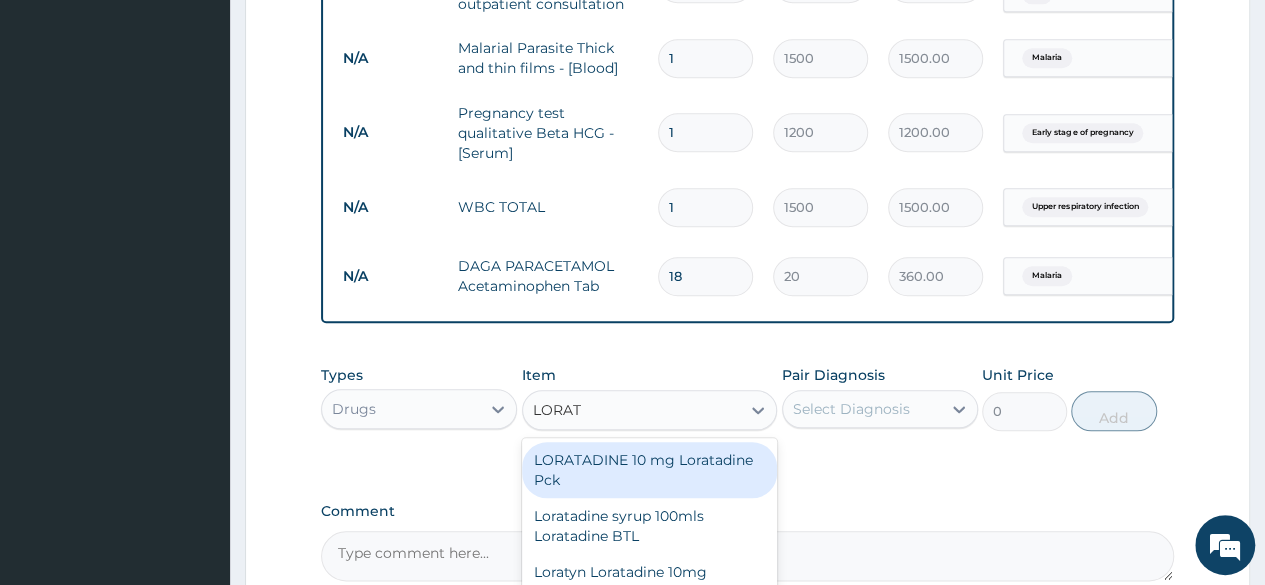 click on "LORATADINE 10 mg Loratadine Pck" at bounding box center (650, 470) 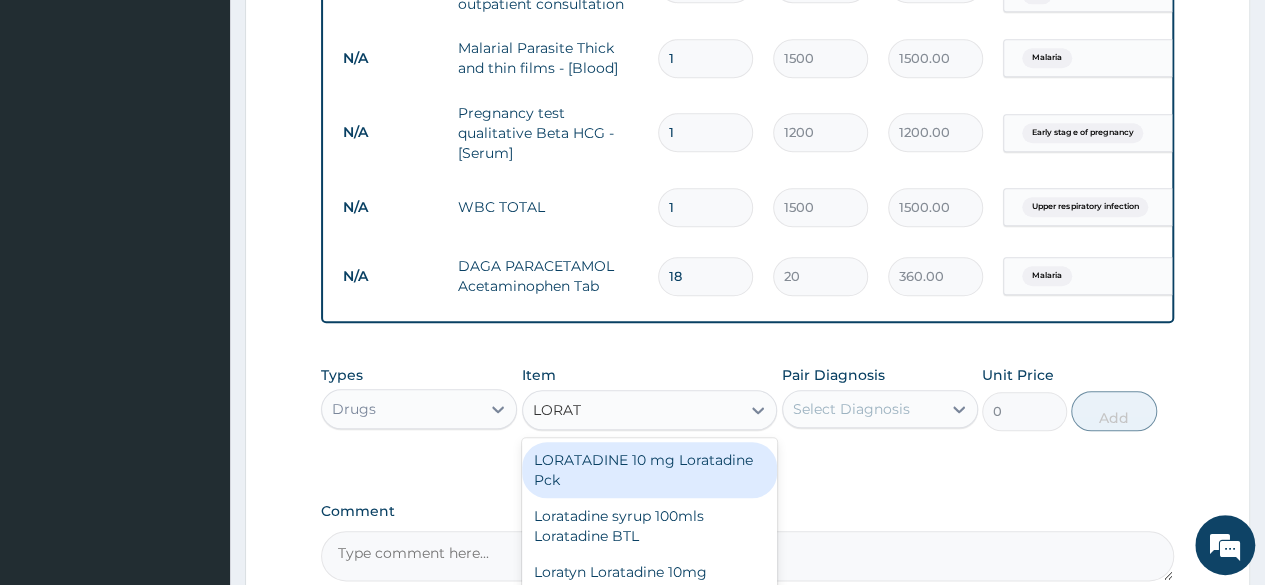 type 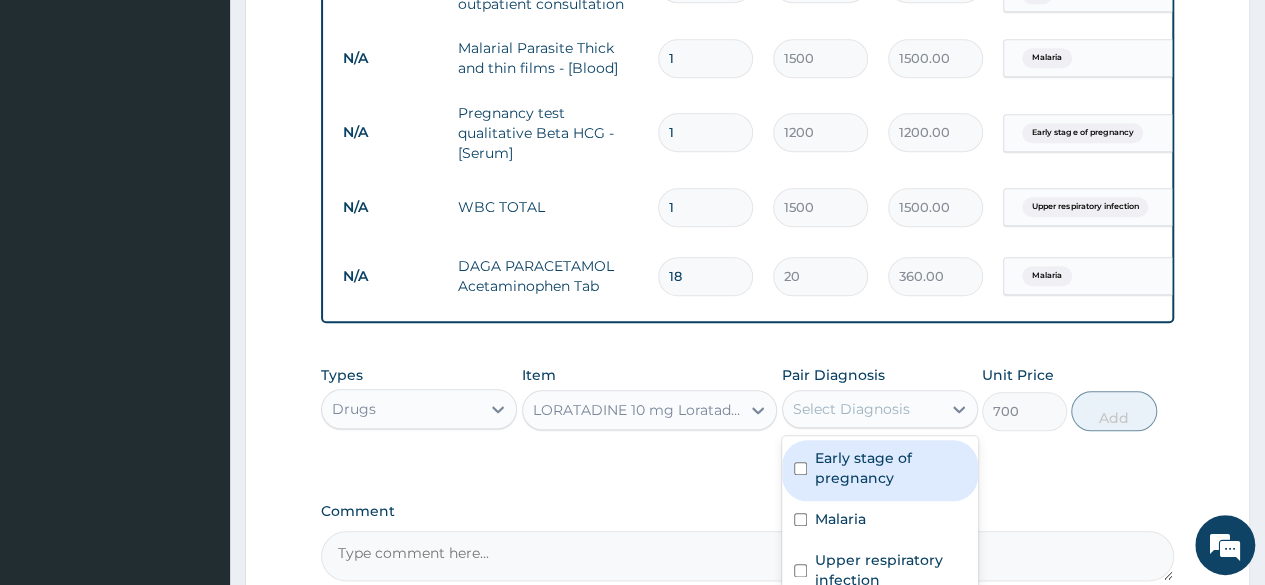 click on "Select Diagnosis" at bounding box center (851, 409) 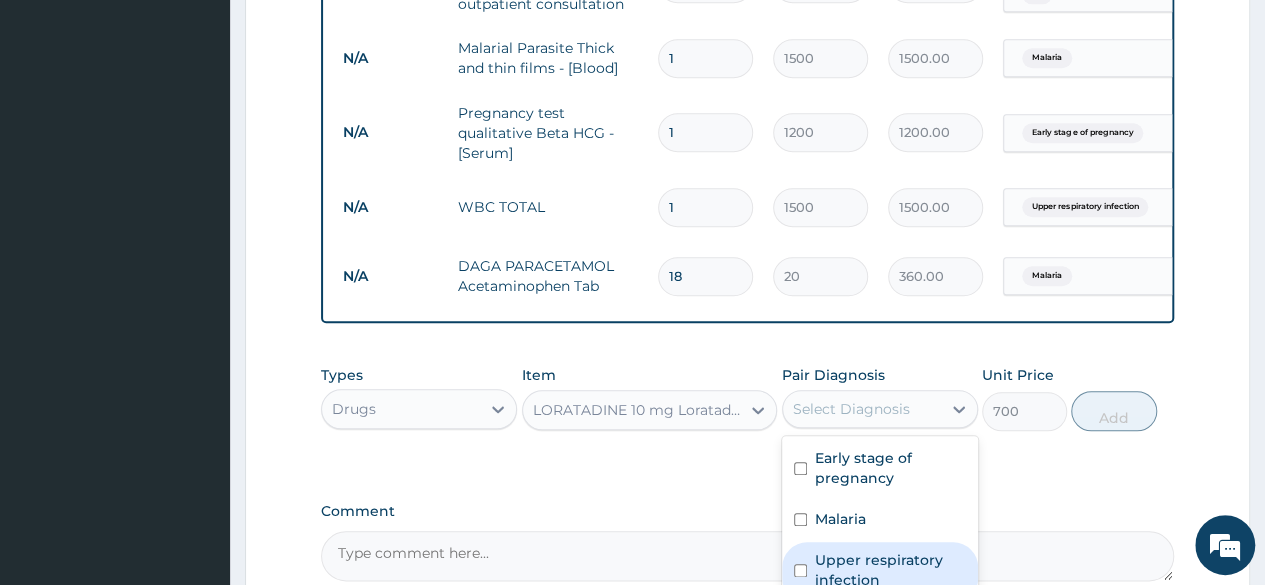 click on "Upper respiratory infection" at bounding box center (880, 572) 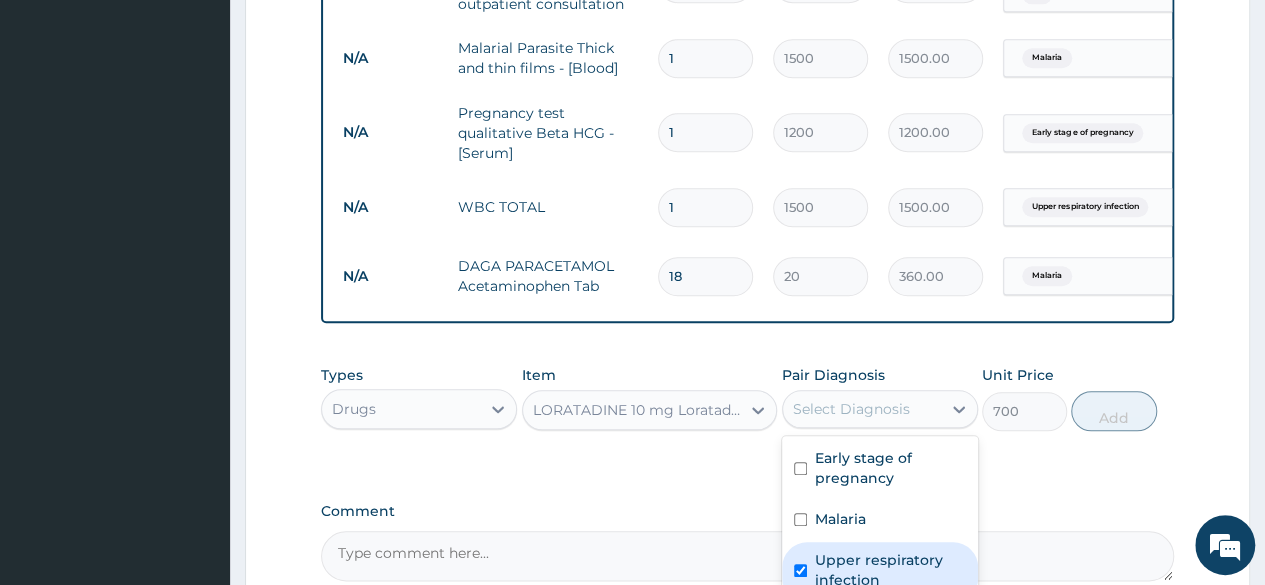 checkbox on "true" 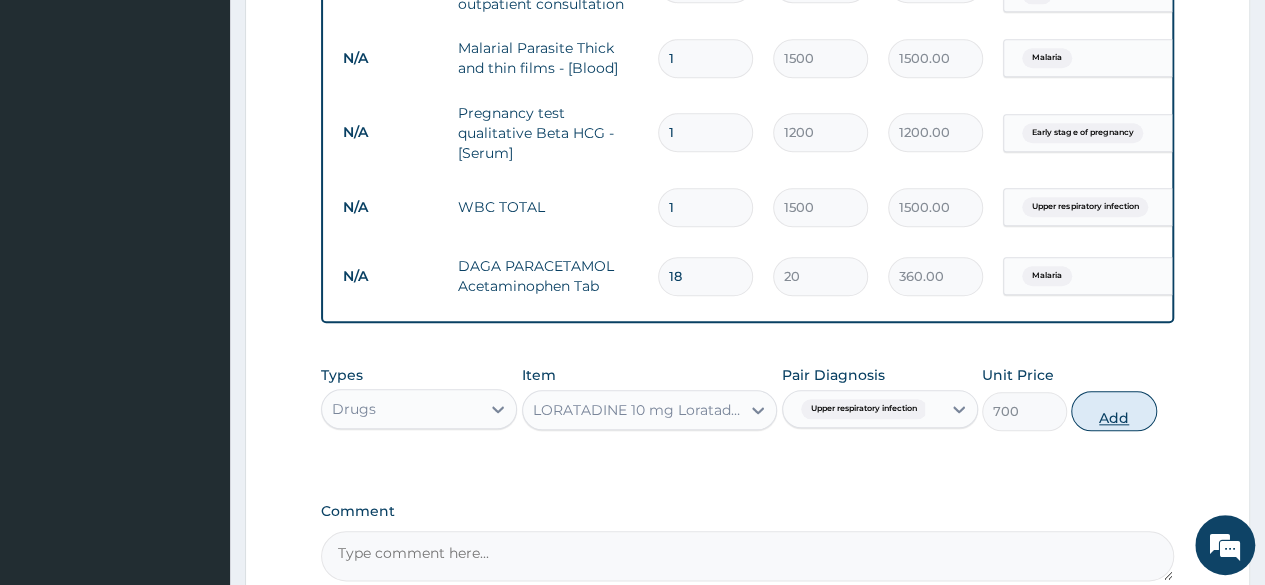 click on "Add" at bounding box center [1113, 411] 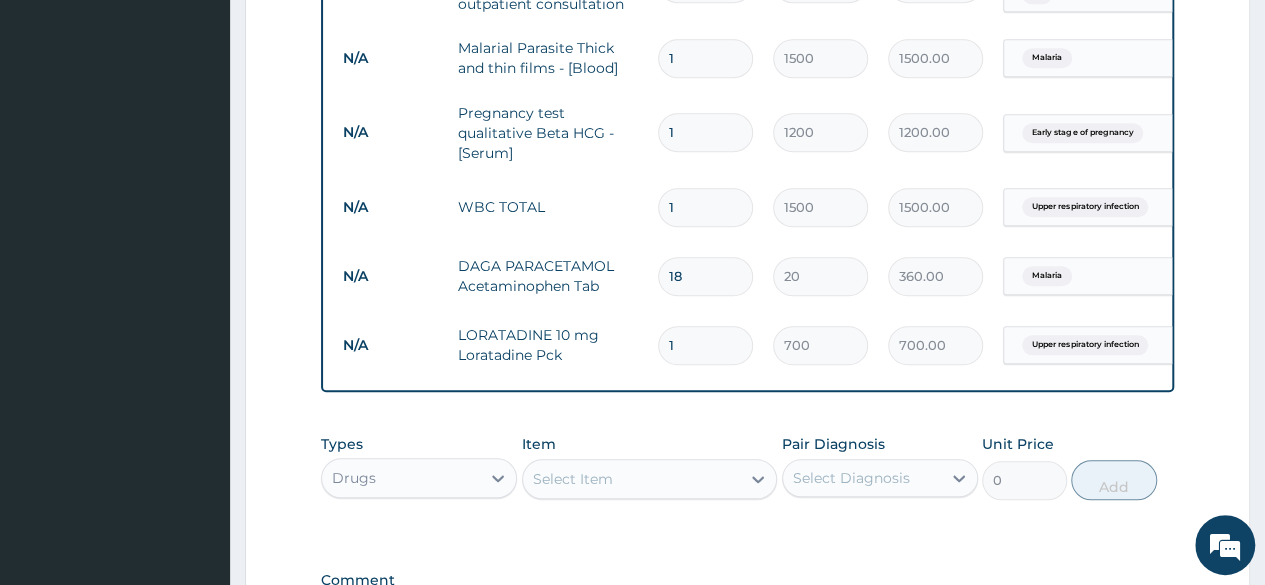click on "Select Item" at bounding box center (632, 479) 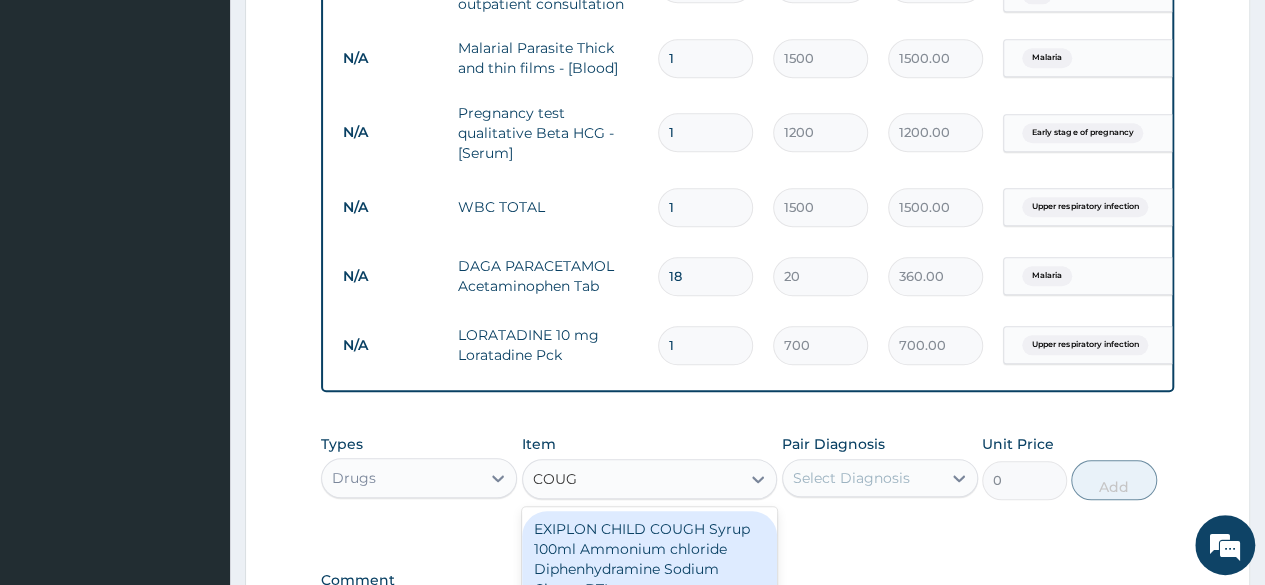 type on "COUGH" 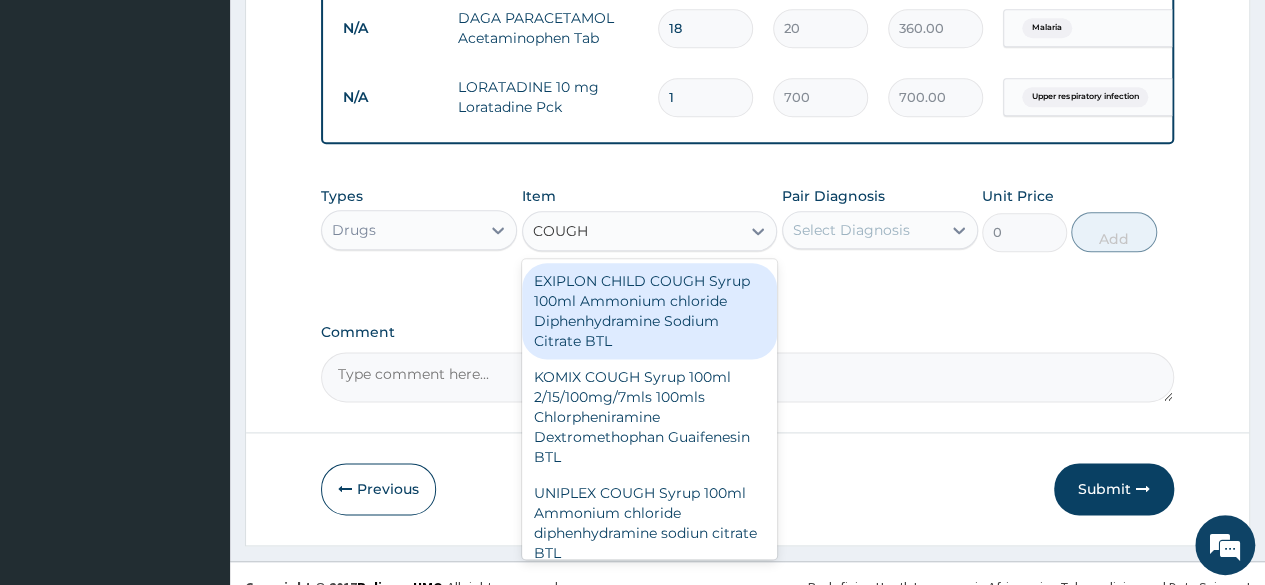 scroll, scrollTop: 1142, scrollLeft: 0, axis: vertical 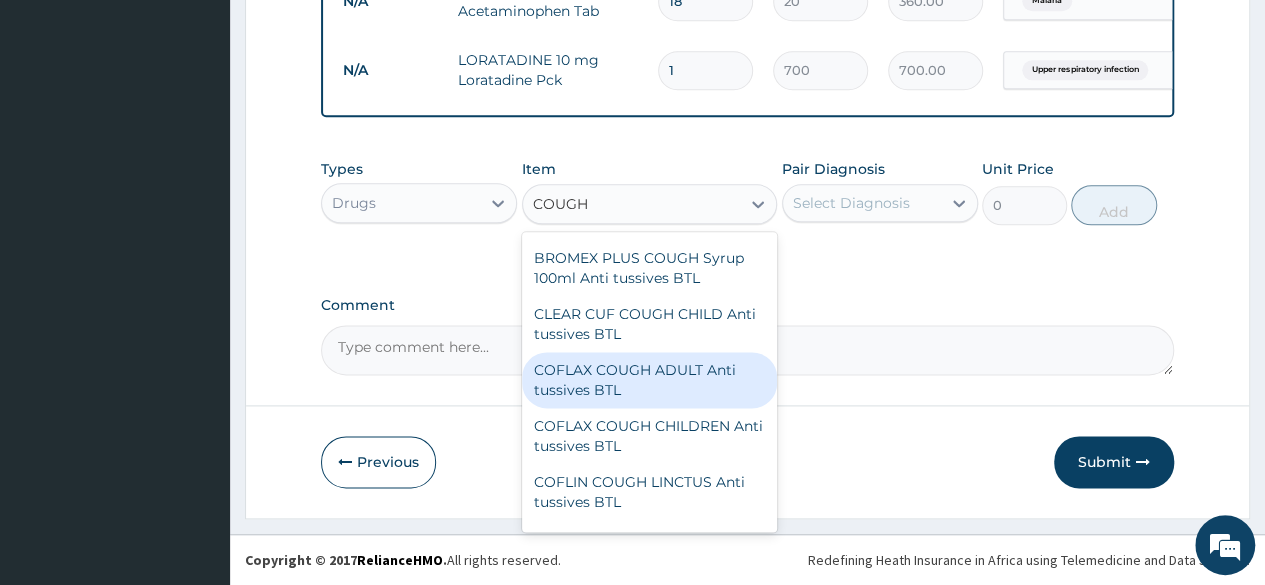 click on "COFLAX COUGH ADULT Anti tussives BTL" at bounding box center (650, 380) 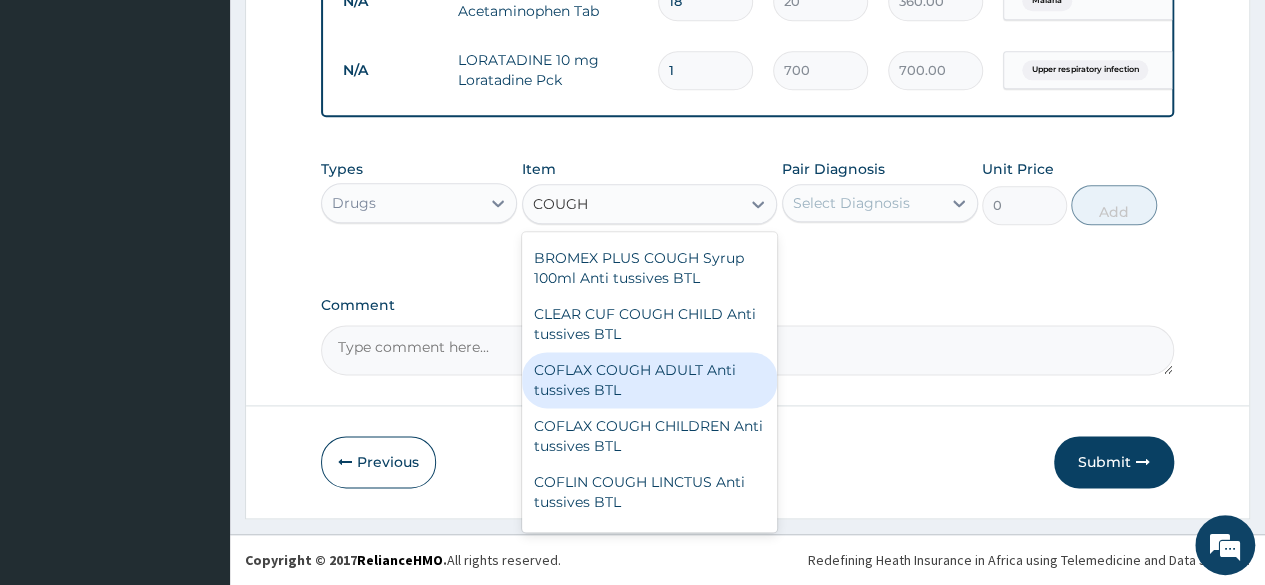 type 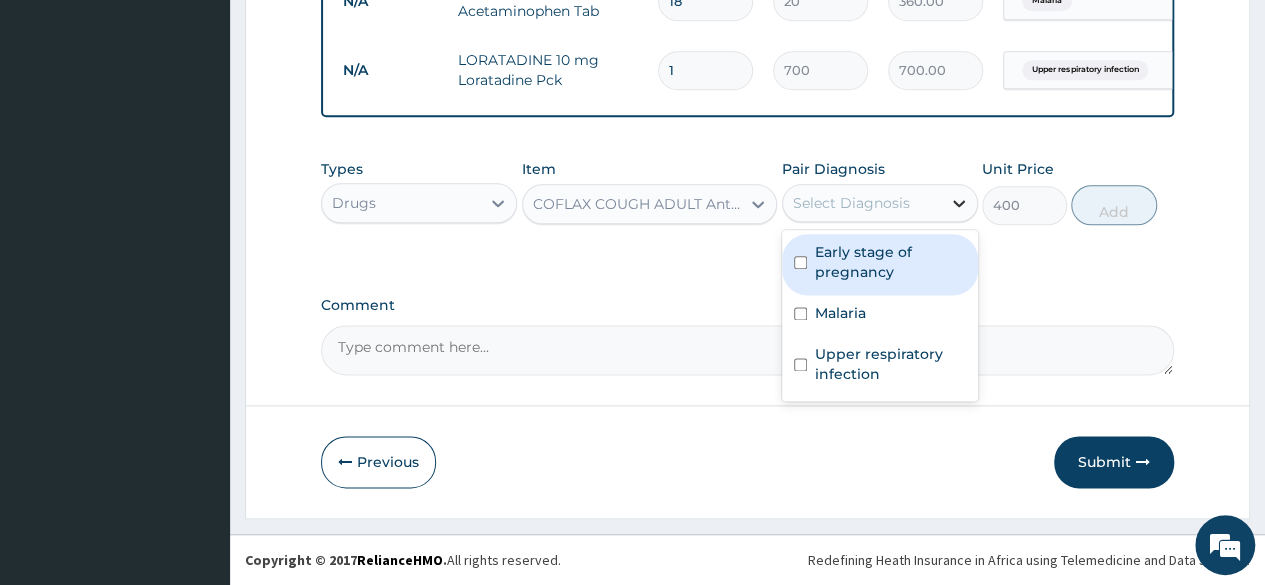 click at bounding box center [959, 203] 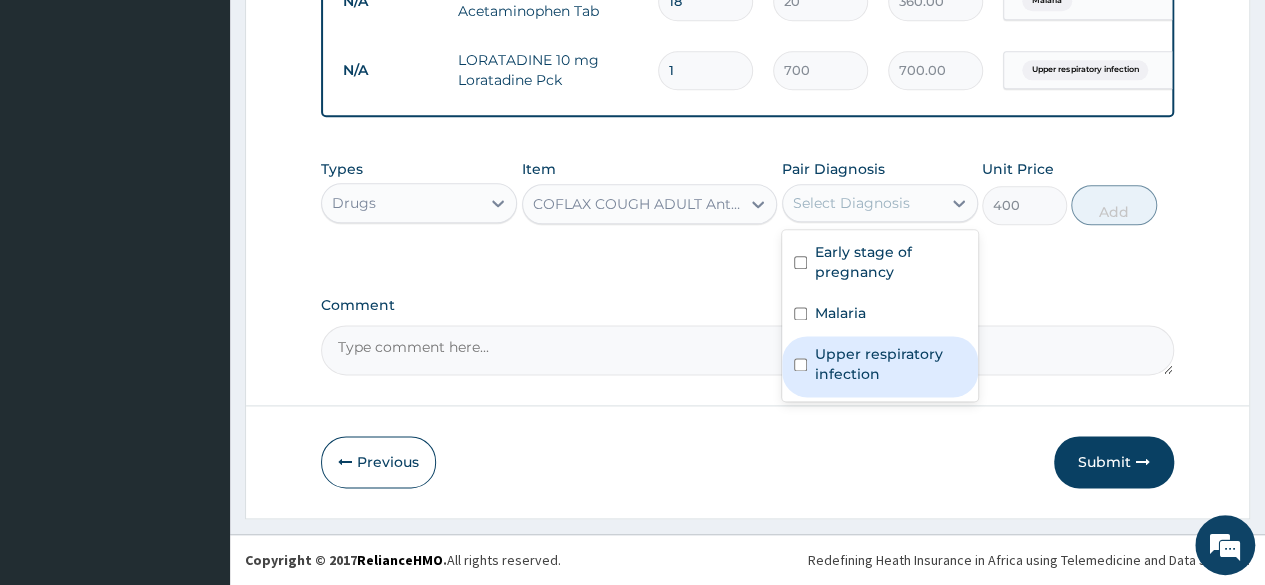 click on "Upper respiratory infection" at bounding box center (880, 366) 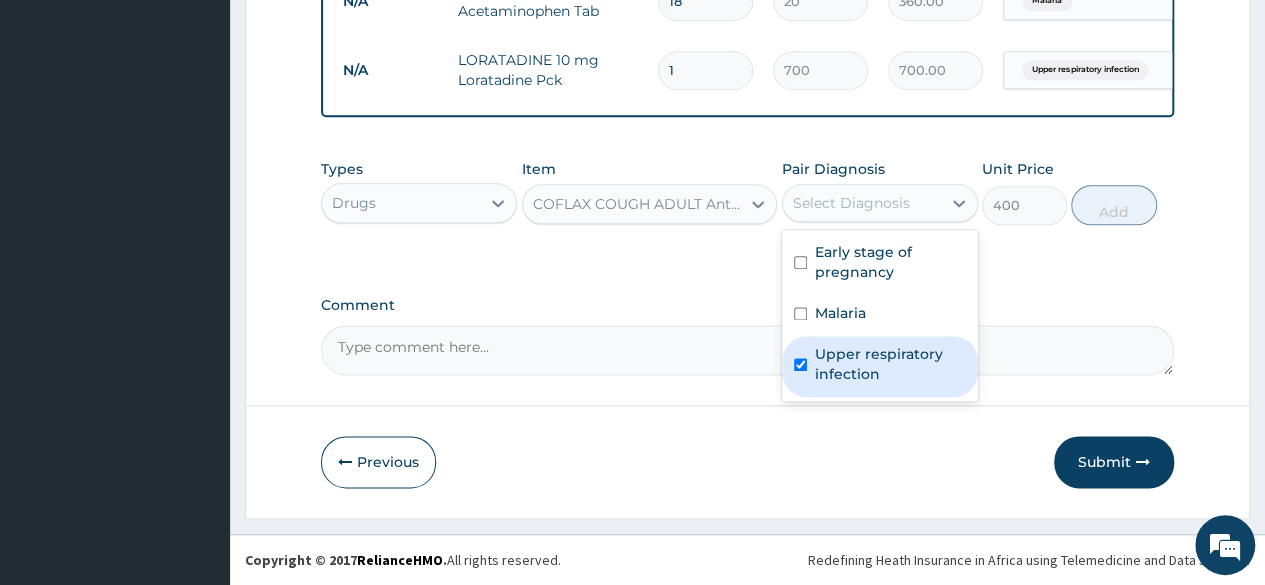 checkbox on "true" 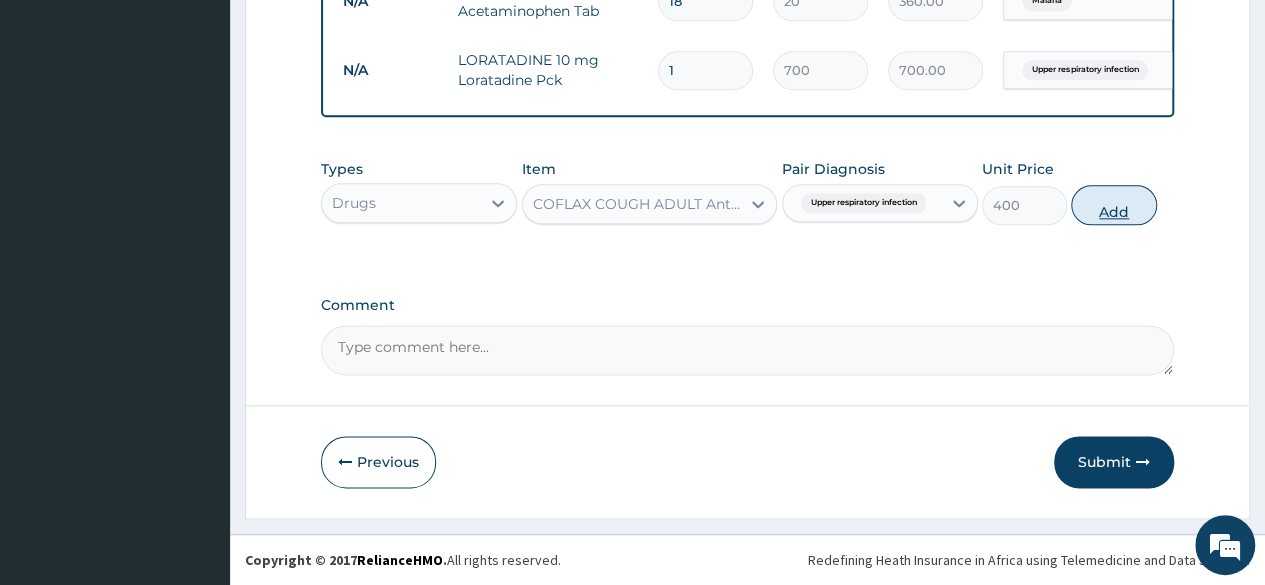 click on "Add" at bounding box center [1113, 205] 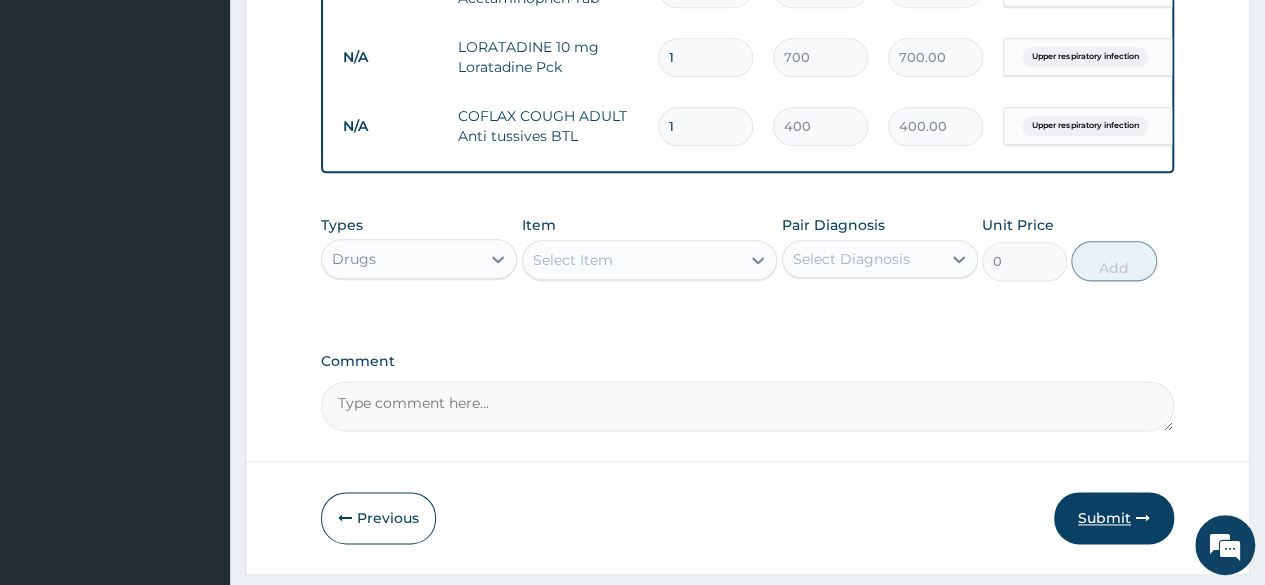click on "Submit" at bounding box center (1114, 518) 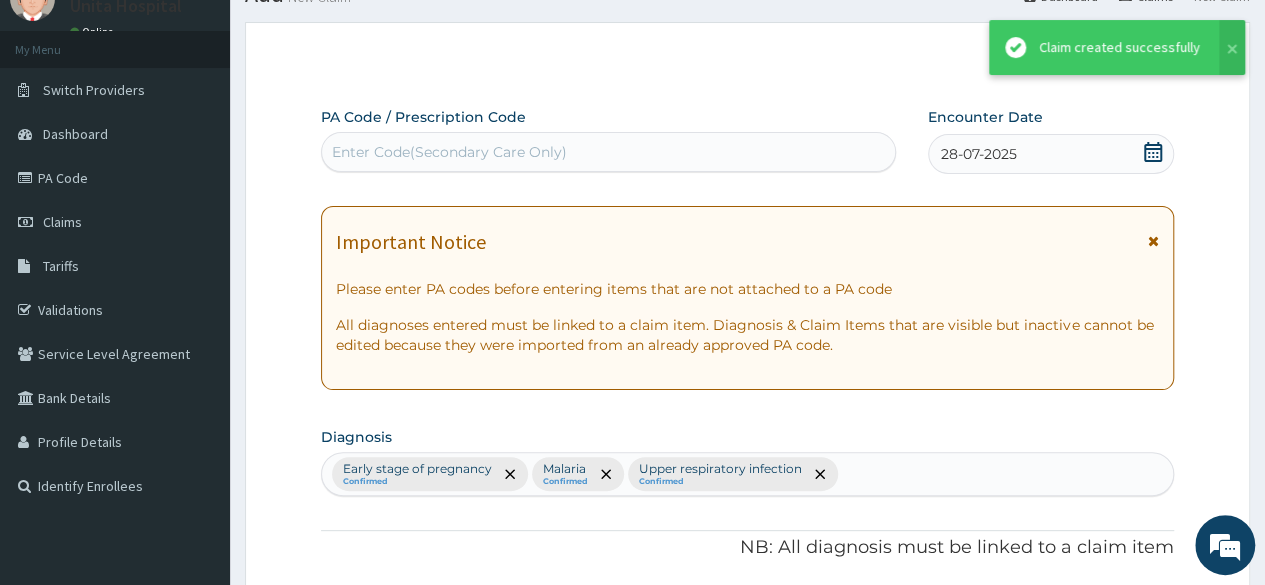 scroll, scrollTop: 1142, scrollLeft: 0, axis: vertical 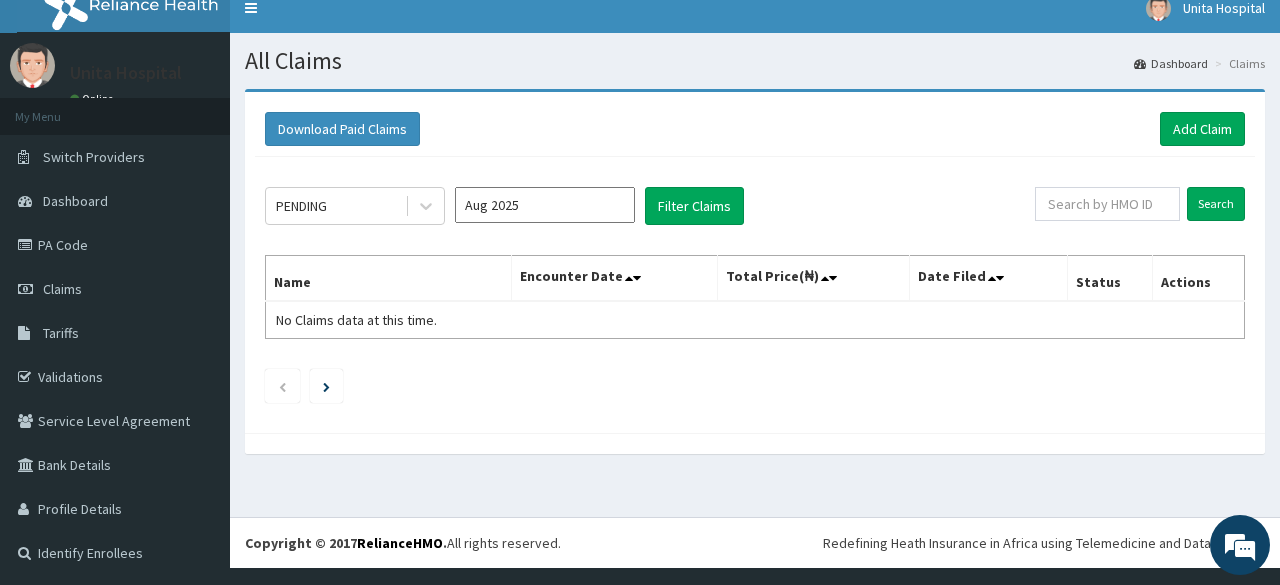 click on "Redefining Heath Insurance in Africa using Telemedicine and Data Science!" at bounding box center (1044, 543) 